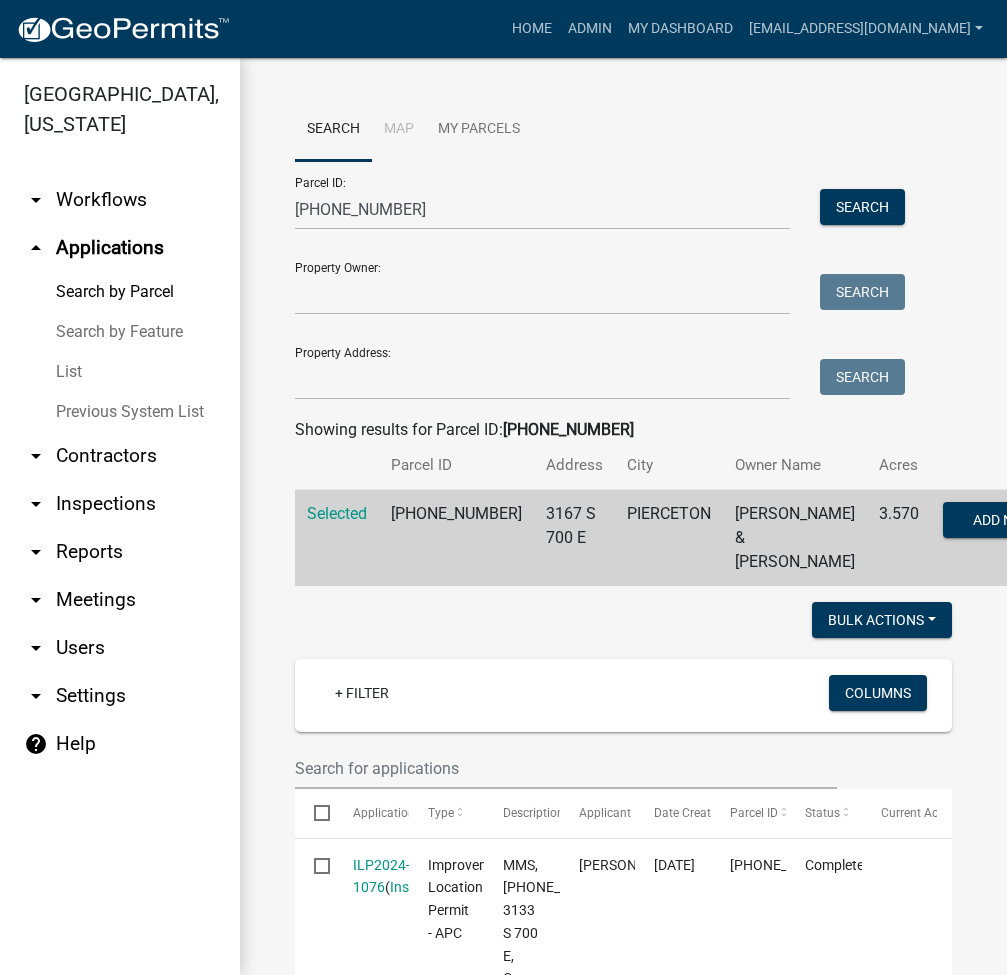 scroll, scrollTop: 0, scrollLeft: 0, axis: both 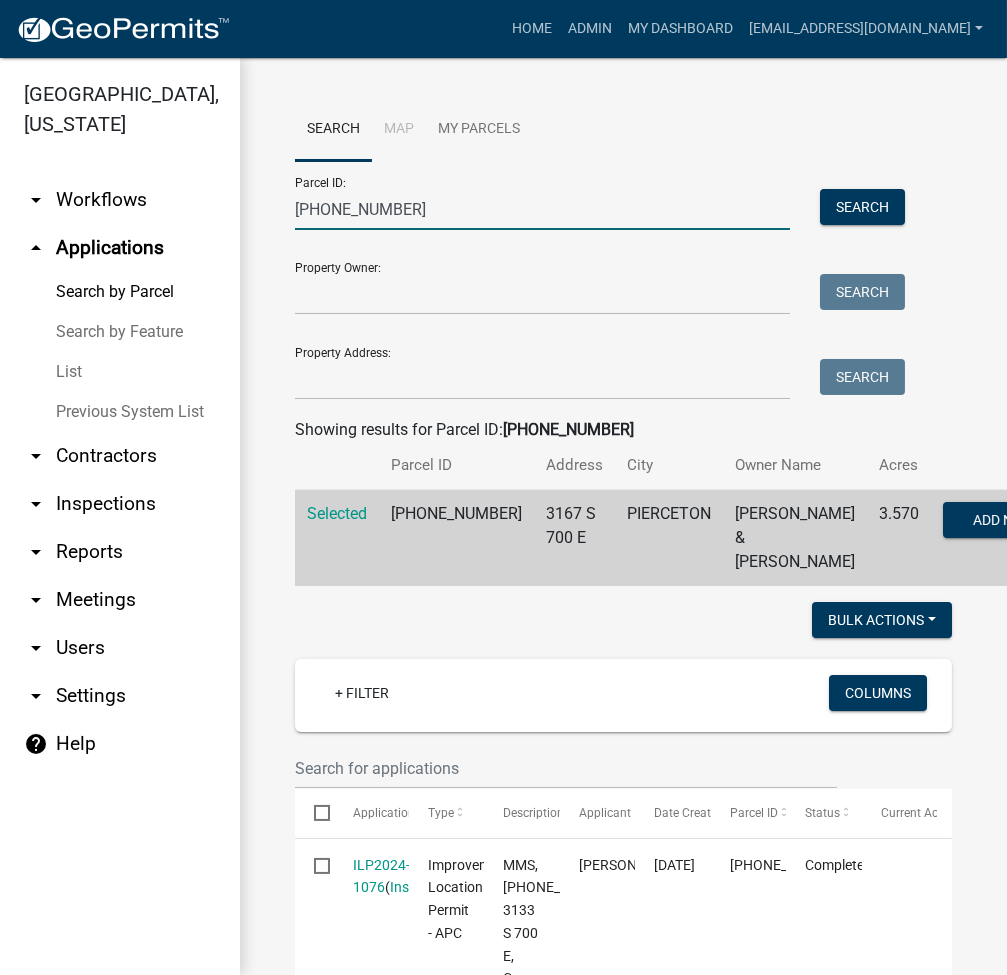 click on "[PHONE_NUMBER]" at bounding box center (542, 209) 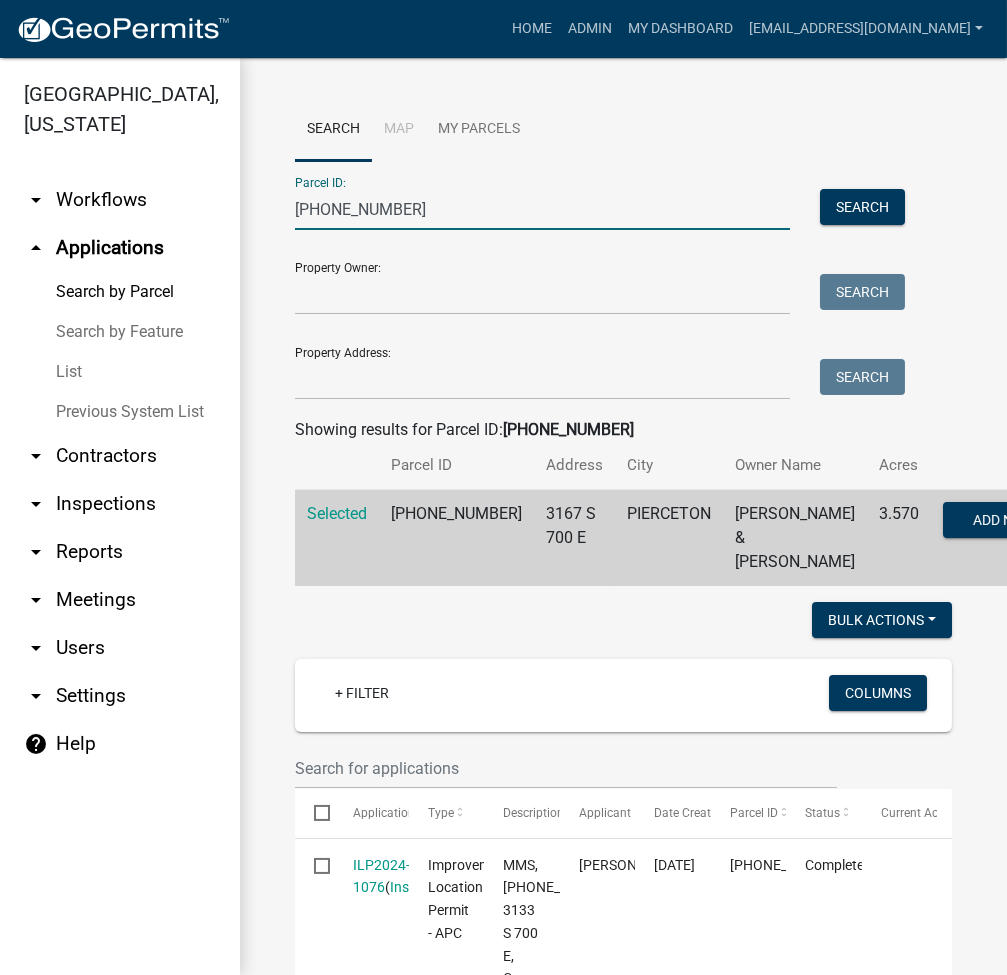 click on "[PHONE_NUMBER]" at bounding box center (542, 209) 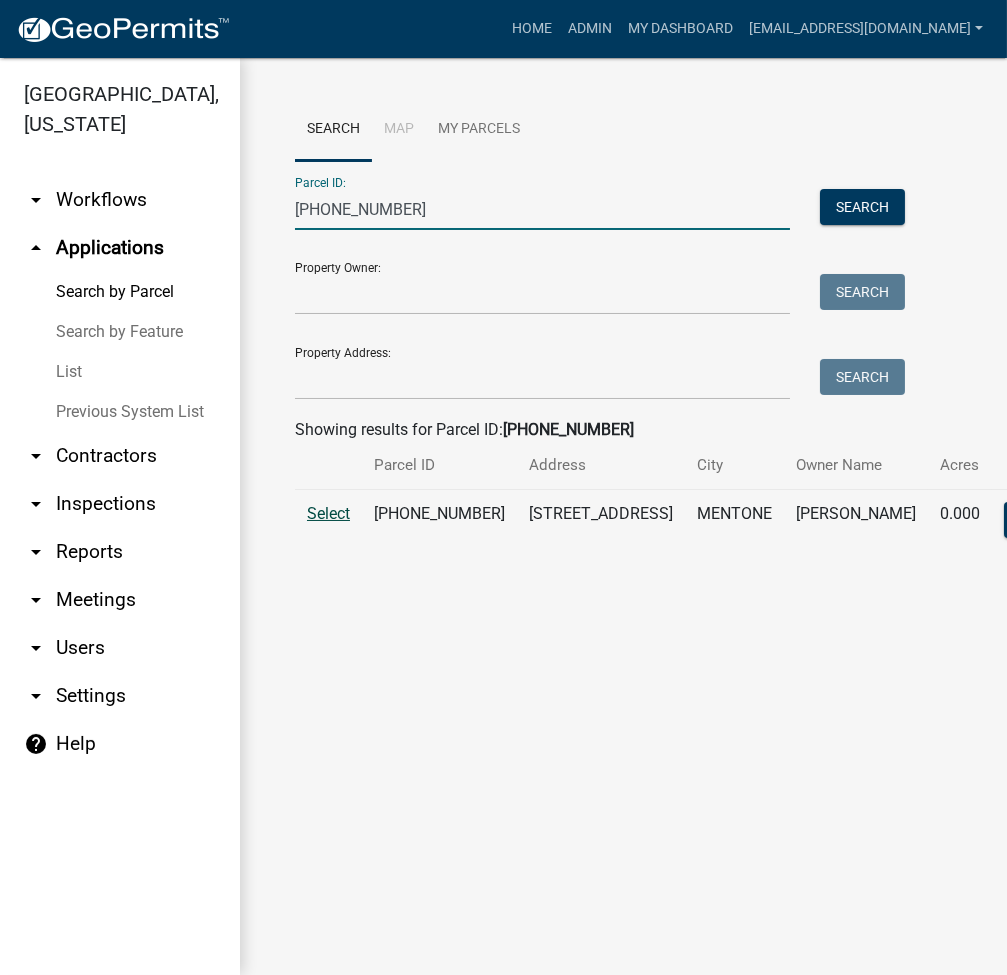 type on "[PHONE_NUMBER]" 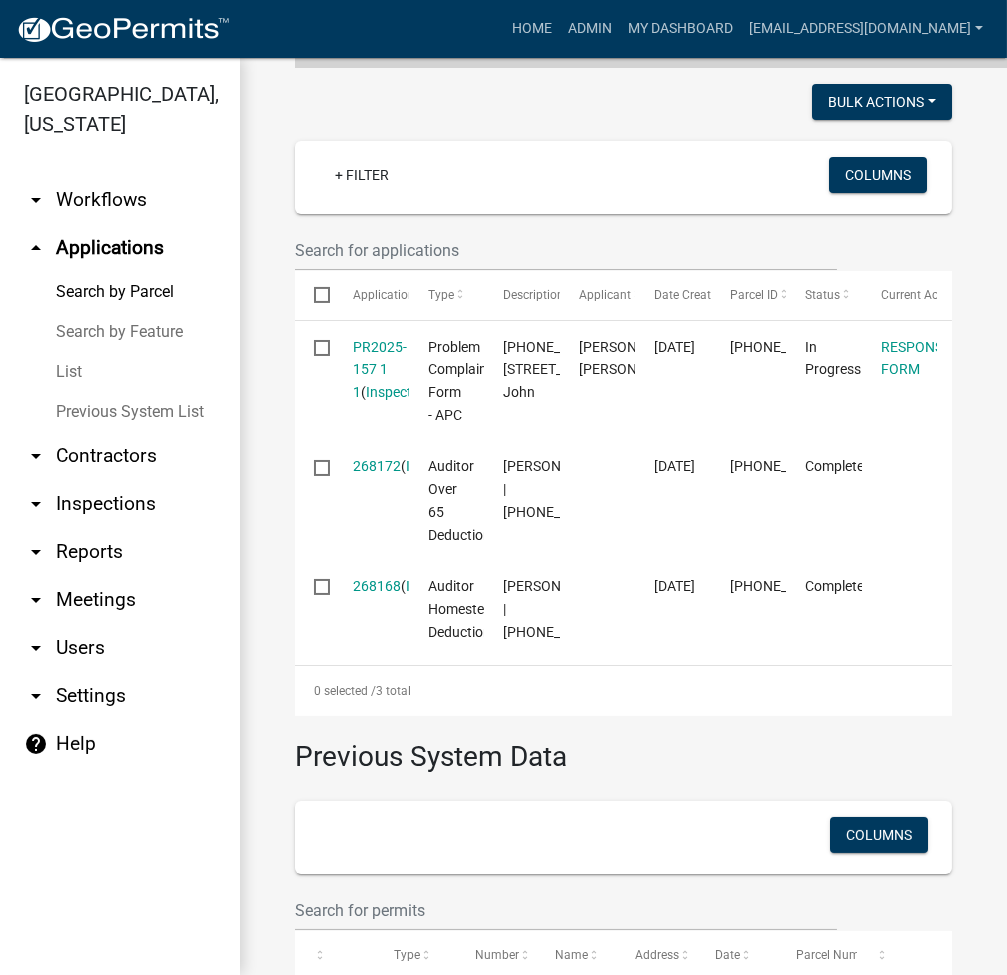 scroll, scrollTop: 533, scrollLeft: 0, axis: vertical 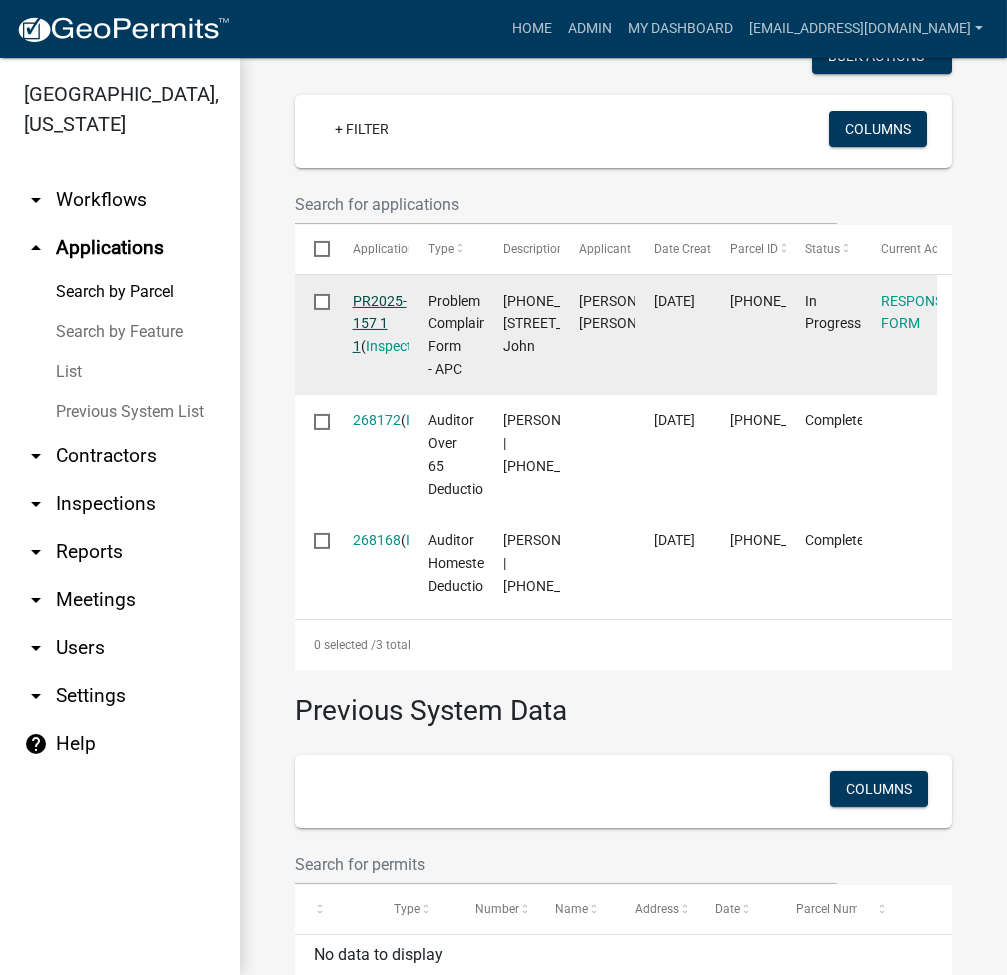 click on "PR2025-157 1 1" 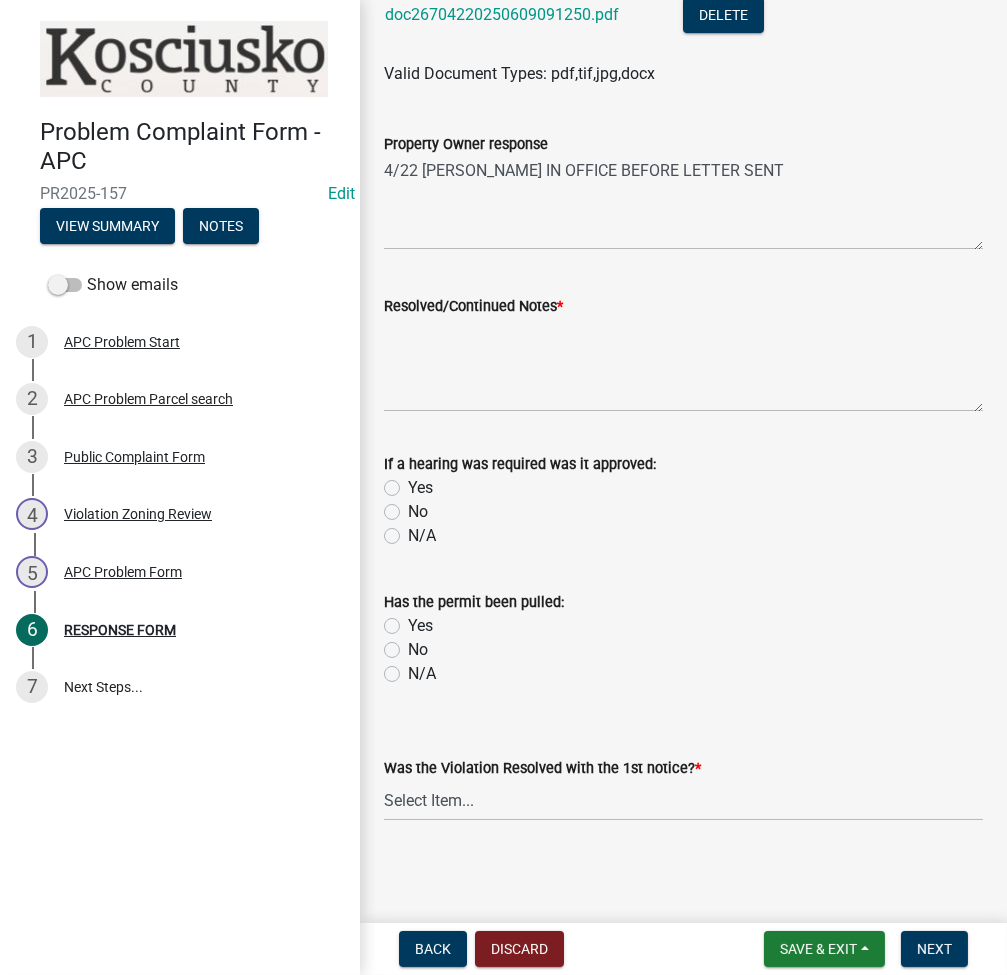 scroll, scrollTop: 28, scrollLeft: 0, axis: vertical 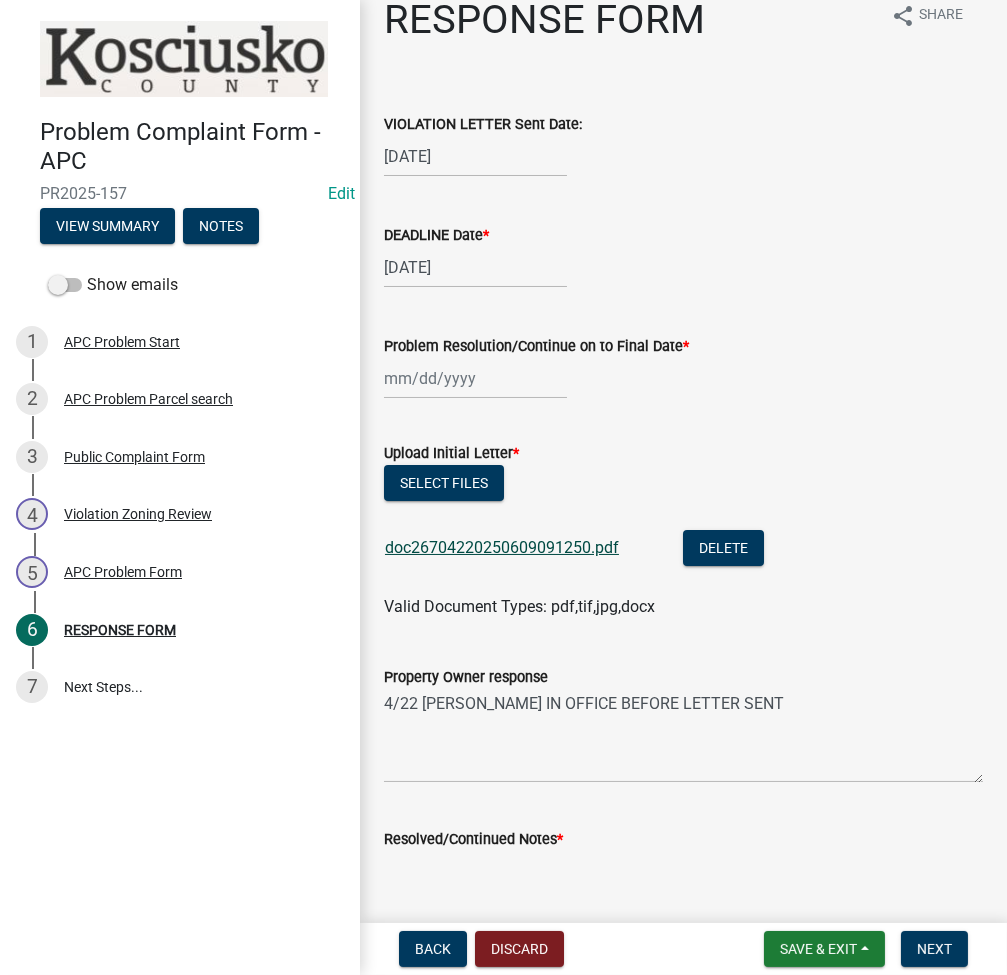 click on "doc26704220250609091250.pdf" 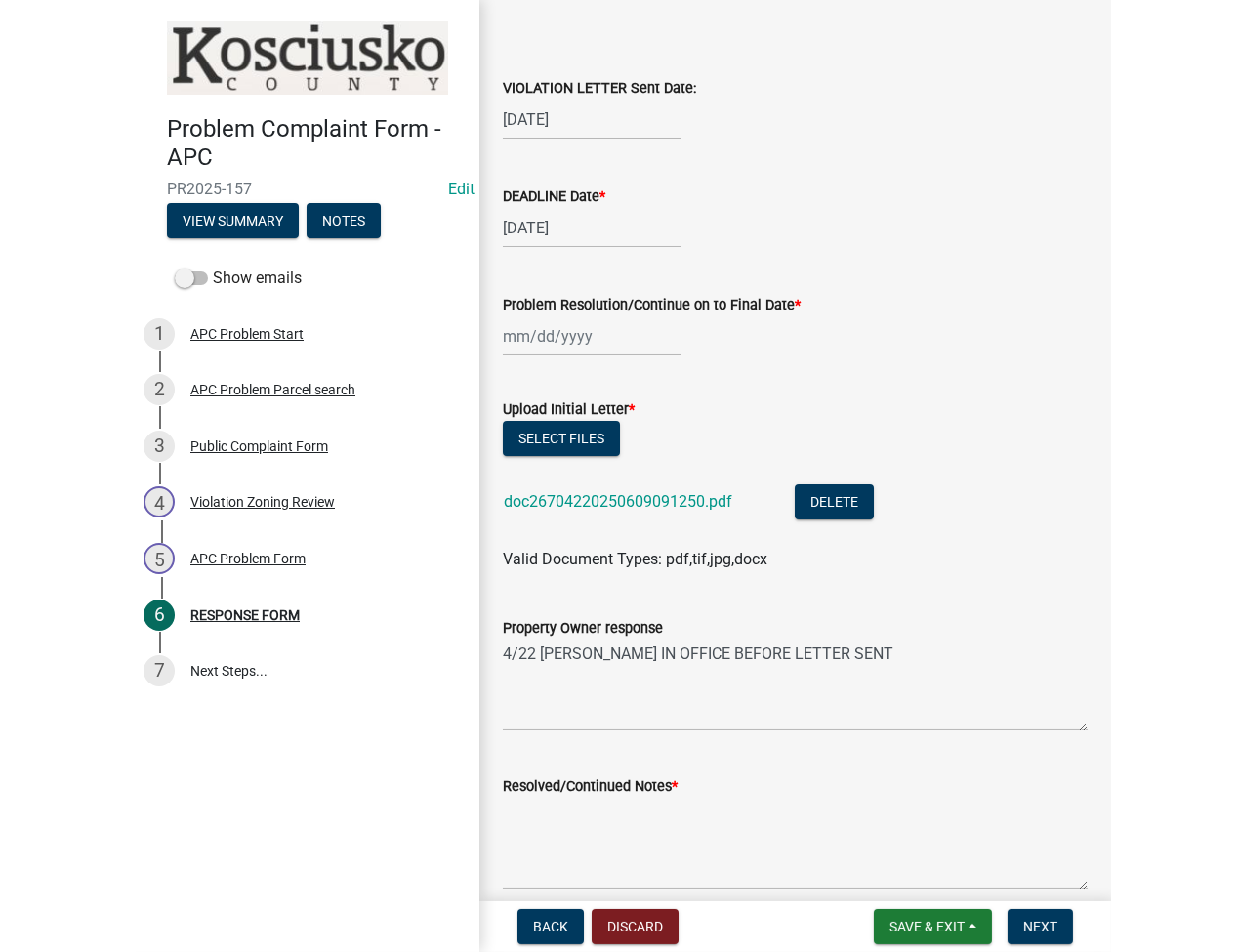 scroll, scrollTop: 0, scrollLeft: 0, axis: both 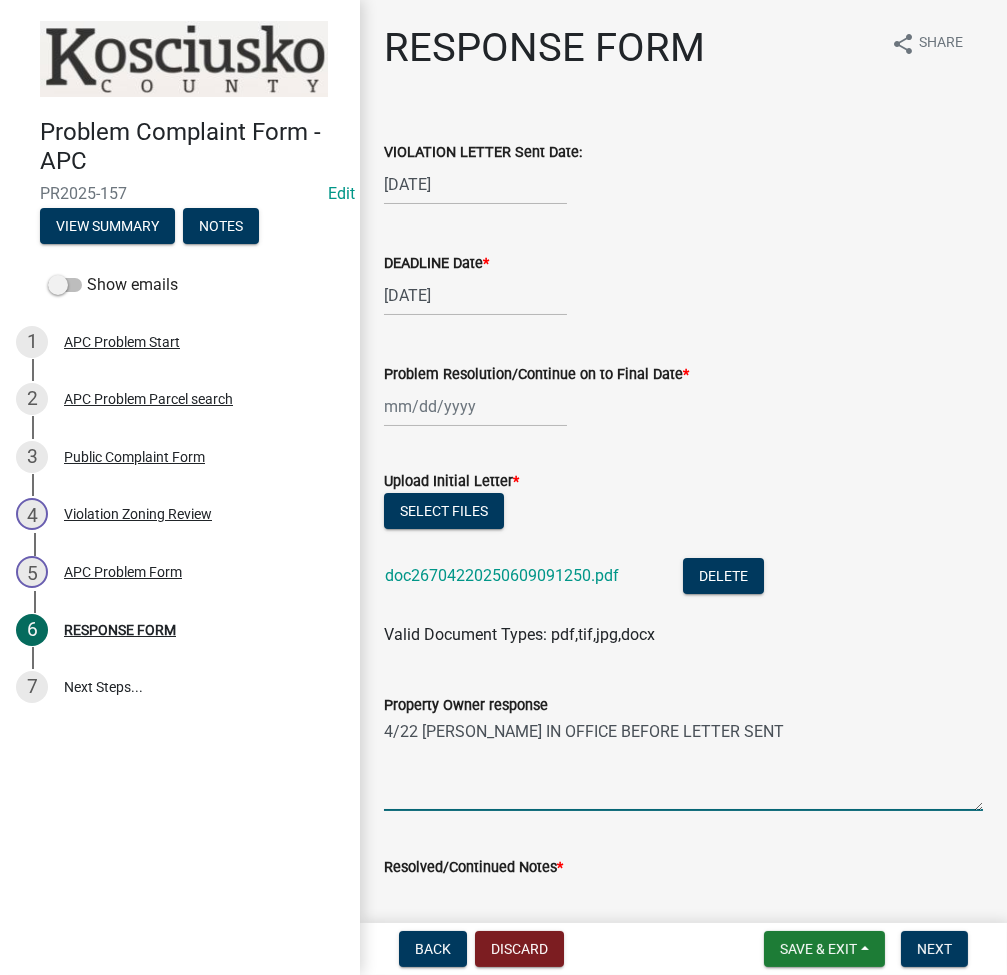 click on "4/22 [PERSON_NAME] IN OFFICE BEFORE LETTER SENT" at bounding box center [683, 764] 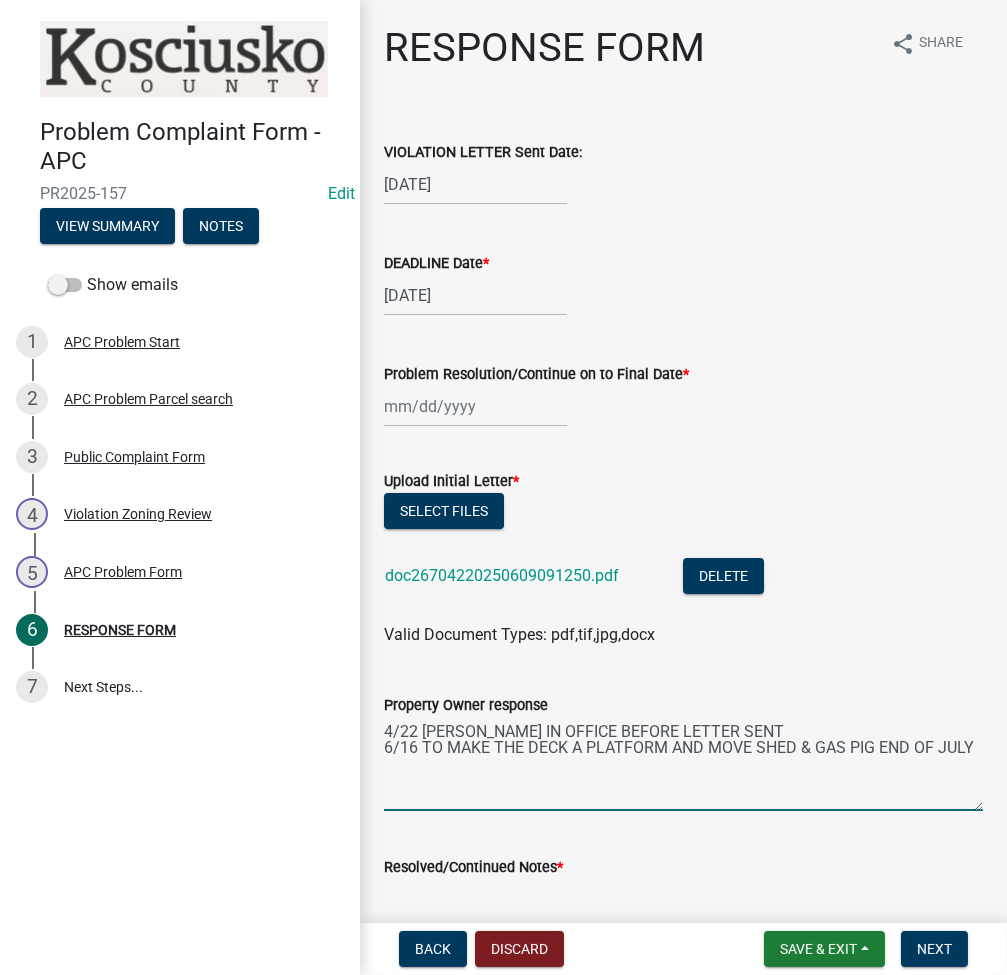 type on "4/22 [PERSON_NAME] IN OFFICE BEFORE LETTER SENT
6/16 TO MAKE THE DECK A PLATFORM AND MOVE SHED & GAS PIG END OF JULY" 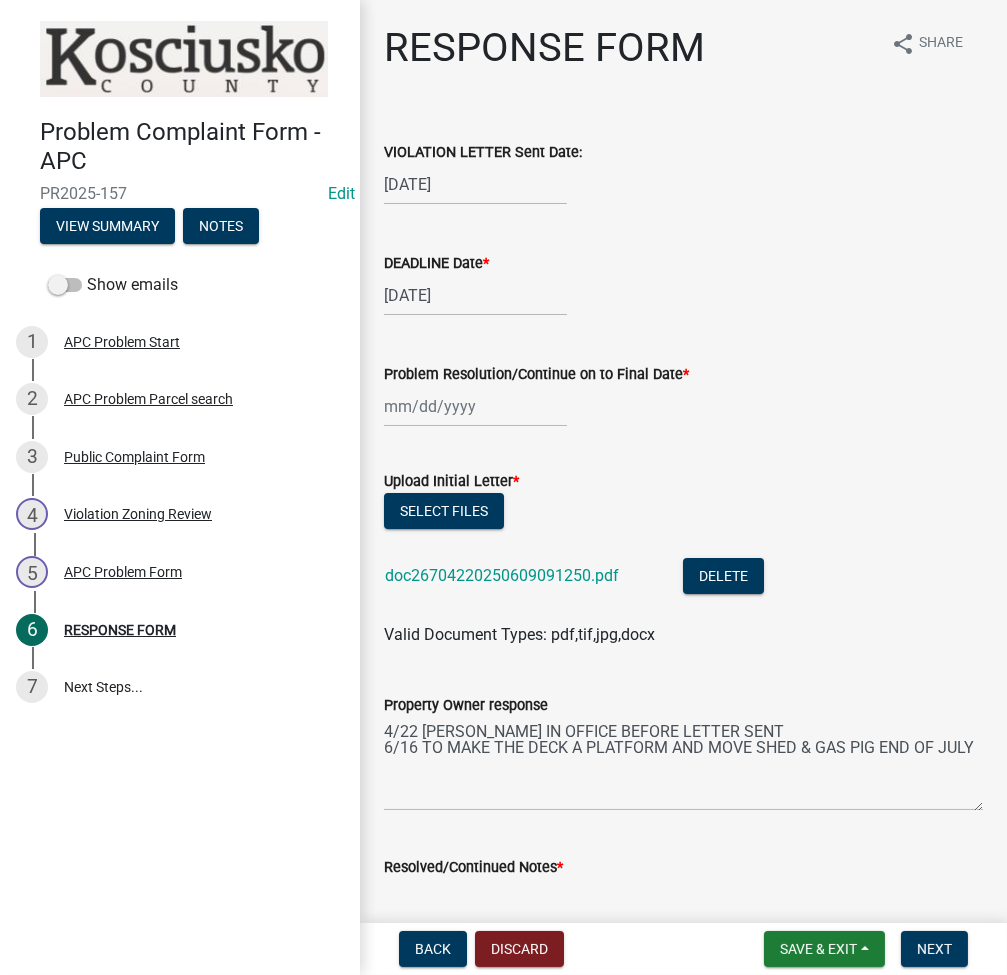 drag, startPoint x: 713, startPoint y: 706, endPoint x: 751, endPoint y: 822, distance: 122.06556 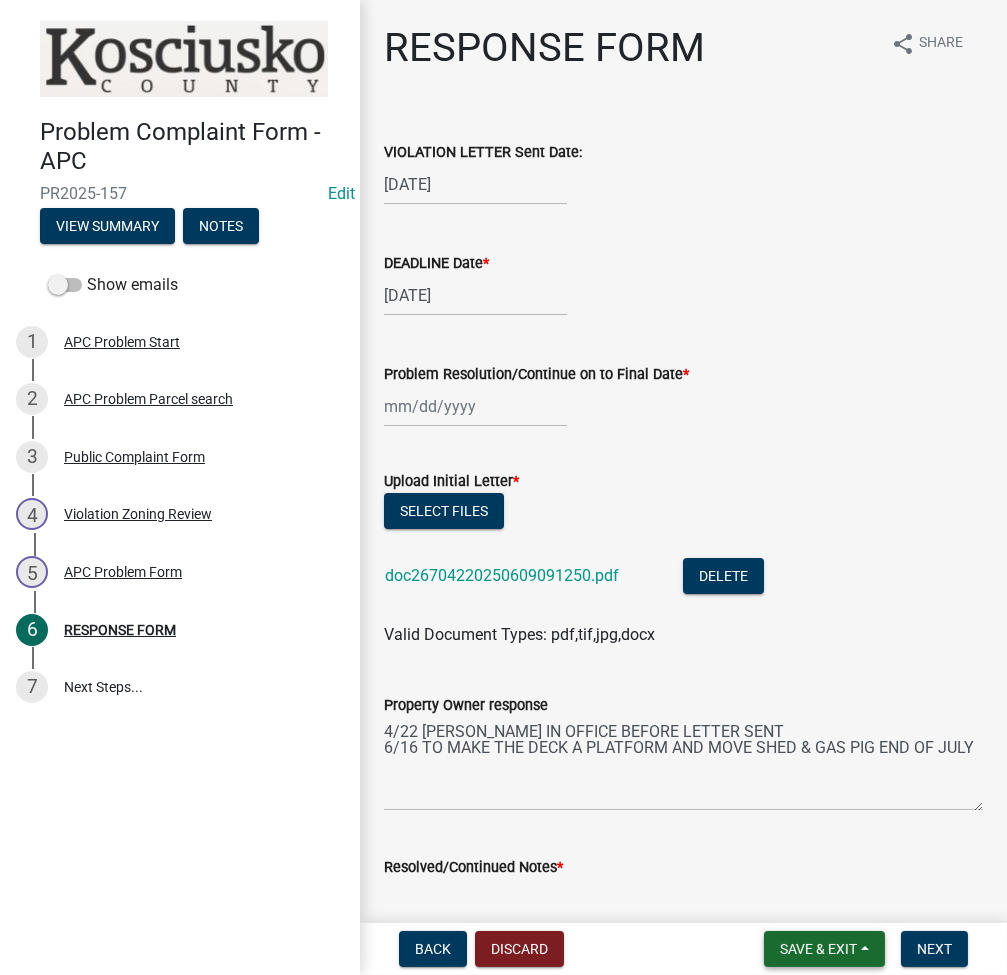 click on "Save & Exit" at bounding box center [818, 949] 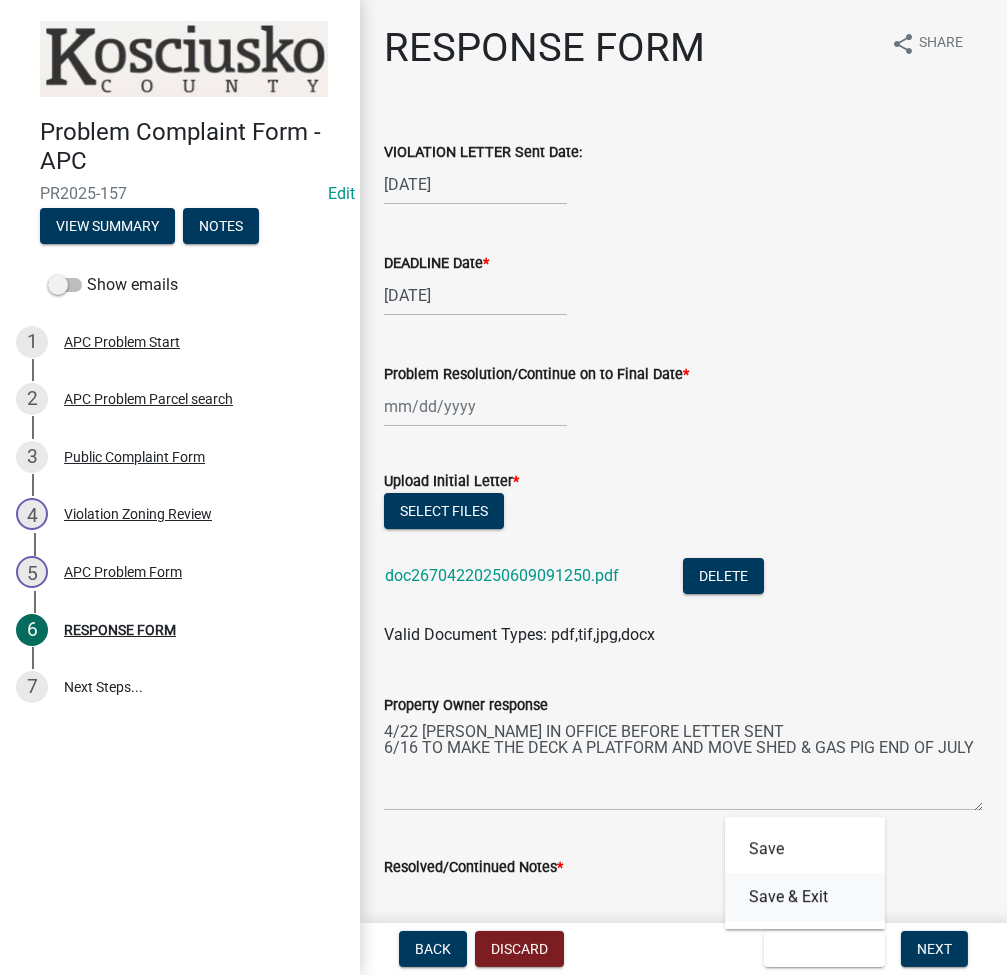 click on "Save & Exit" at bounding box center [805, 897] 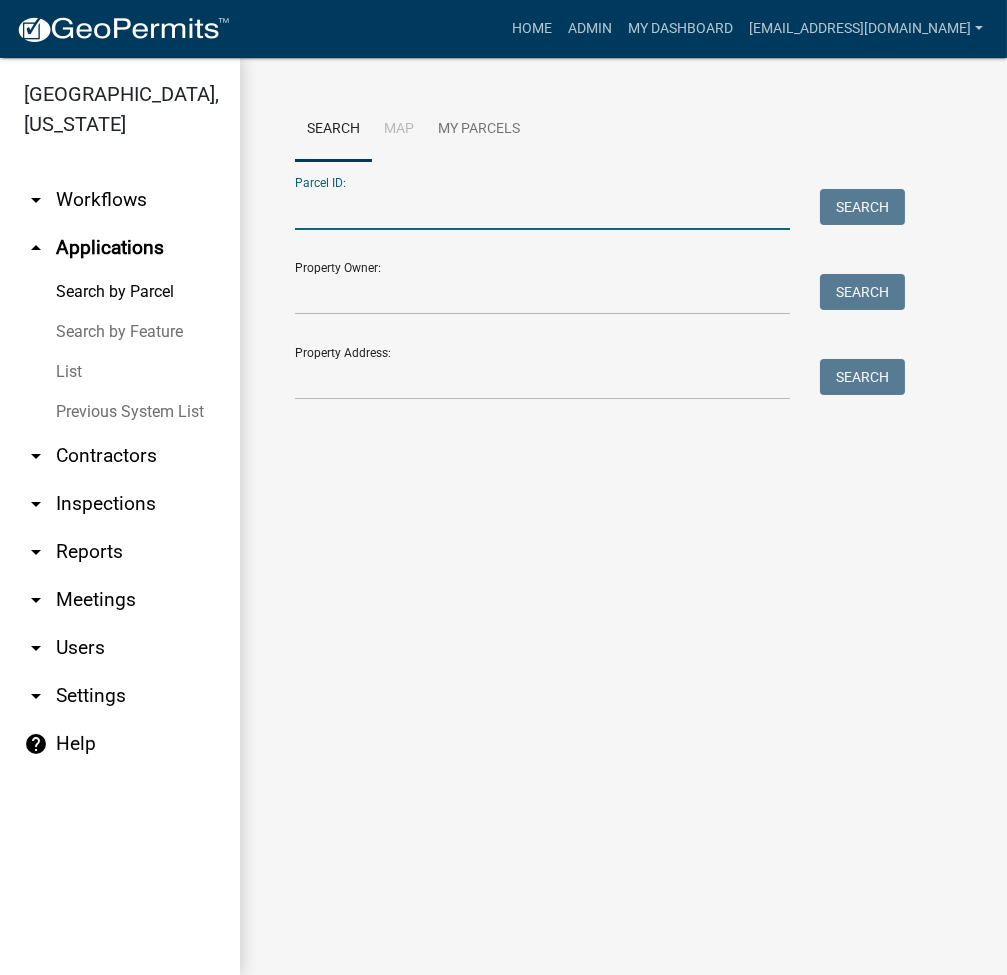 click on "Parcel ID:" at bounding box center [542, 209] 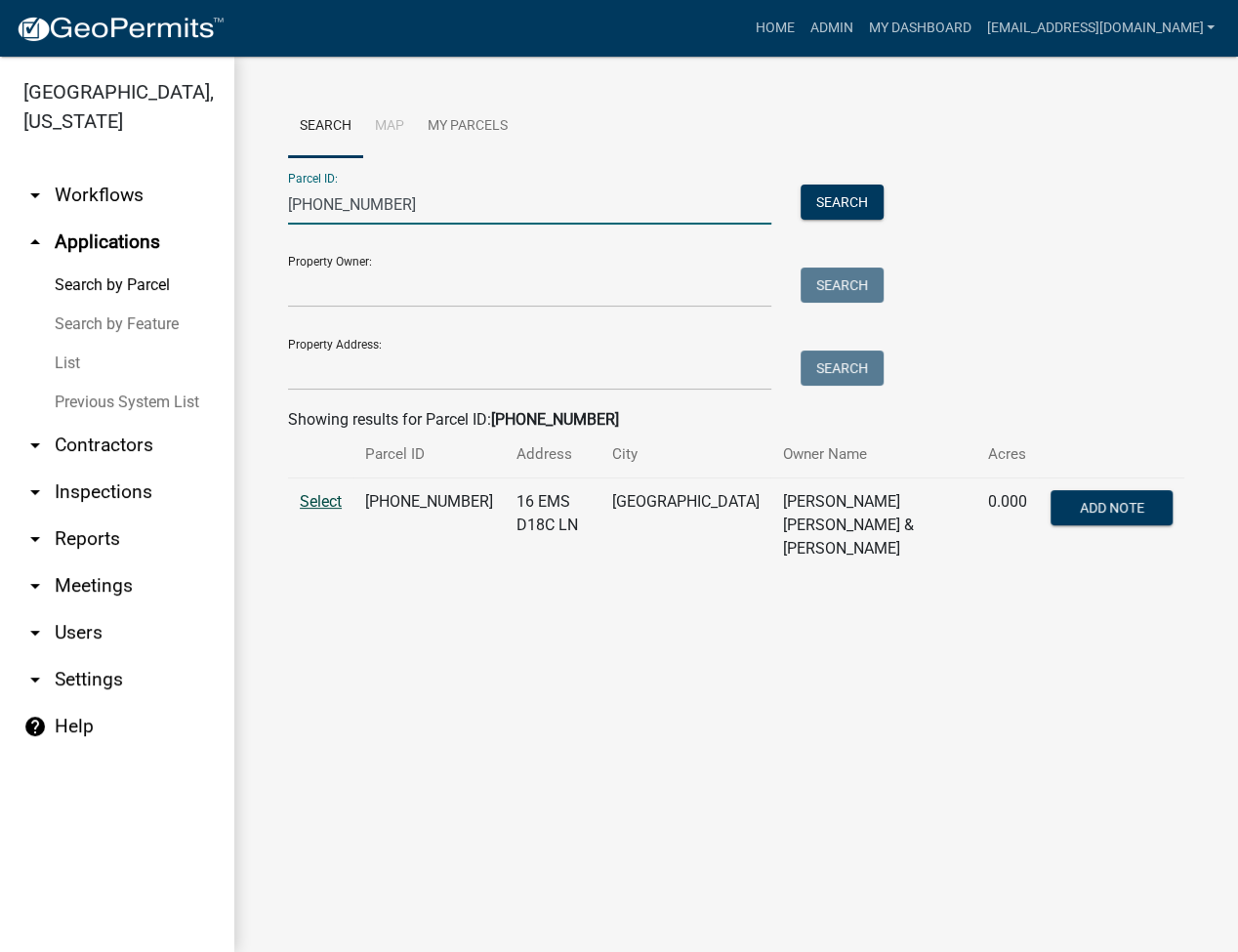type on "[PHONE_NUMBER]" 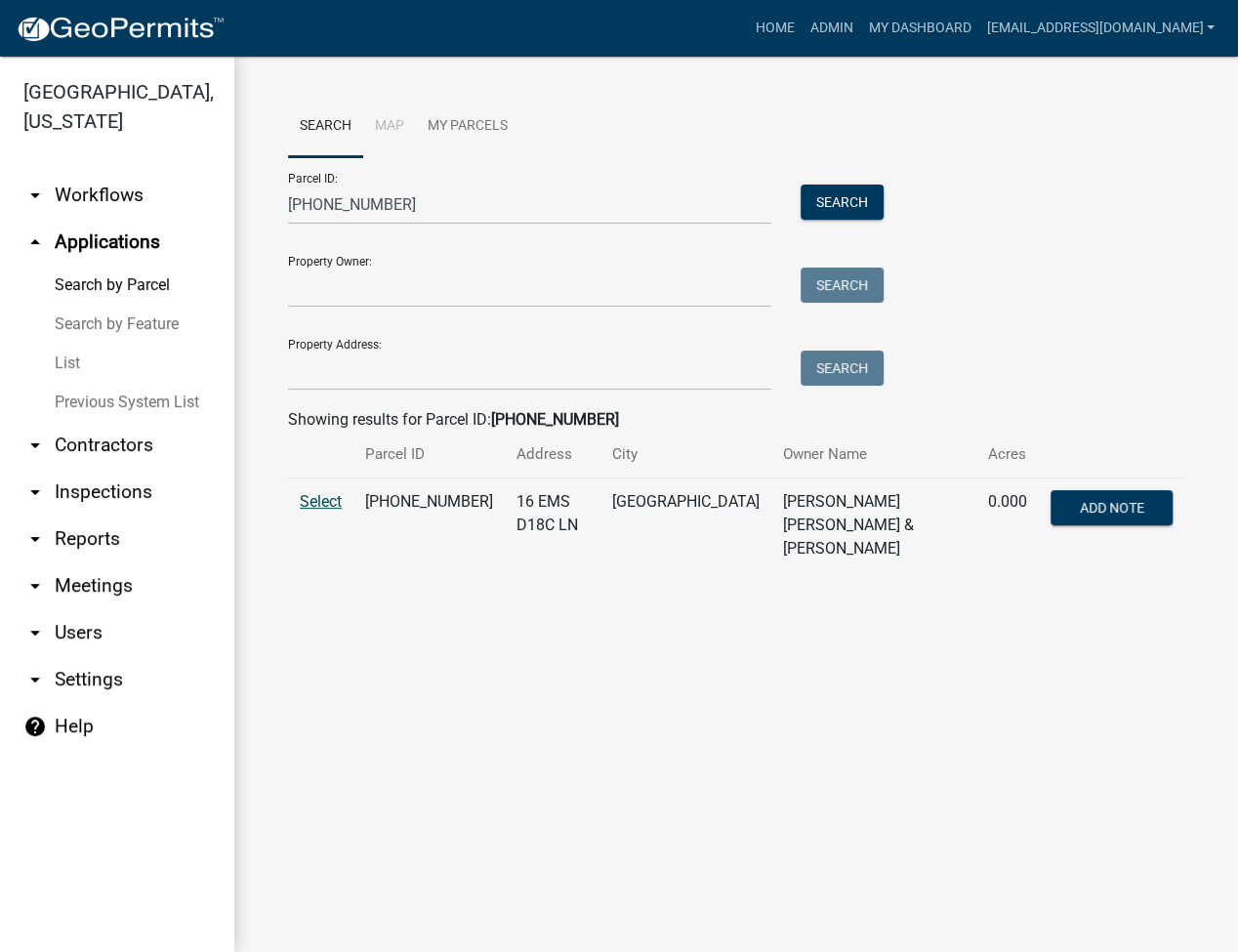 click on "Select" at bounding box center [320, 501] 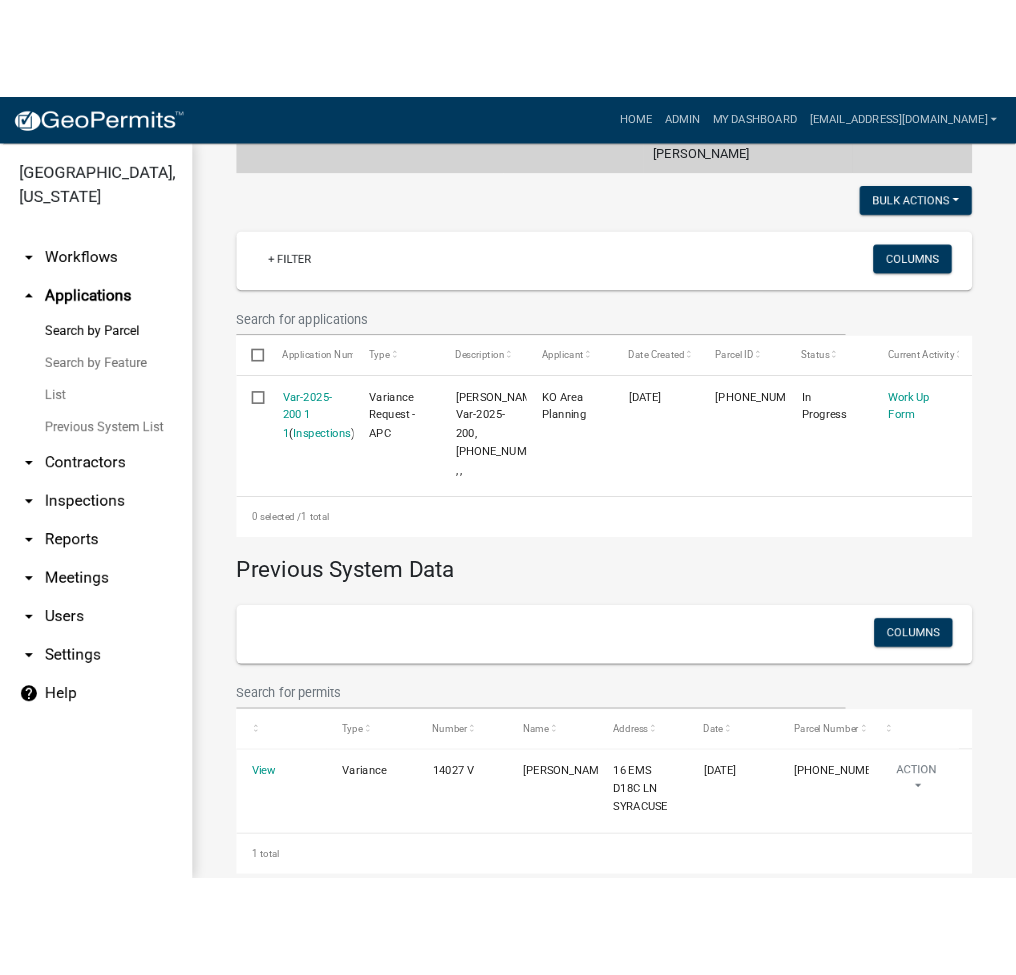 scroll, scrollTop: 499, scrollLeft: 0, axis: vertical 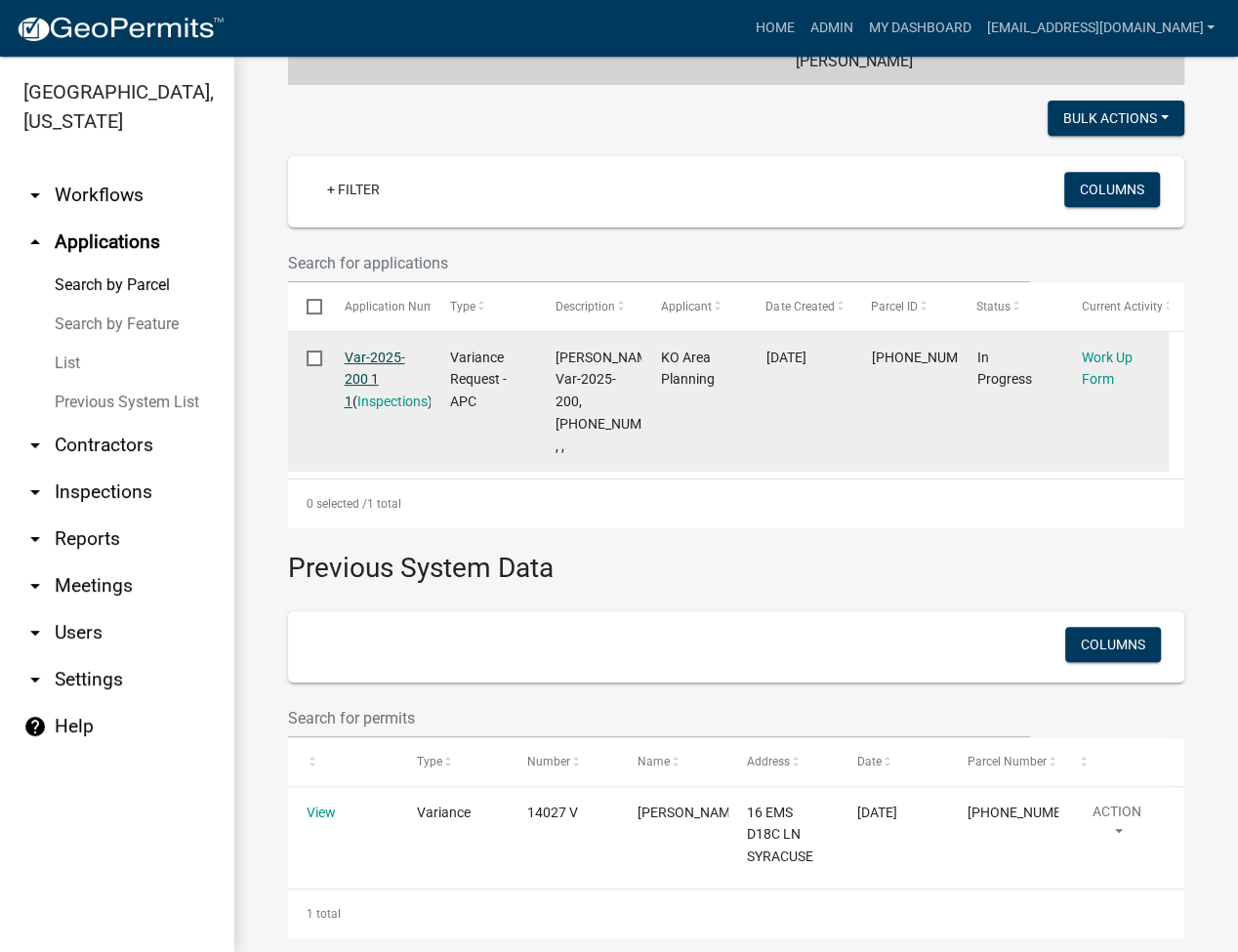 click on "Var-2025-200 1 1" 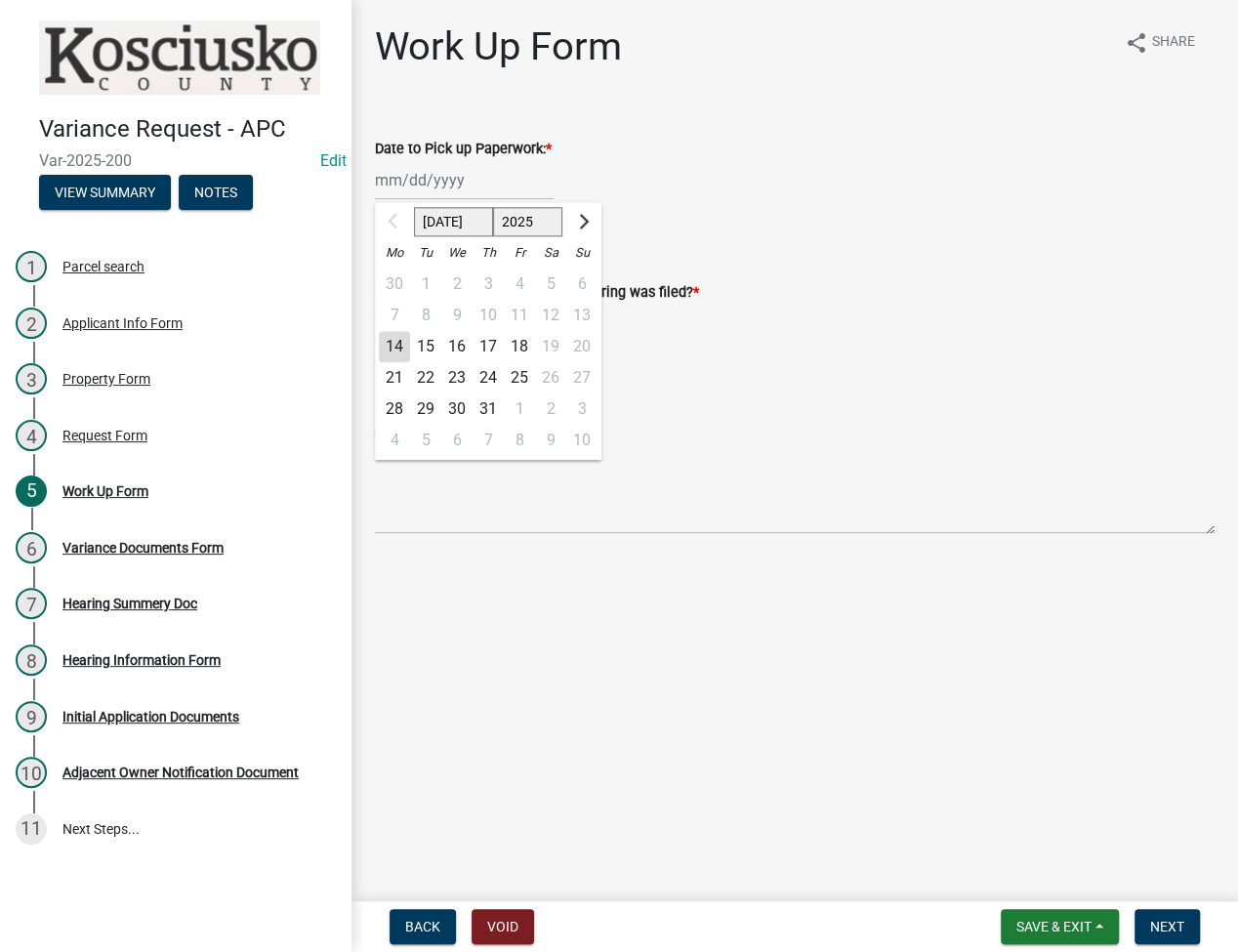 click on "[DATE] Aug Sep Oct Nov [DATE] 2026 2027 2028 2029 2030 2031 2032 2033 2034 2035 2036 2037 2038 2039 2040 2041 2042 2043 2044 2045 2046 2047 2048 2049 2050 2051 2052 2053 2054 2055 2056 2057 2058 2059 2060 2061 2062 2063 2064 2065 2066 2067 2068 2069 2070 2071 2072 2073 2074 2075 2076 2077 2078 2079 2080 2081 2082 2083 2084 2085 2086 2087 2088 2089 2090 2091 2092 2093 2094 2095 2096 2097 2098 2099 2100 2101 2102 2103 2104 2105 2106 2107 2108 2109 2110 2111 2112 2113 2114 2115 2116 2117 2118 2119 2120 2121 2122 2123 2124 2125 2126 2127 2128 2129 2130 2131 2132 2133 2134 2135 2136 2137 2138 2139 2140 2141 2142 2143 2144 2145 2146 2147 2148 2149 2150 2151 2152 2153 2154 2155 2156 2157 2158 2159 2160 2161 2162 2163 2164 2165 2166 2167 2168 2169 2170 2171 2172 2173 2174 2175 2176 2177 2178 2179 2180 2181 2182 2183 2184 2185 2186 2187 2188 2189 2190 2191 2192 2193 2194 2195 2196 2197 2198 2199 2200 2201 2202 2203 2204 2205 2206 2207 2208 2209 2210 2211 2212 2213 2214 2215 2216 2217 2218 2219 2220 2221 2222 2223 2224" 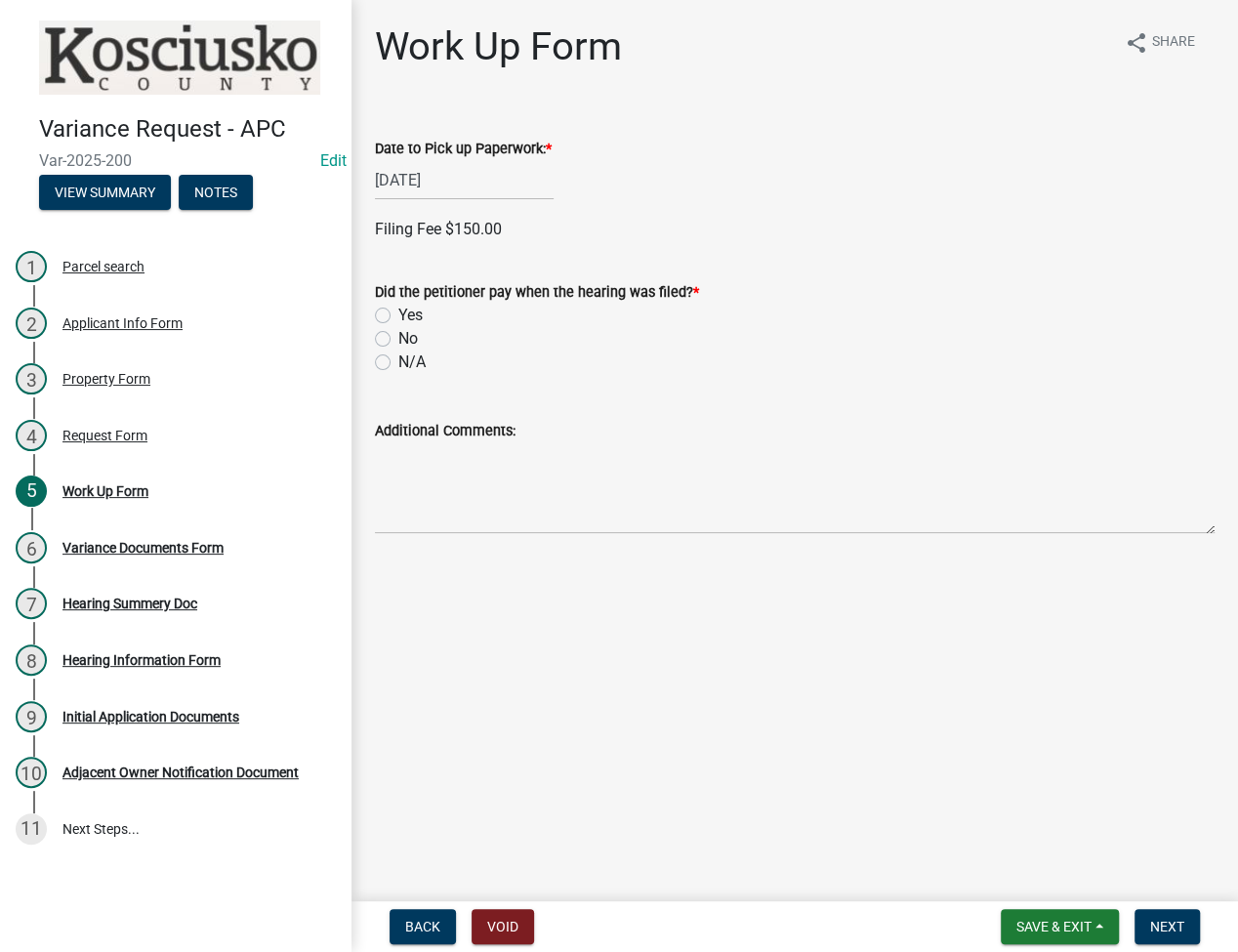 click on "Yes" 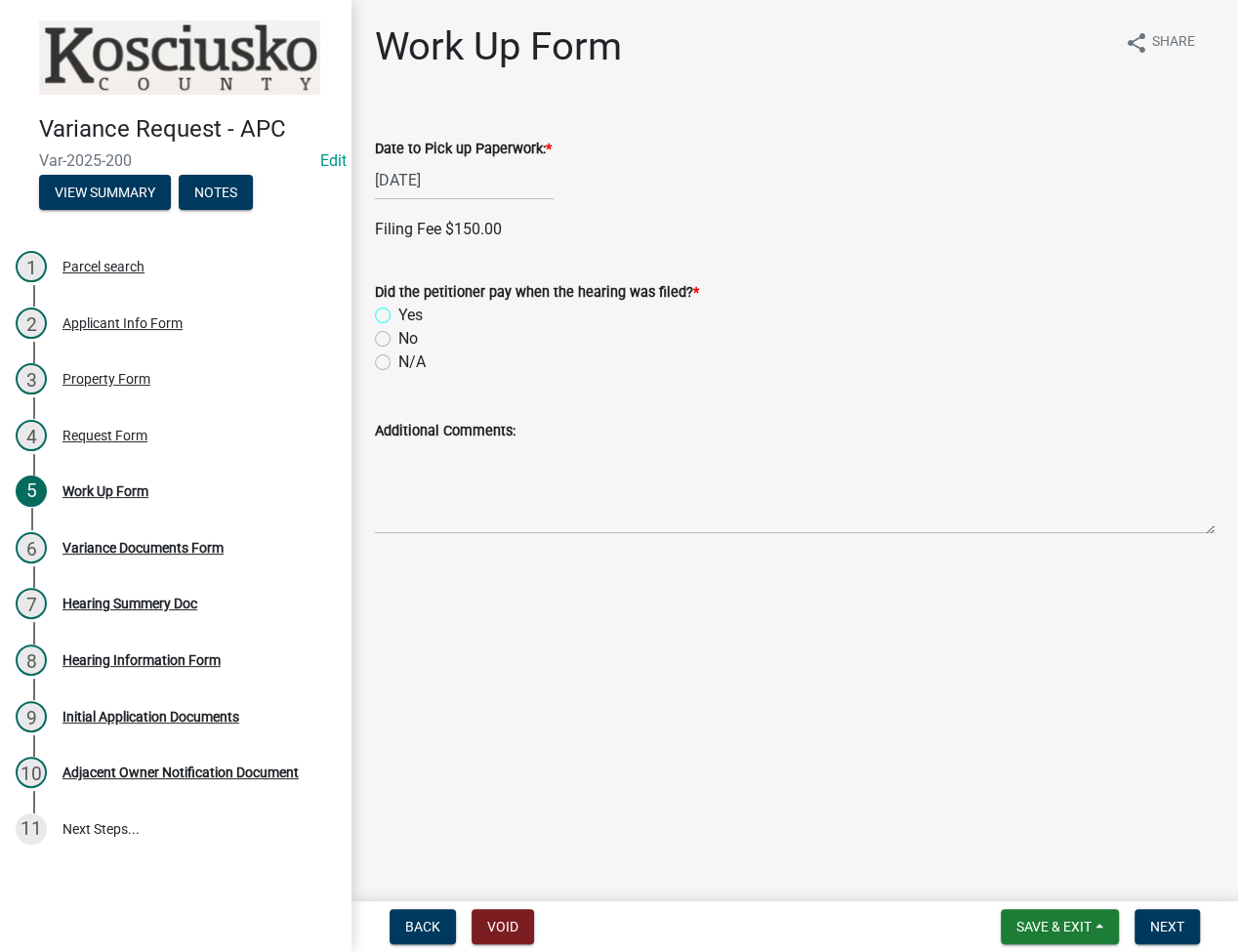 click on "Yes" at bounding box center (404, 310) 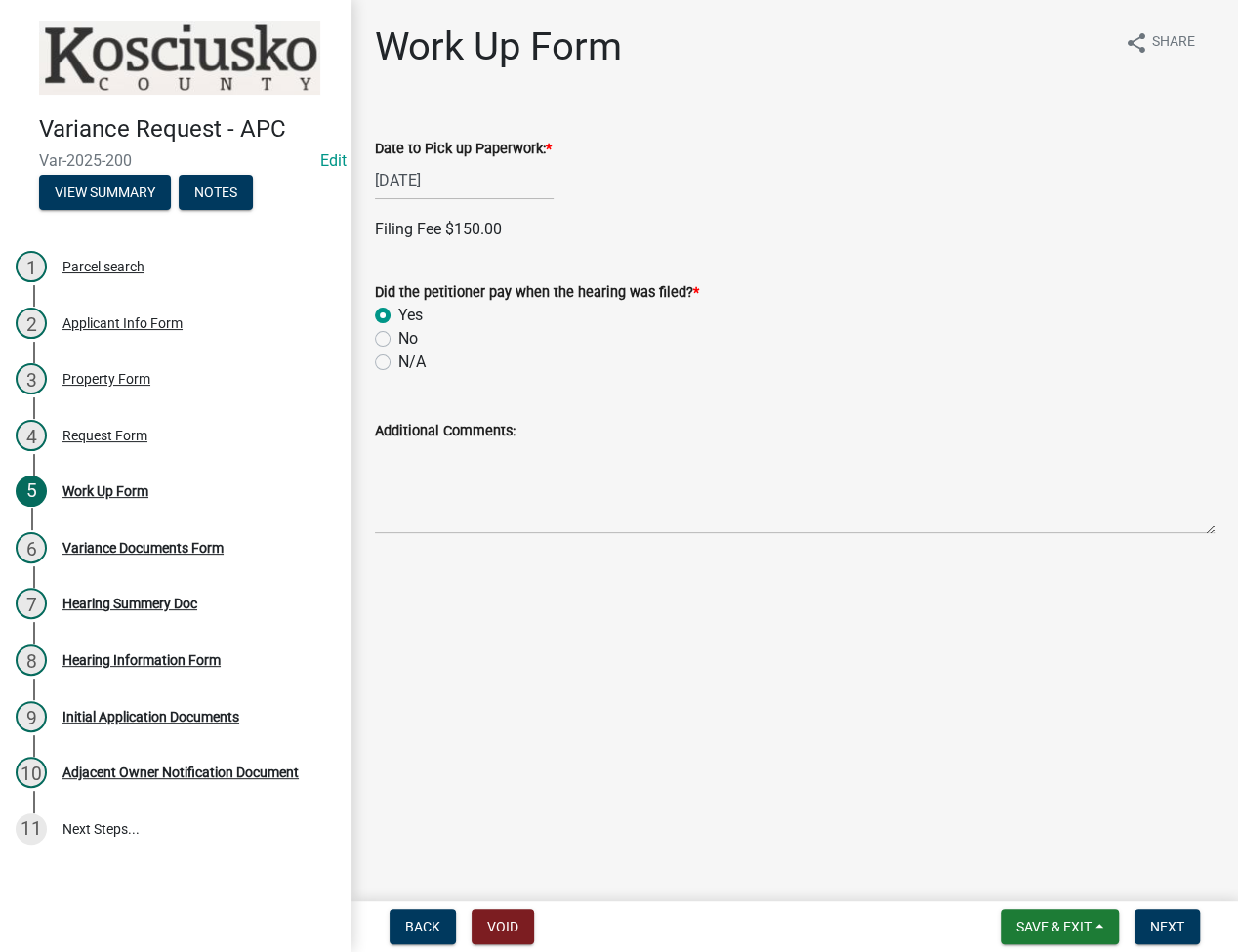 radio on "true" 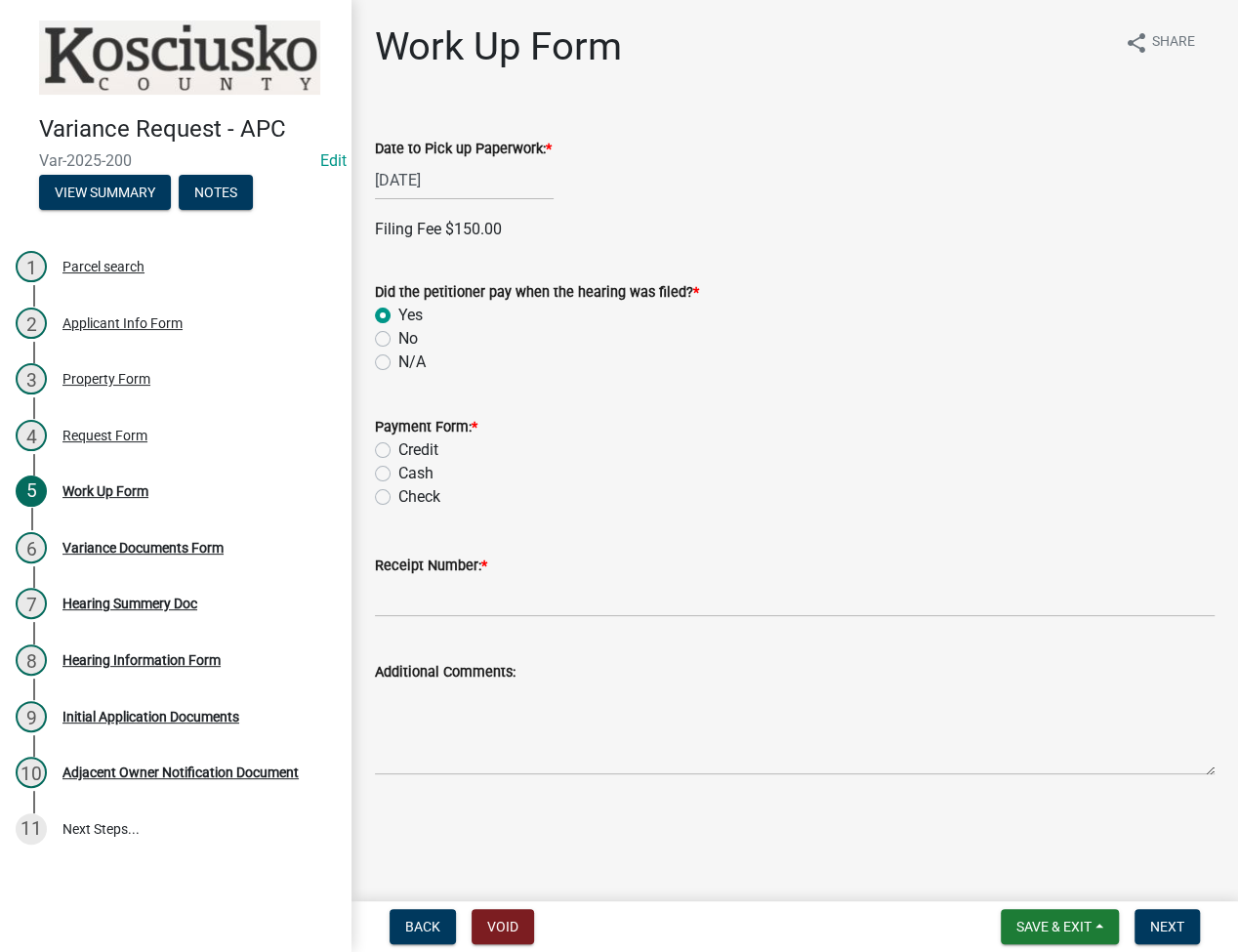 click on "Credit" 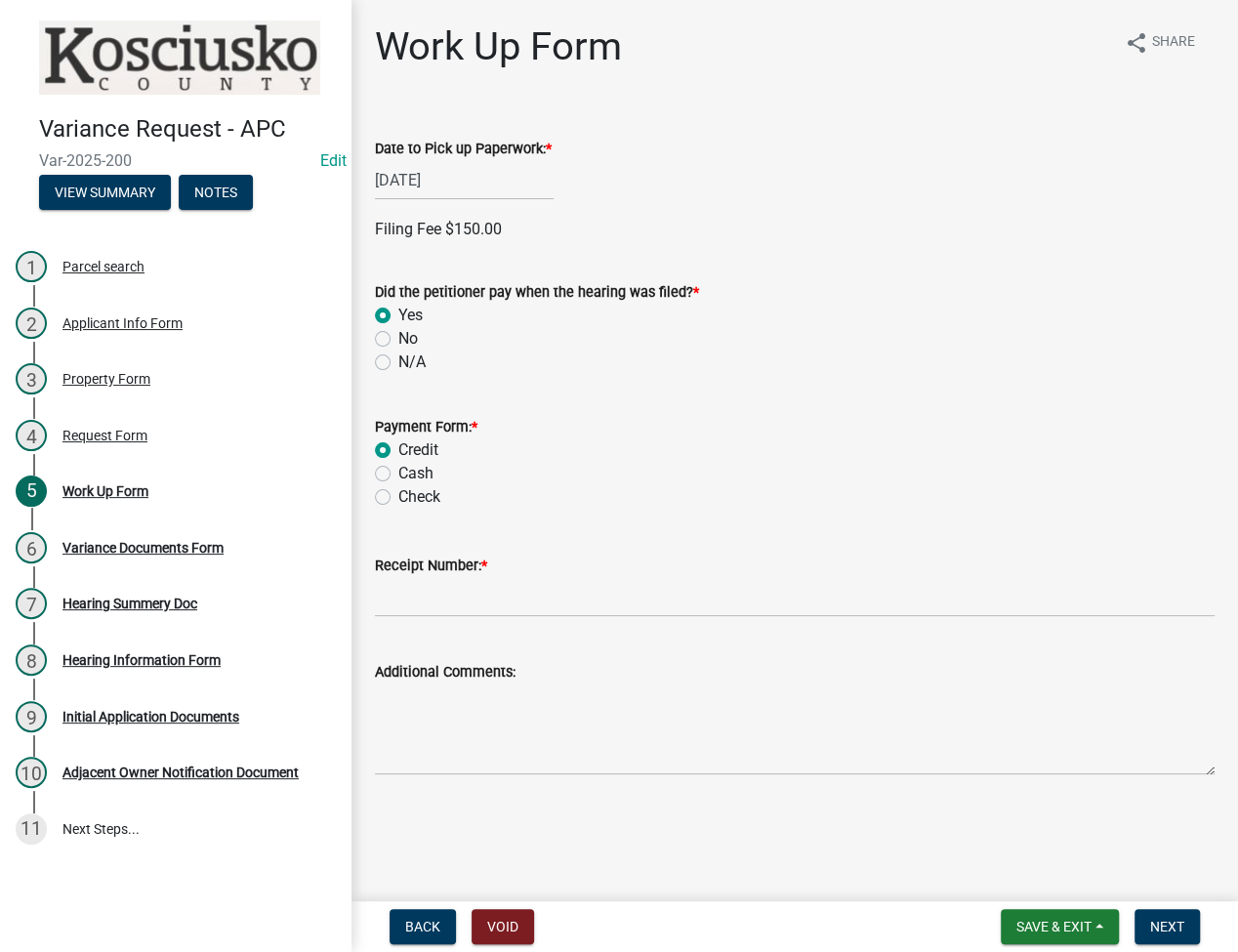 radio on "true" 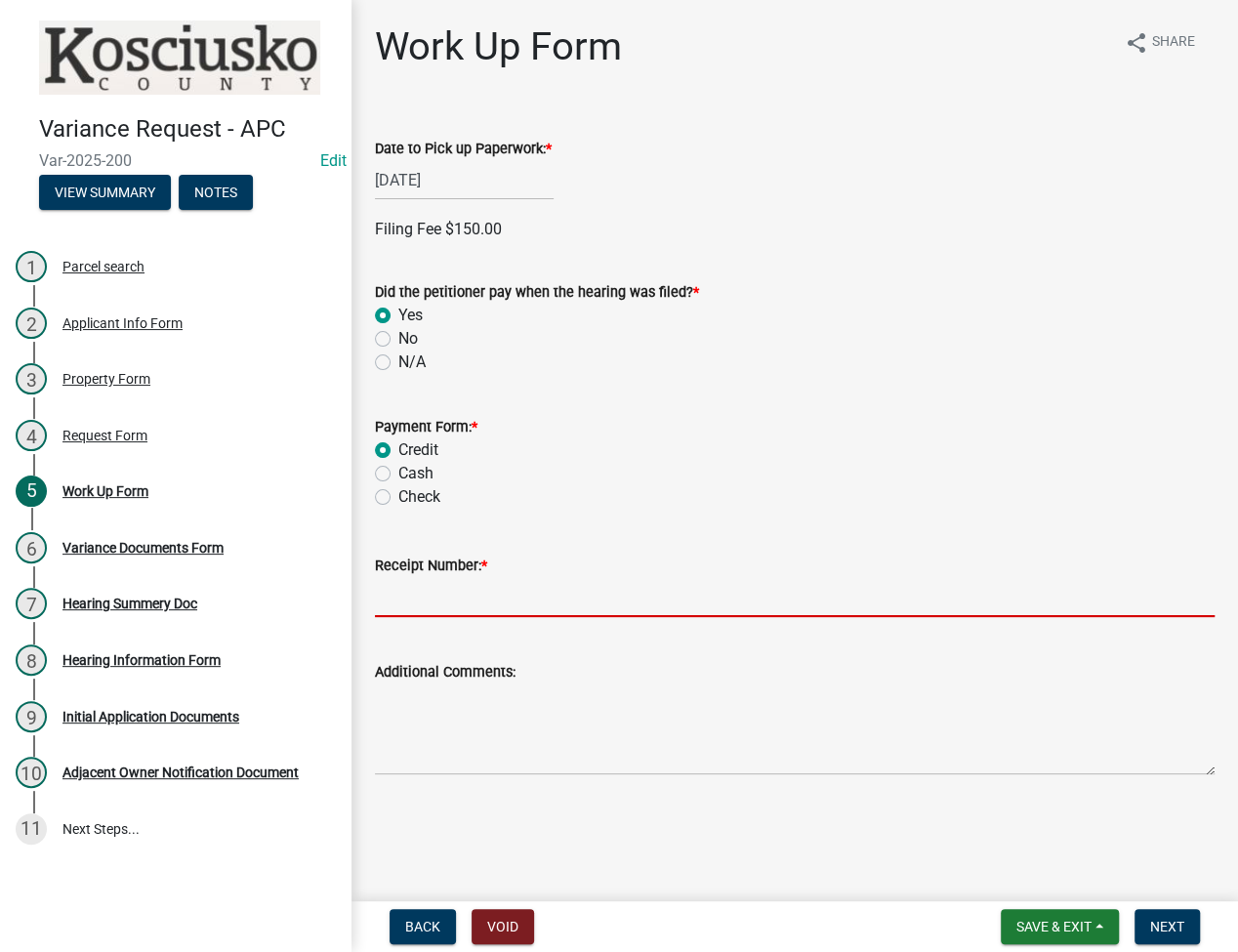 click on "Receipt Number:  *" at bounding box center [795, 597] 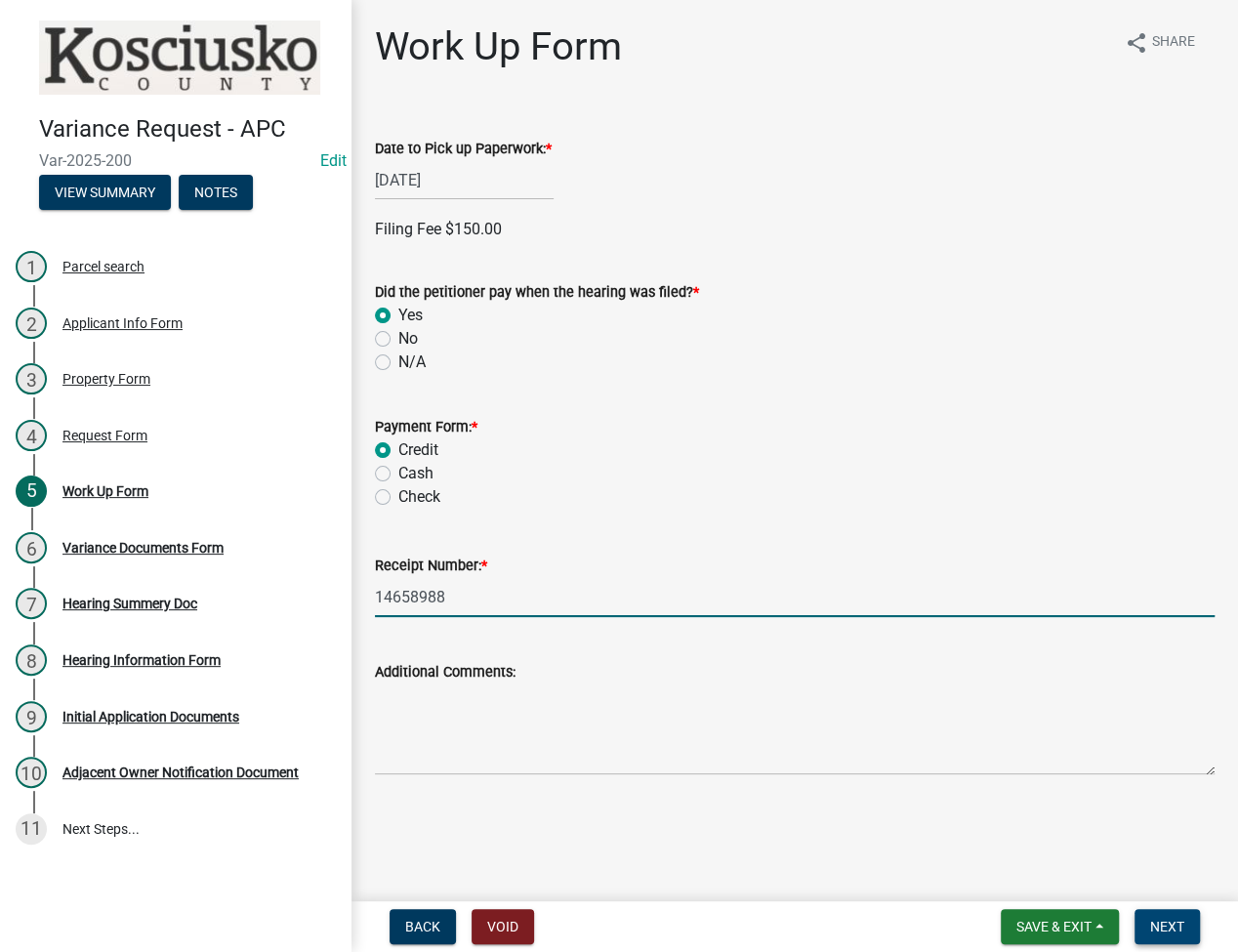 type on "14658988" 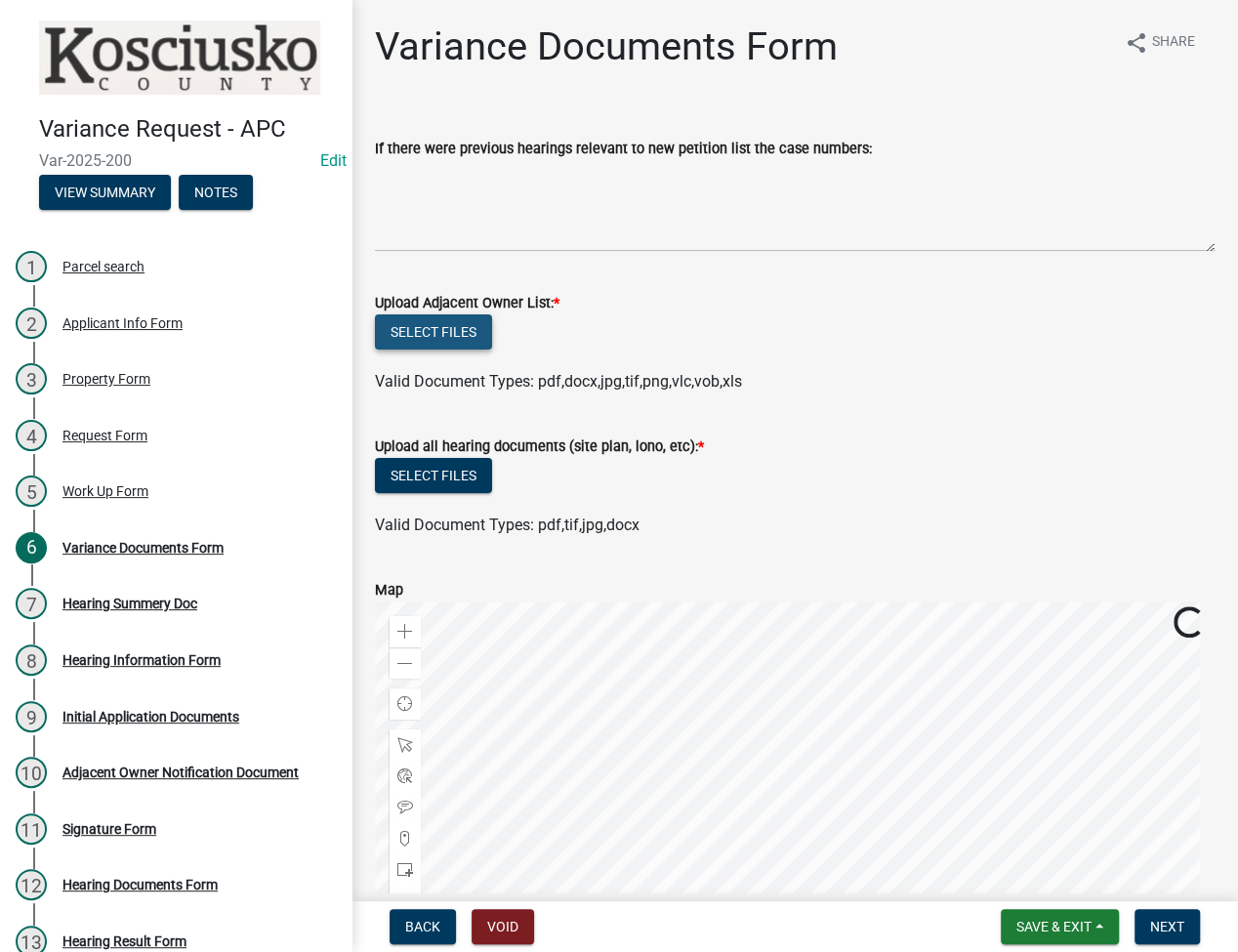 click on "Select files" 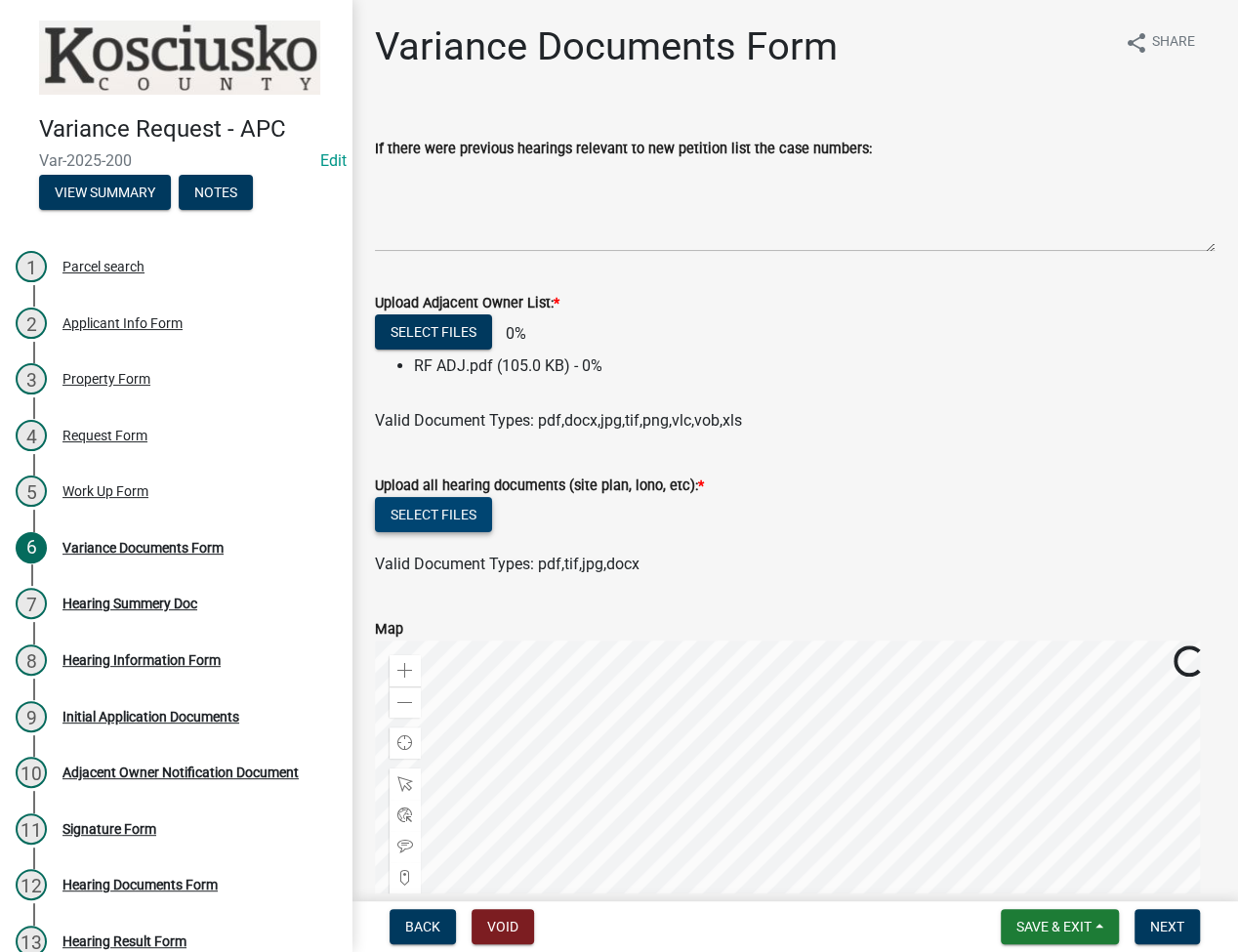 click on "Select files" 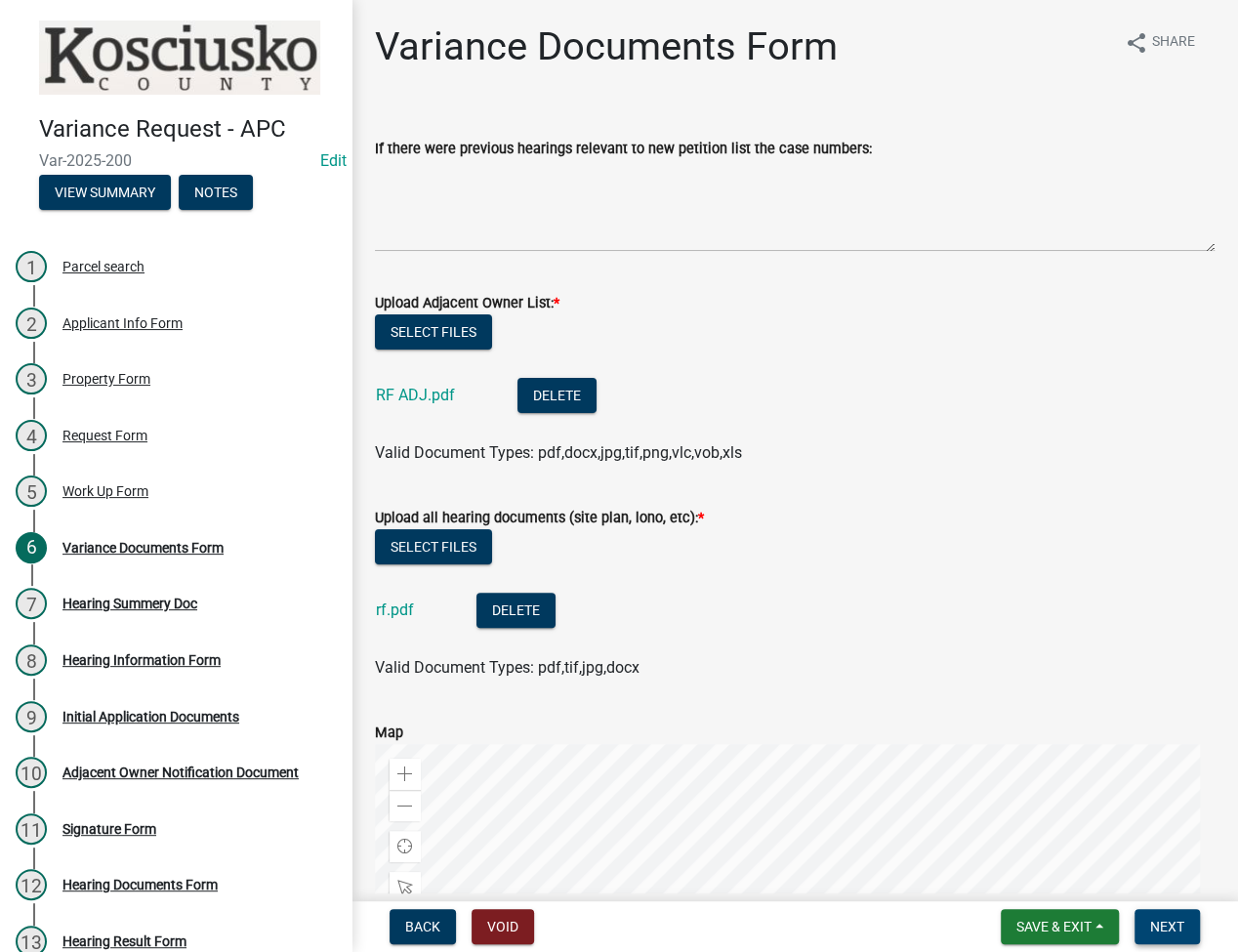 click on "Next" at bounding box center (1167, 927) 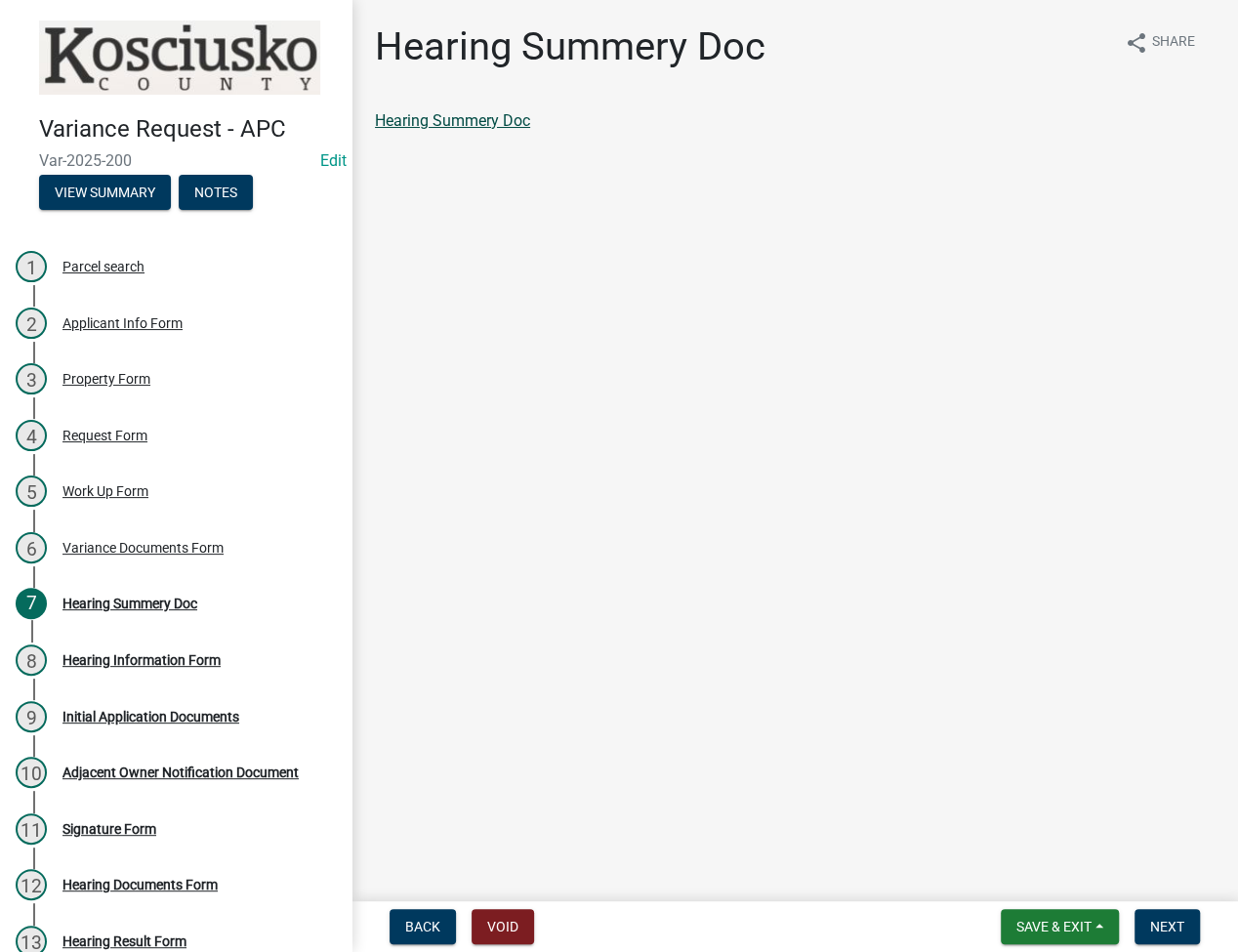 click on "Hearing Summery Doc" 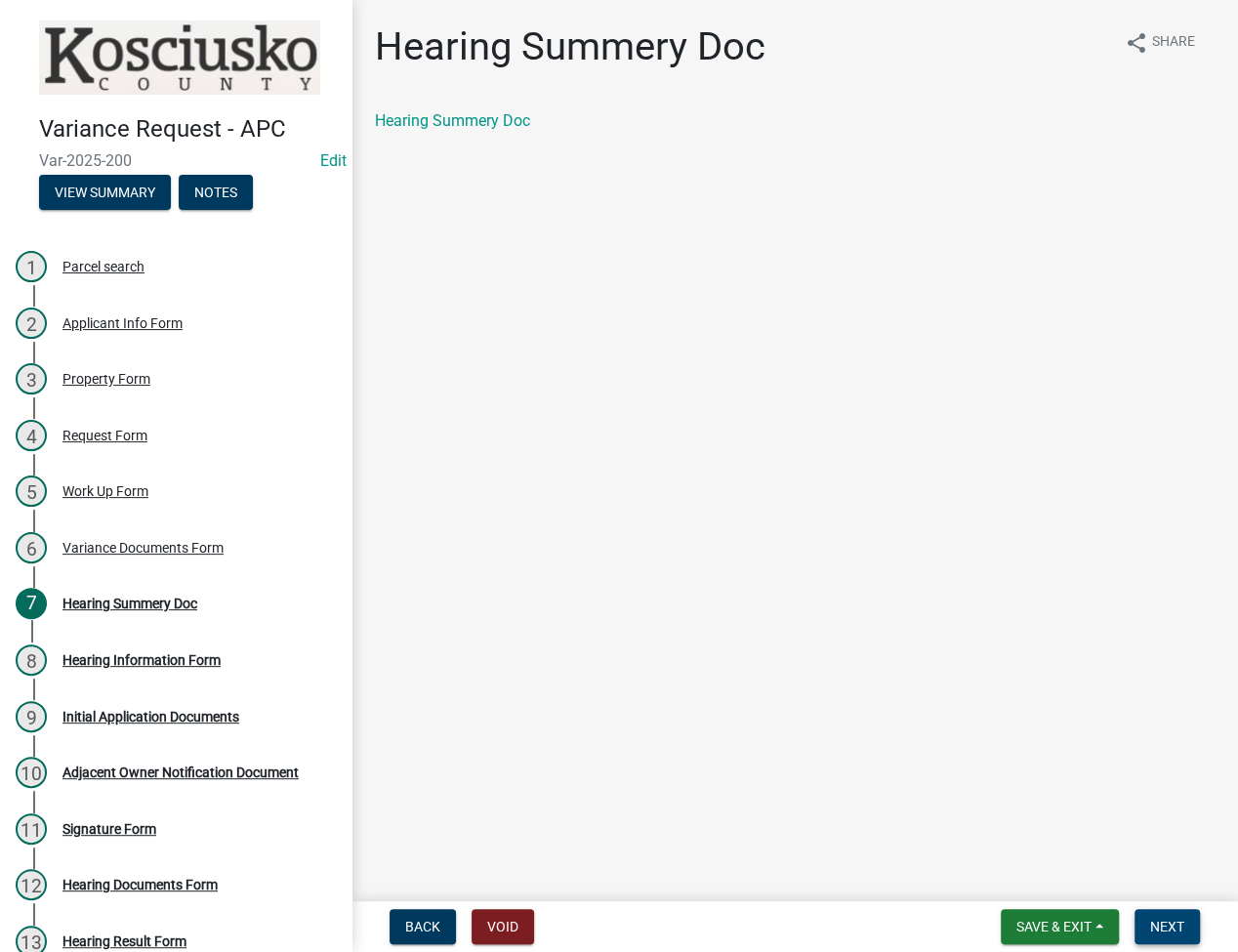 click on "Next" at bounding box center [1167, 927] 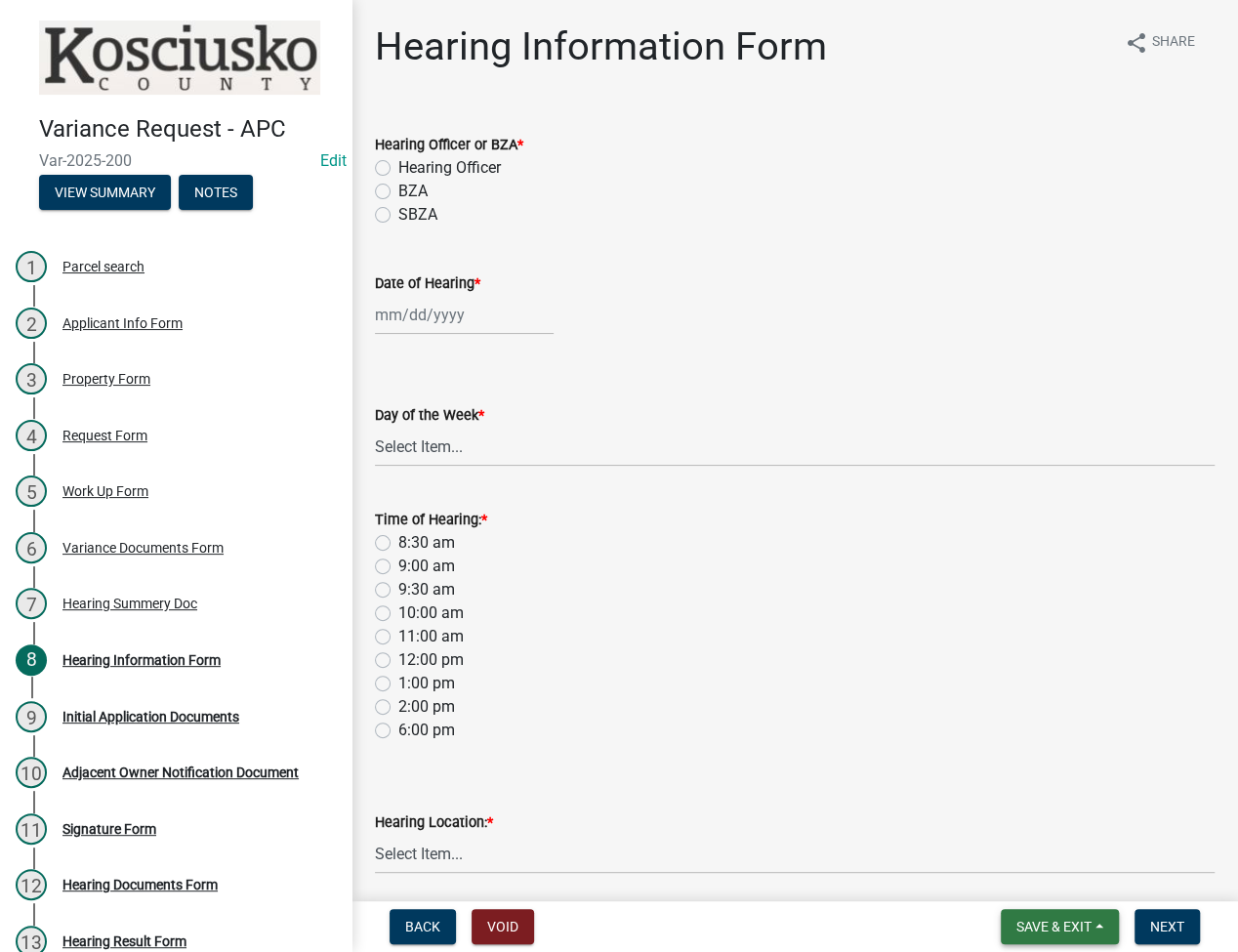 click on "Save & Exit" at bounding box center (1053, 927) 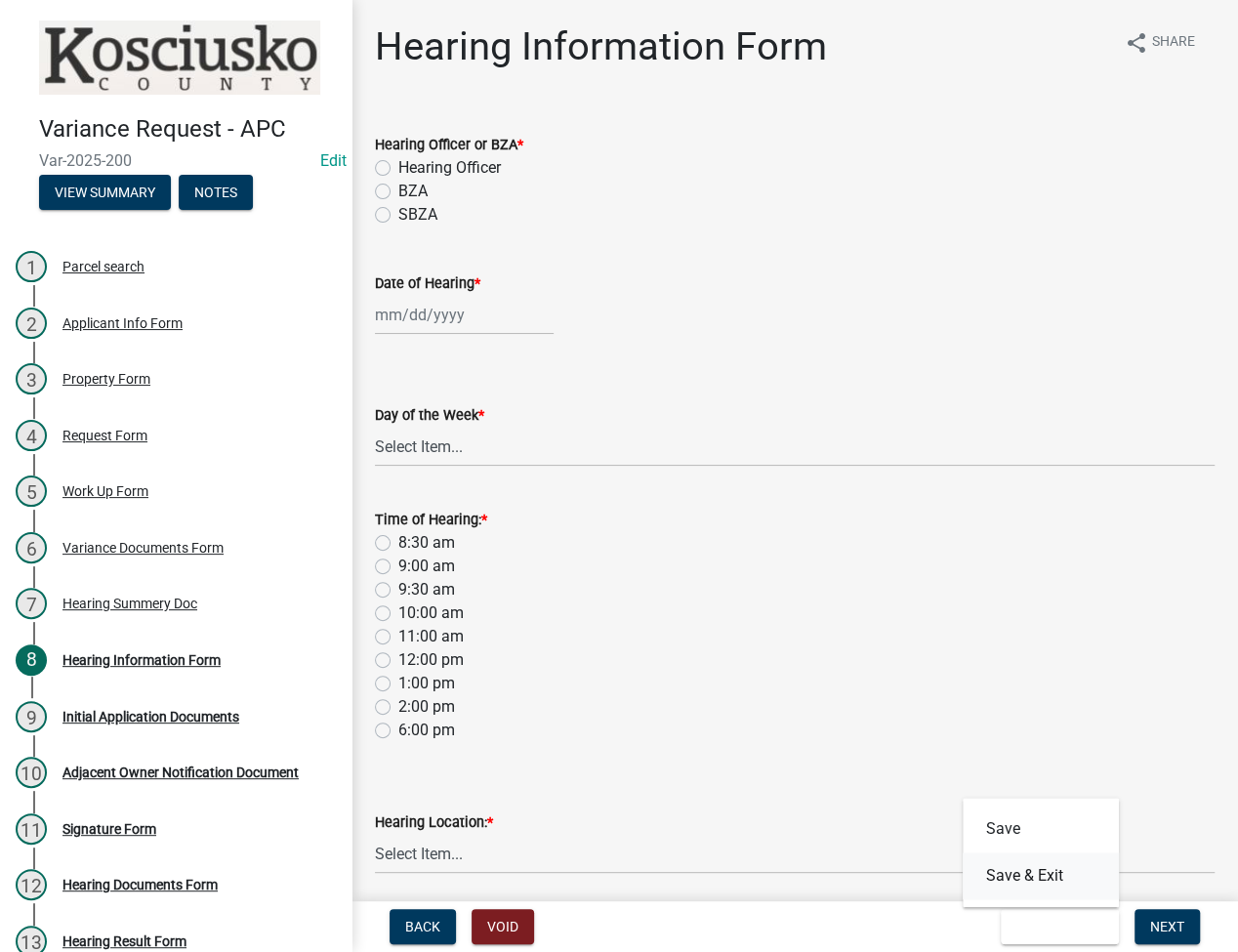 click on "Save & Exit" at bounding box center [1041, 876] 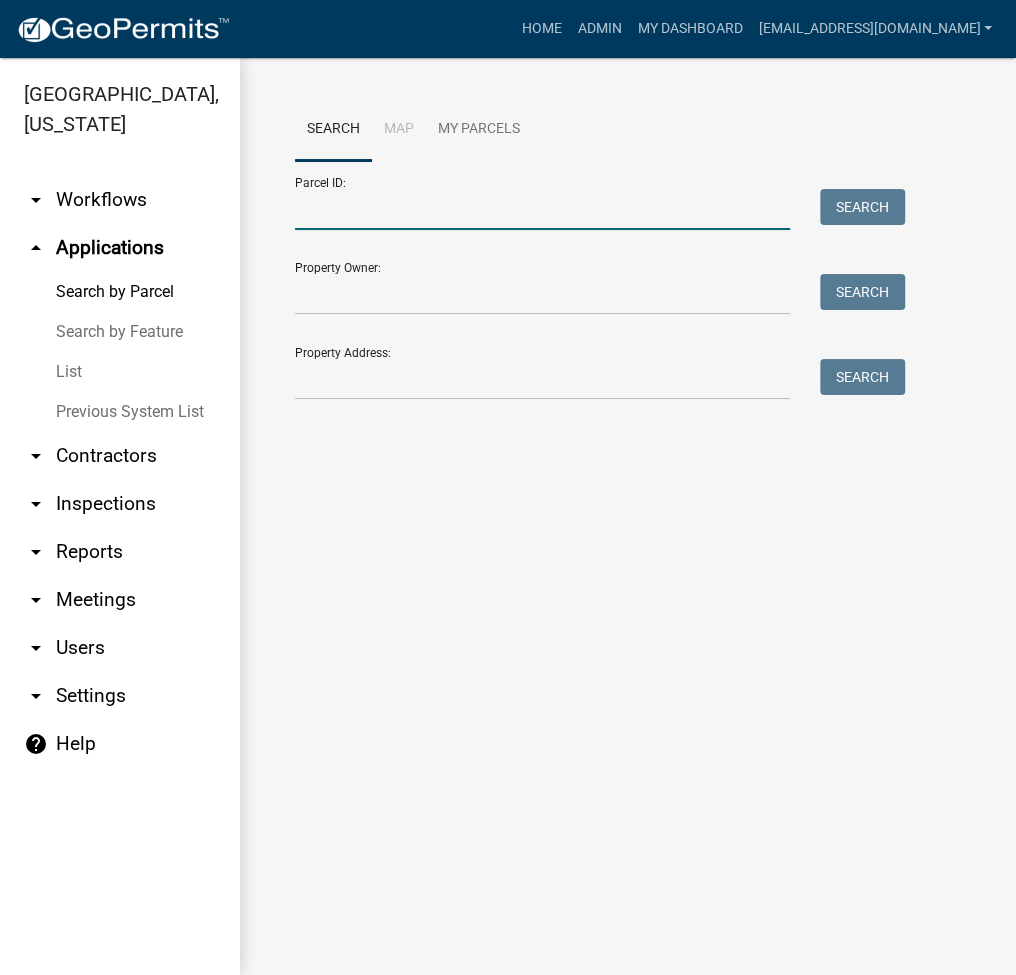 click on "Parcel ID:" at bounding box center (542, 209) 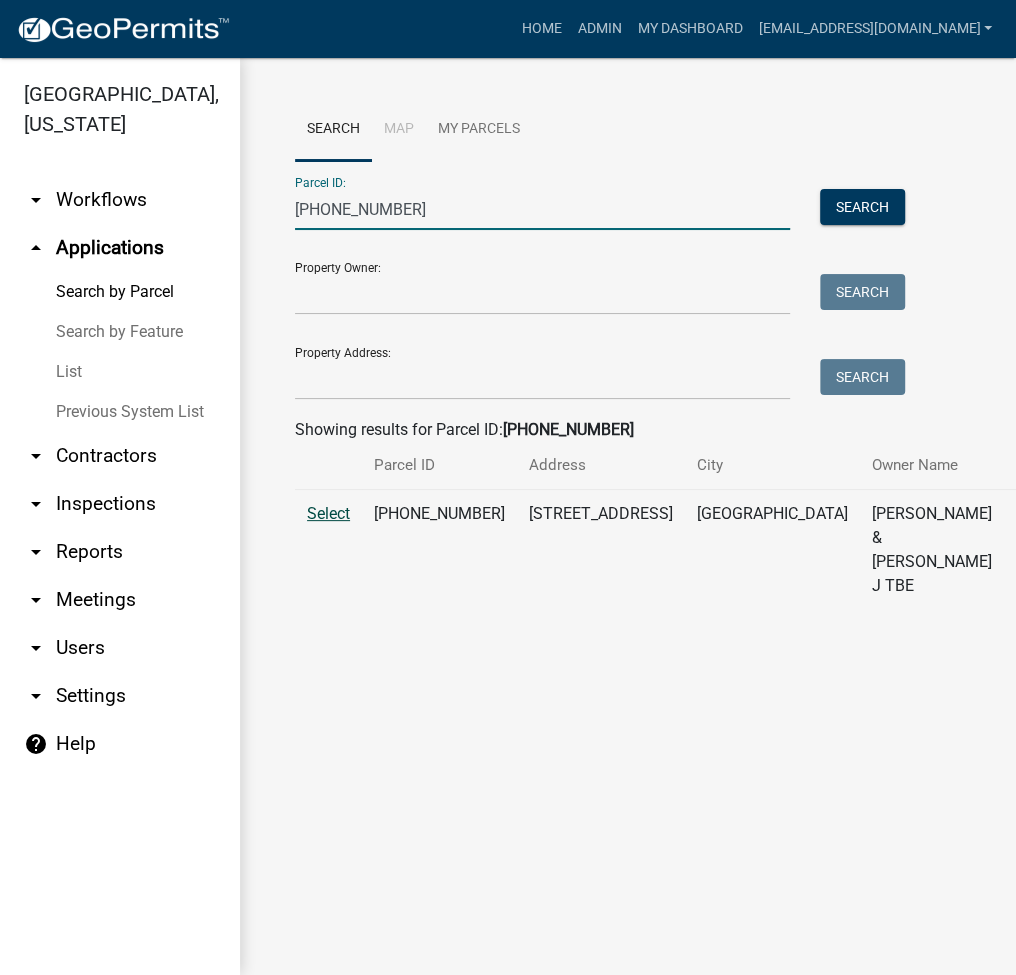 type on "[PHONE_NUMBER]" 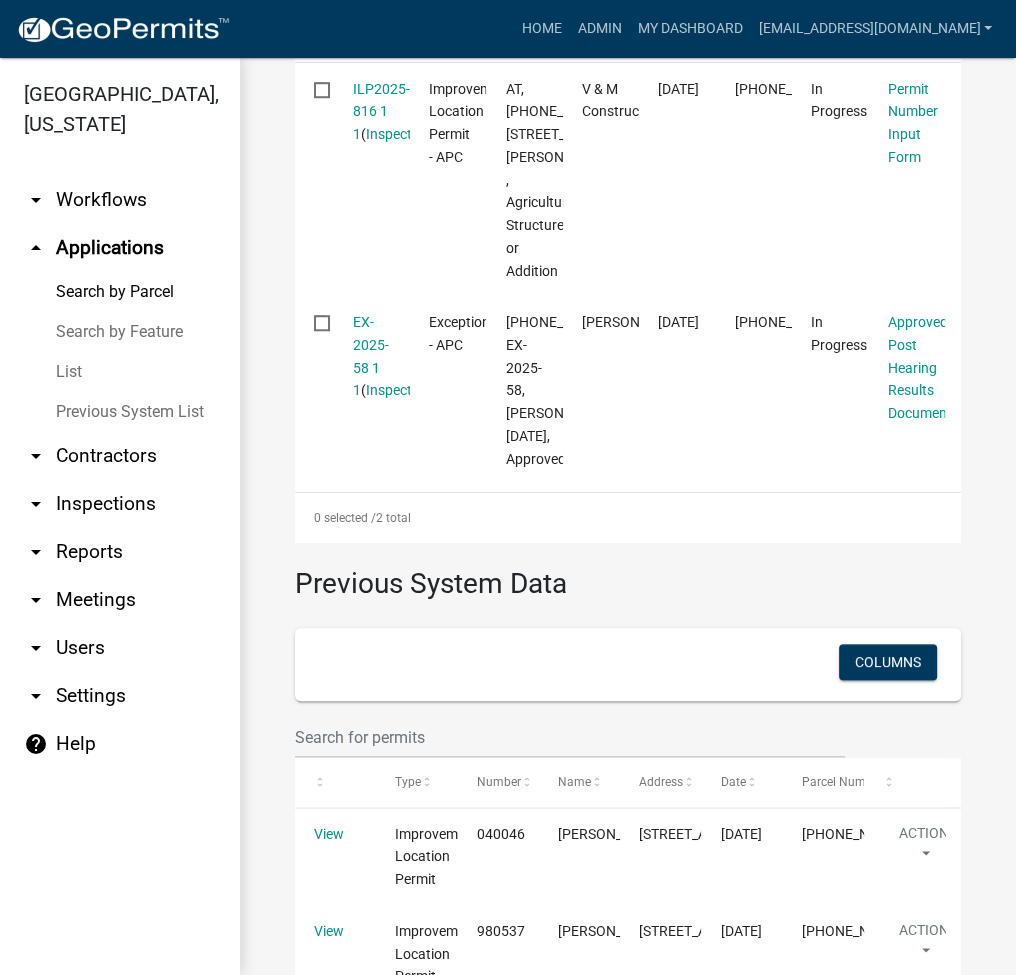 scroll, scrollTop: 533, scrollLeft: 0, axis: vertical 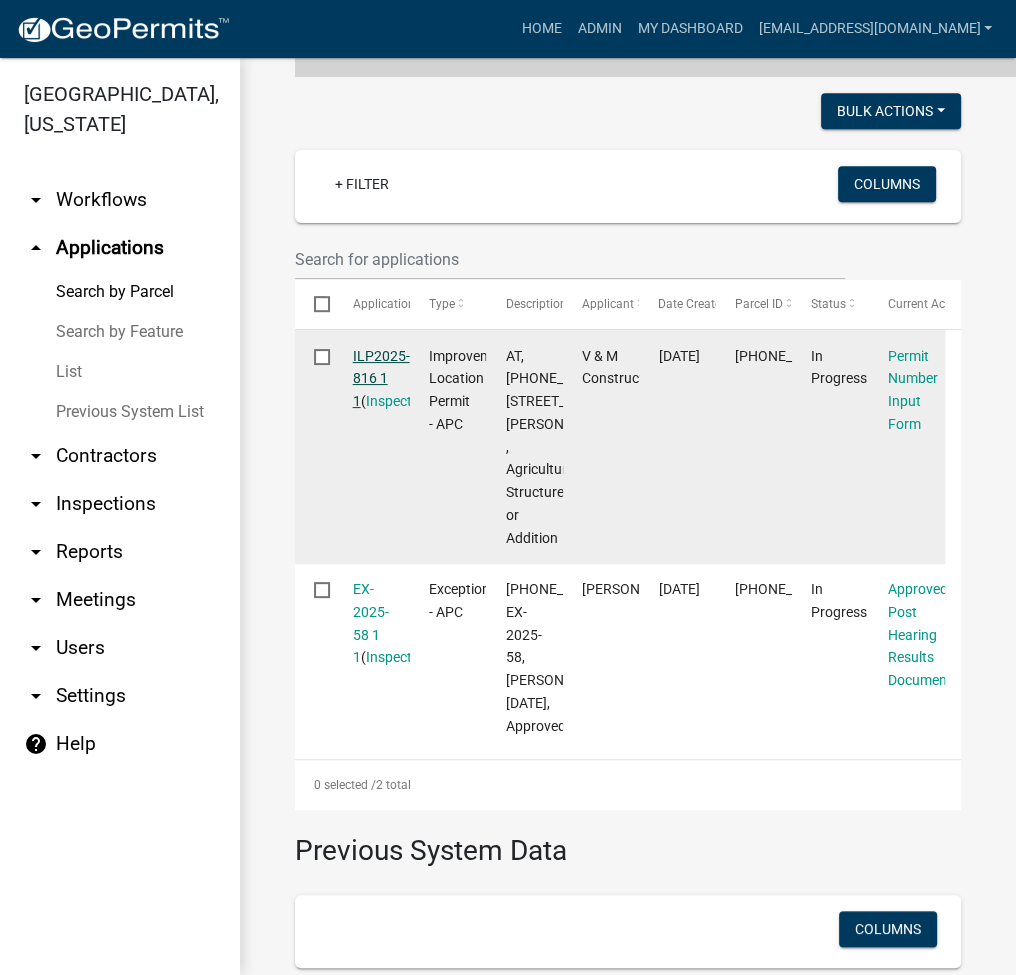 click on "ILP2025-816 1 1" 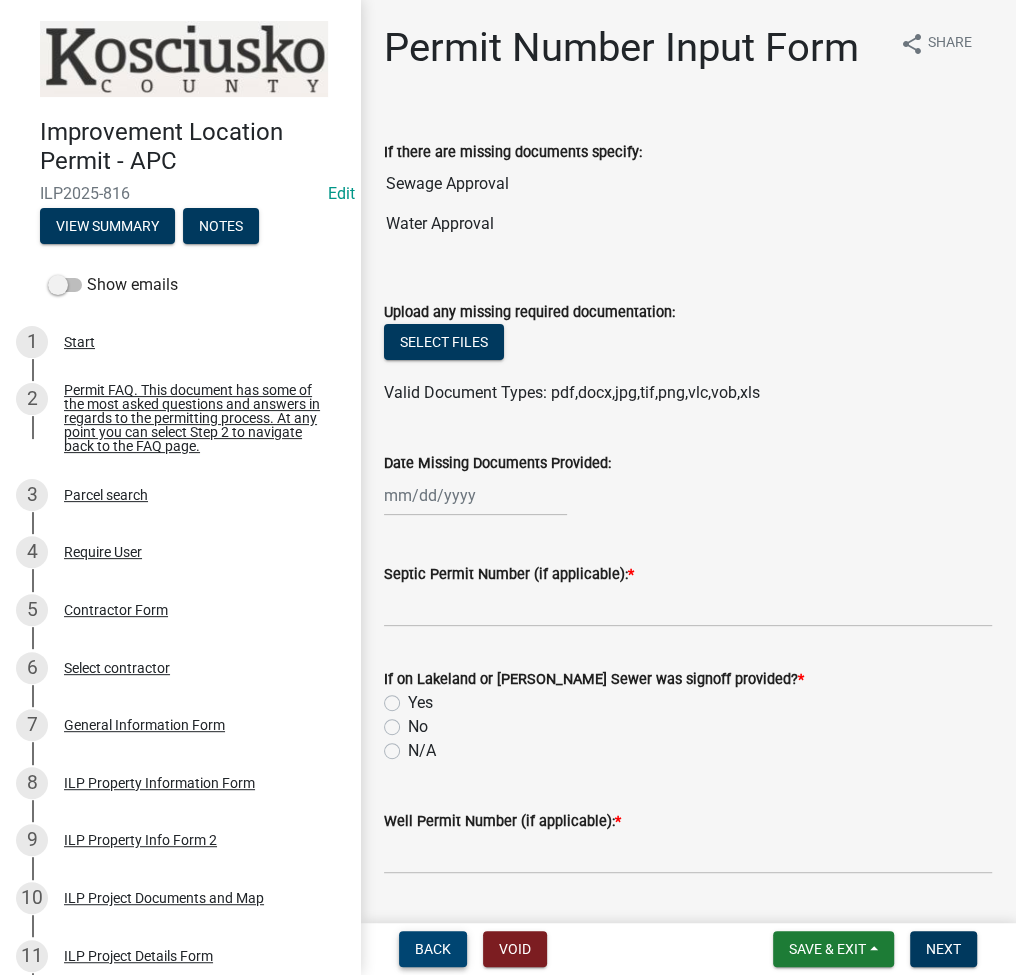 click on "Back" at bounding box center (433, 949) 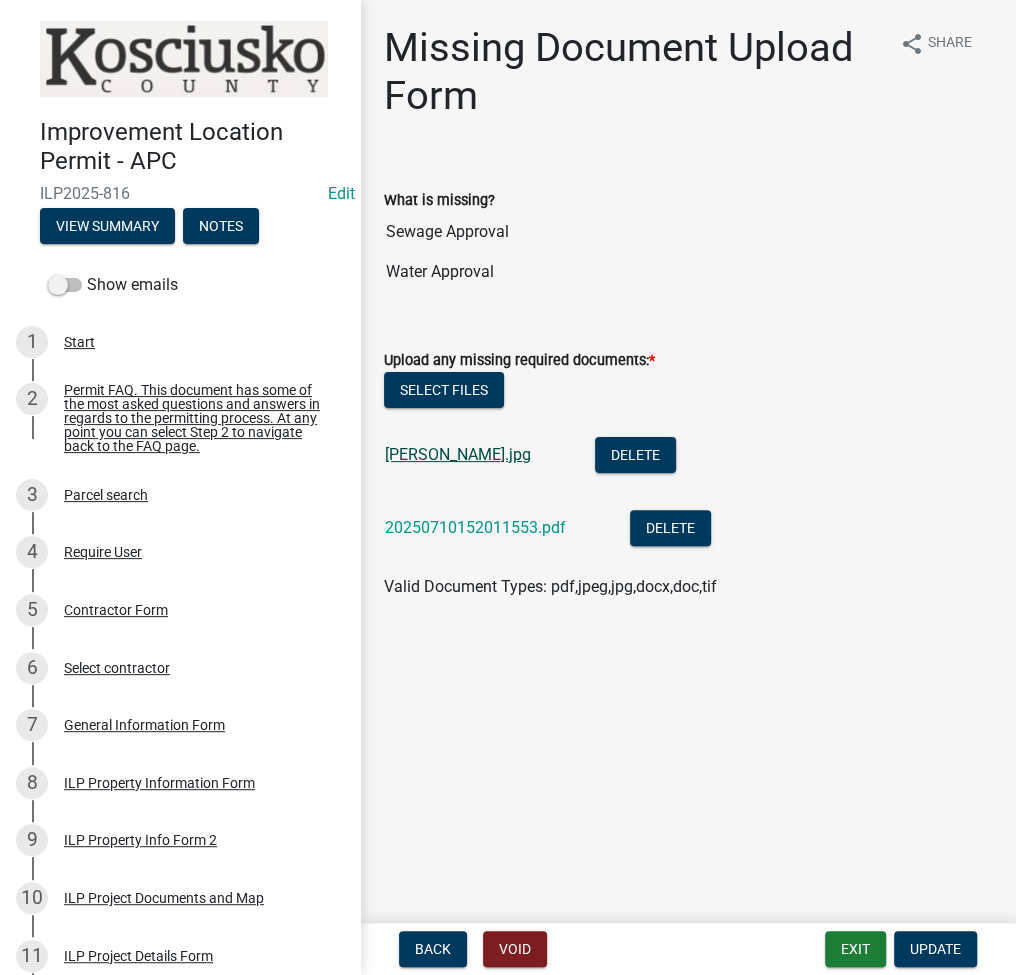 click on "[PERSON_NAME].jpg" 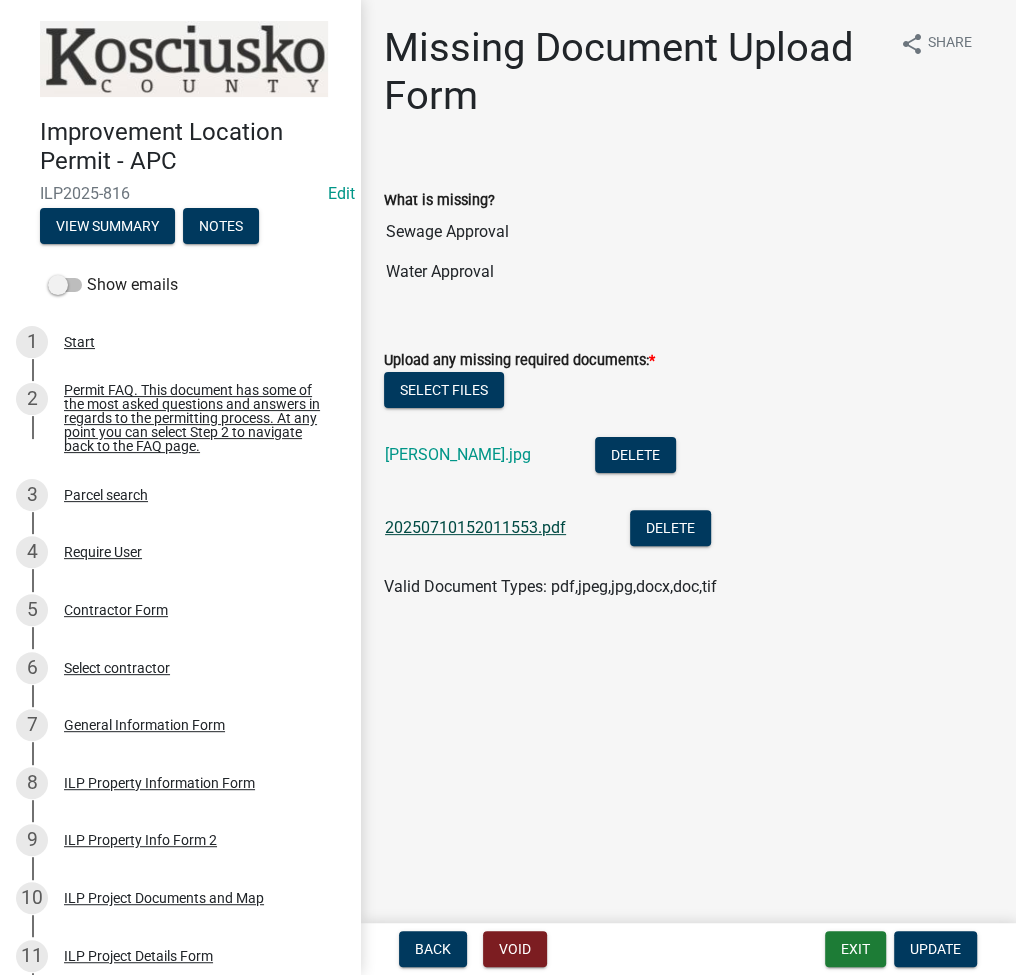 click on "20250710152011553.pdf" 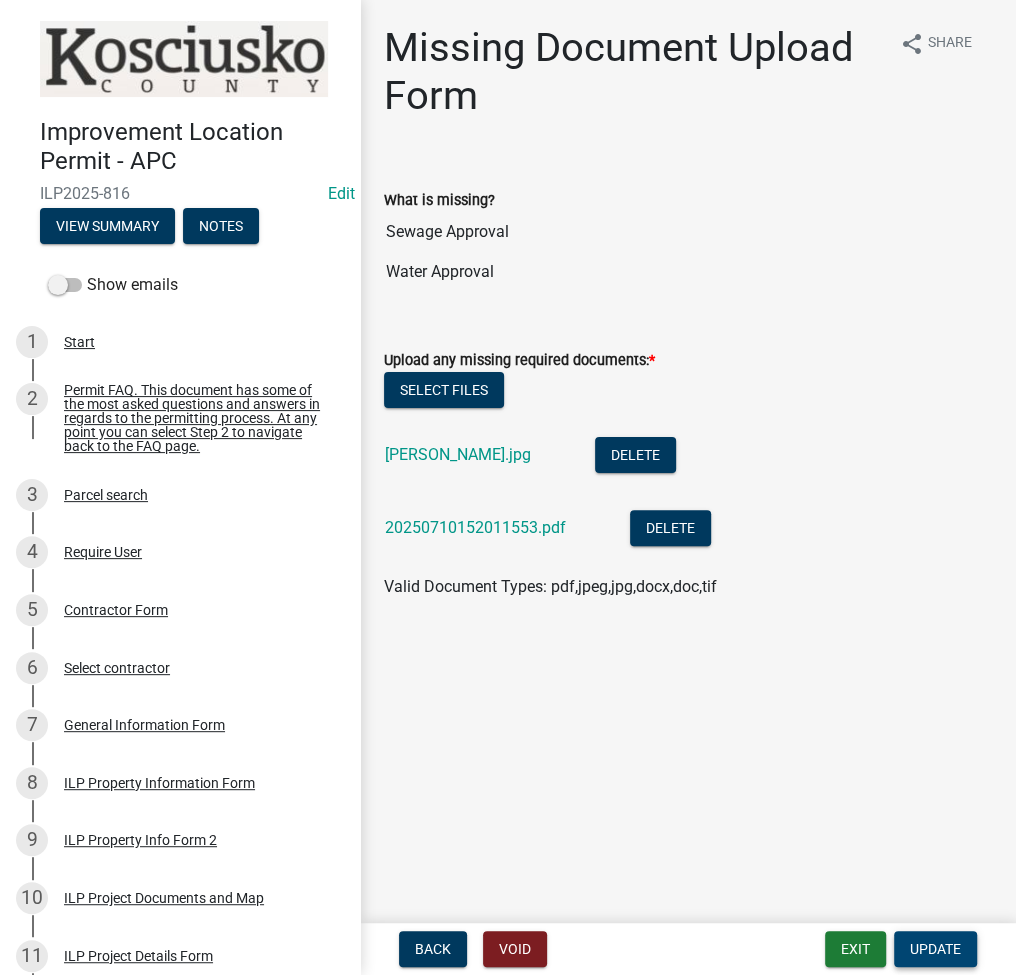 click on "Update" at bounding box center (935, 949) 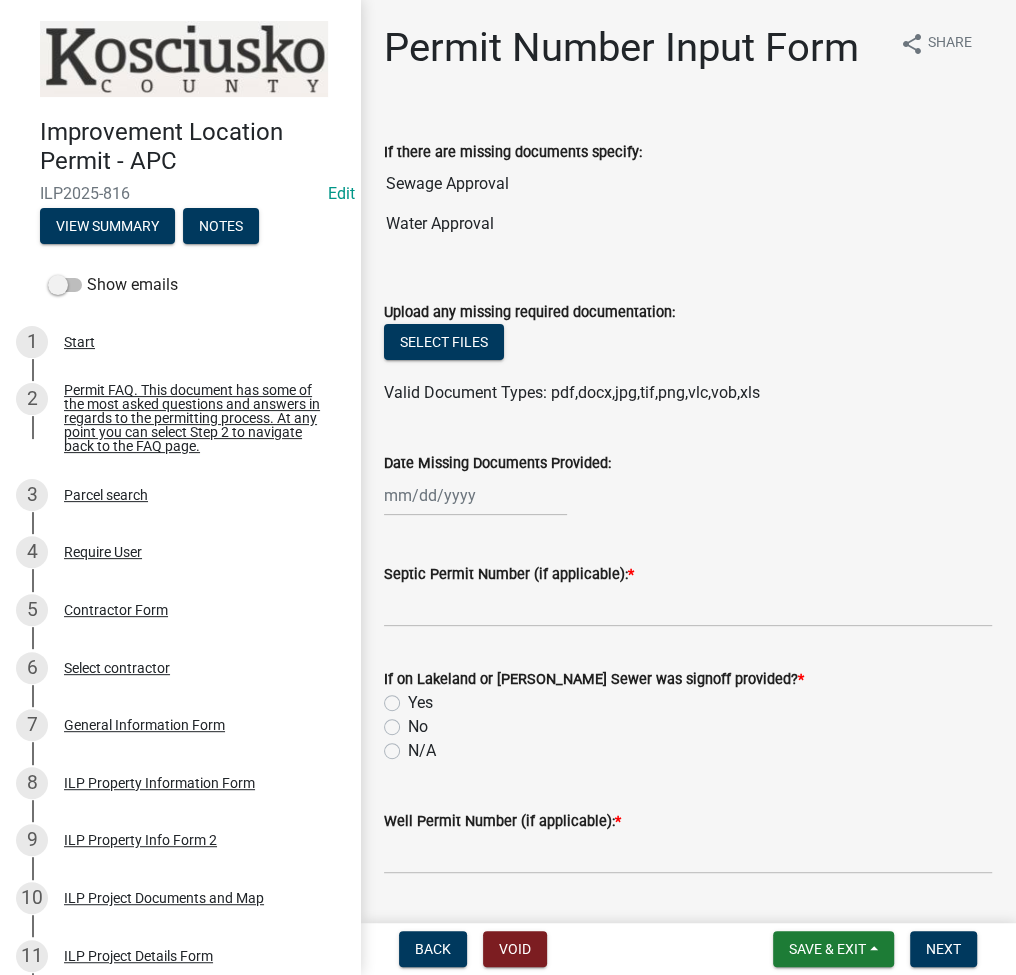 click 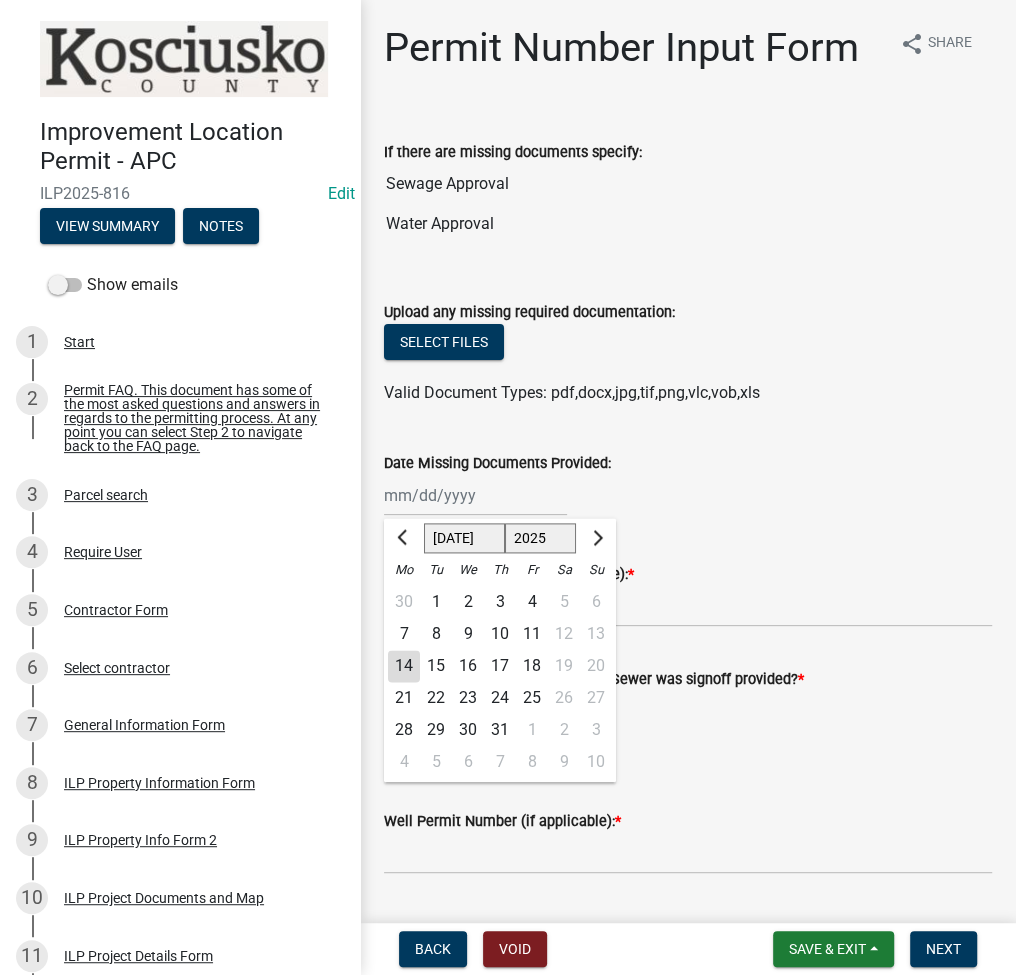 click on "14" 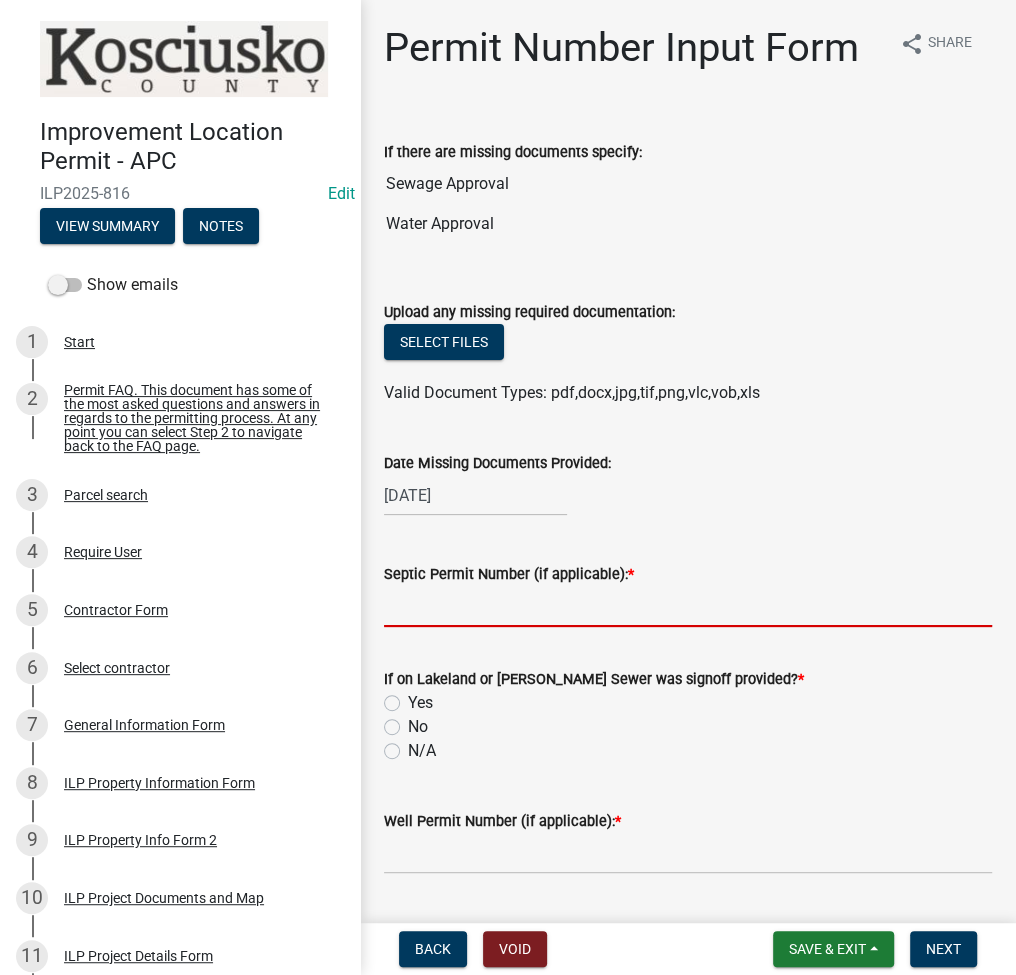 click on "Septic Permit Number (if applicable):  *" at bounding box center (688, 606) 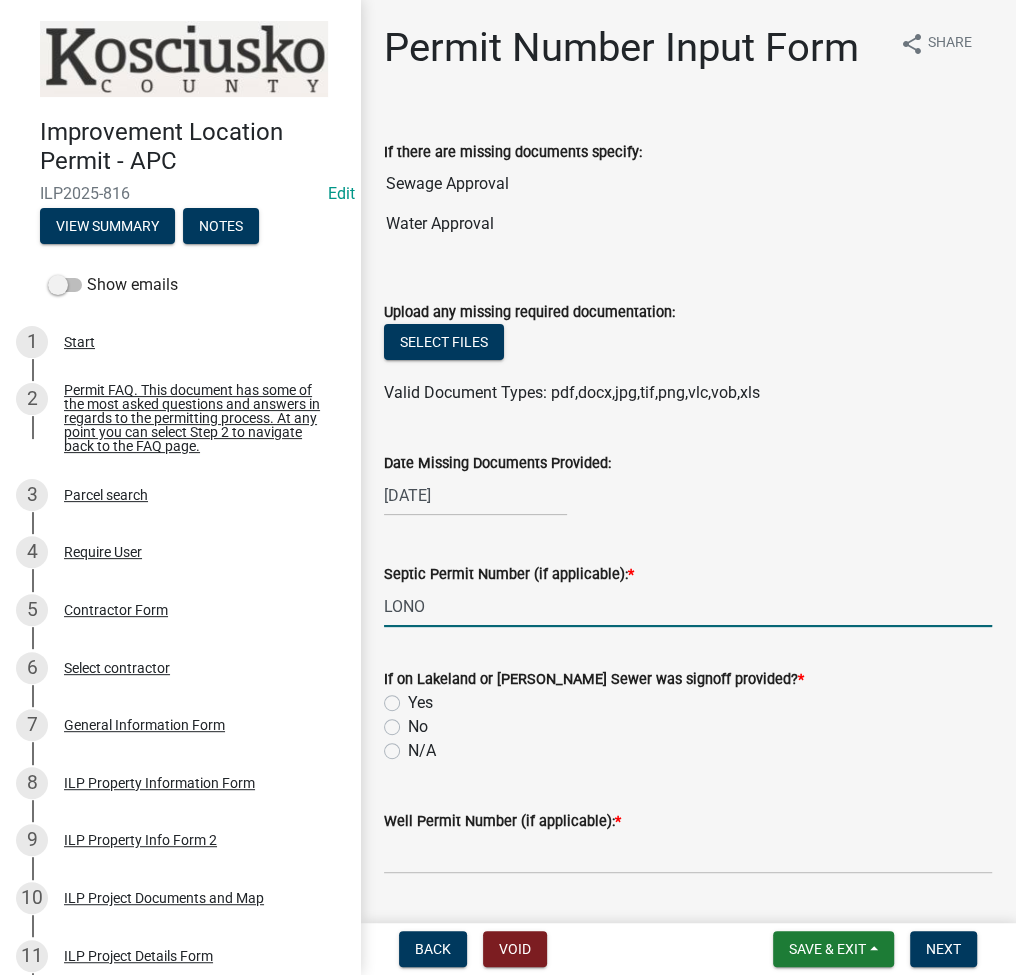 type on "LONO" 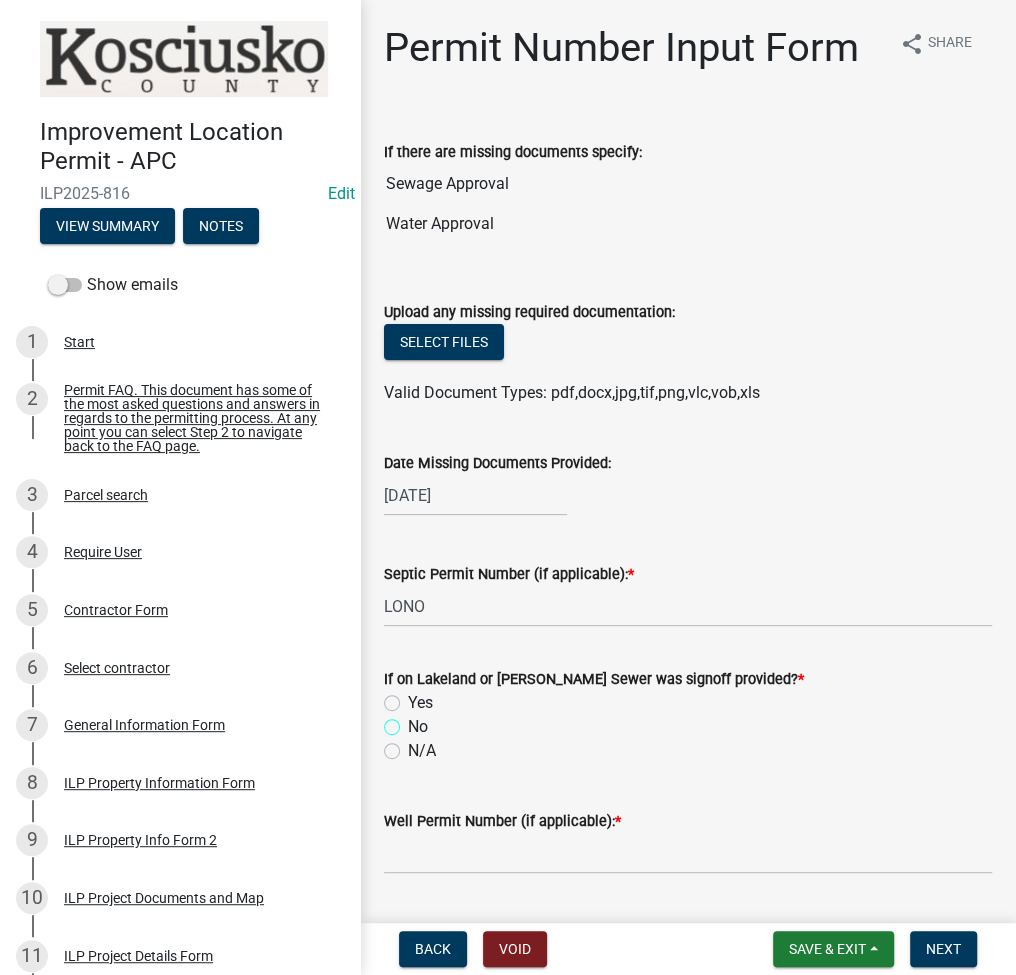 click on "No" at bounding box center (414, 721) 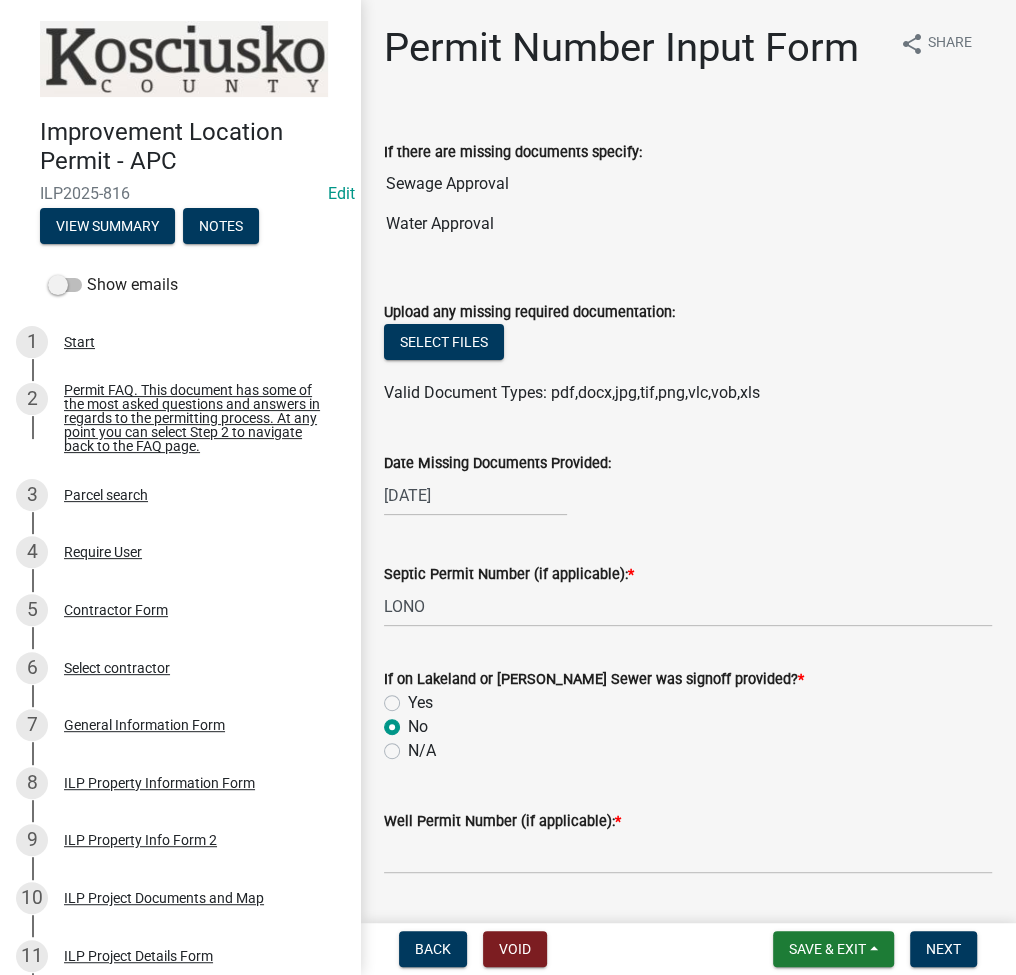 radio on "true" 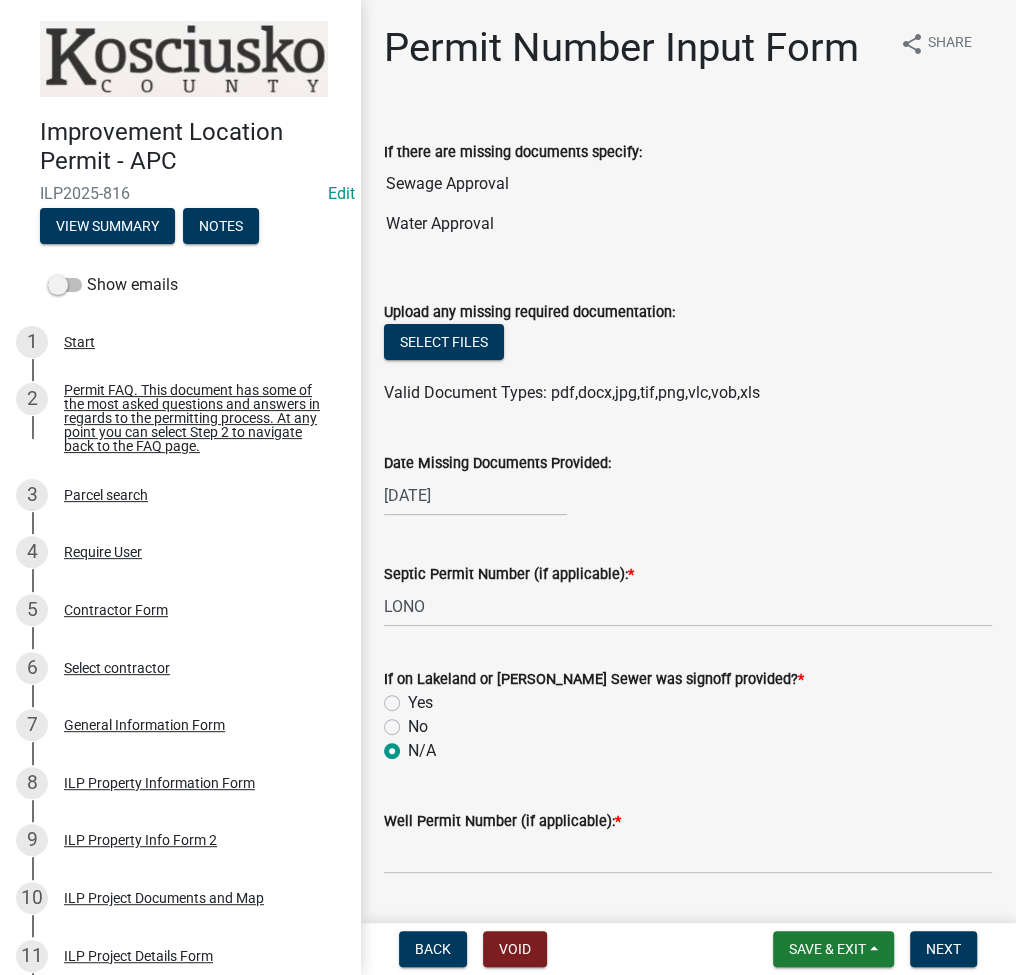 radio on "true" 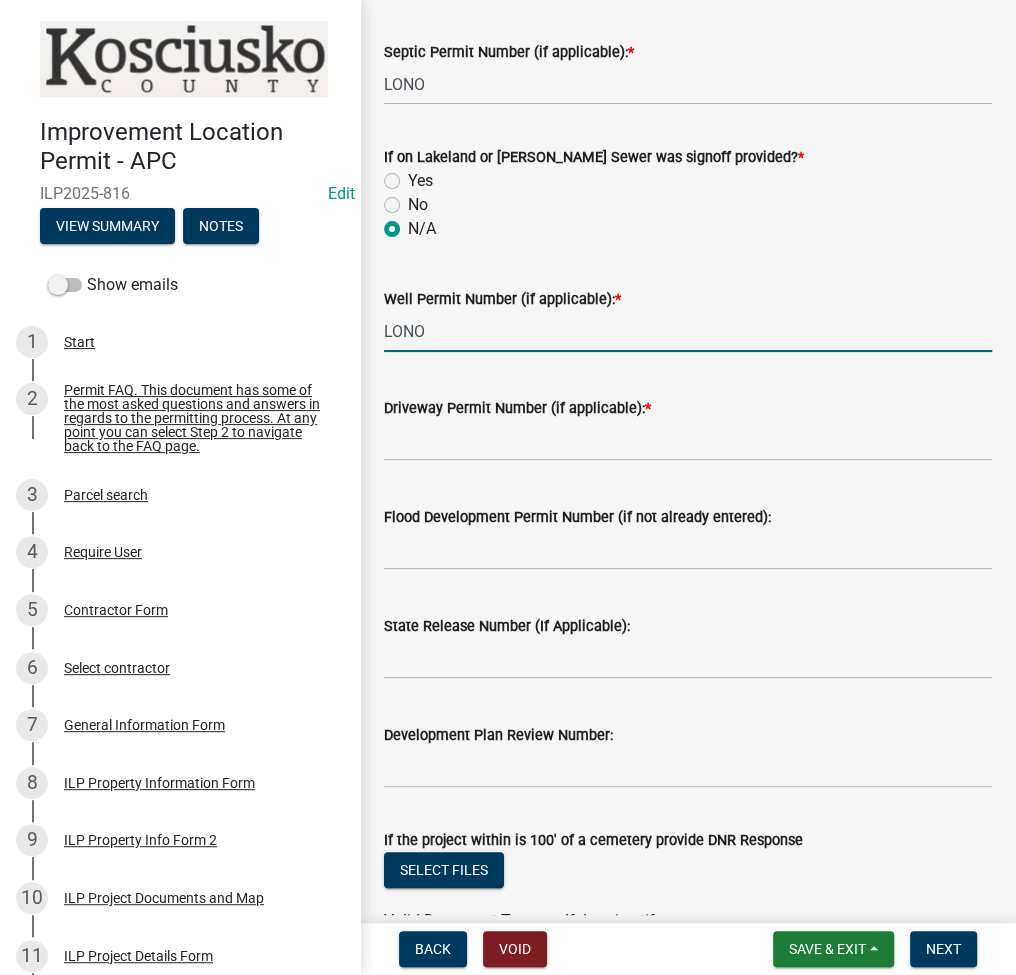 scroll, scrollTop: 533, scrollLeft: 0, axis: vertical 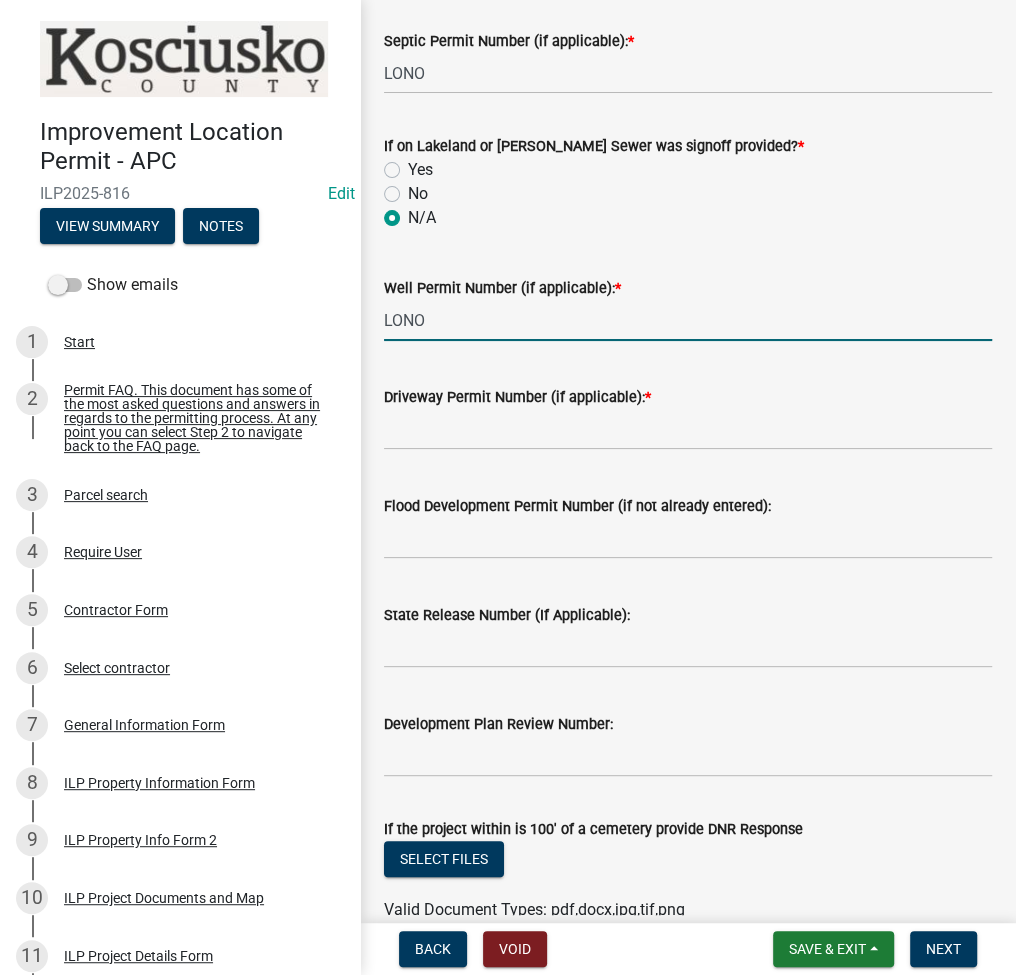 type on "LONO" 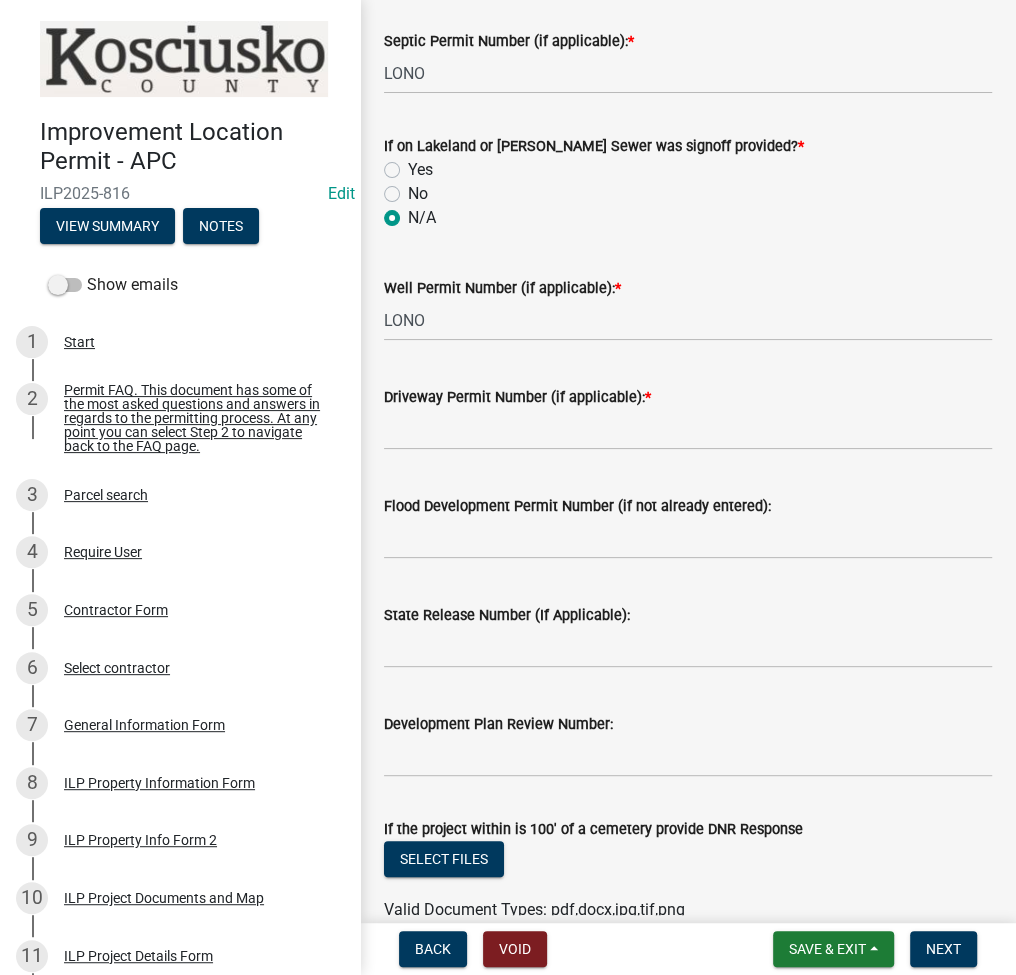 click on "Flood Development Permit Number (if not already entered):" 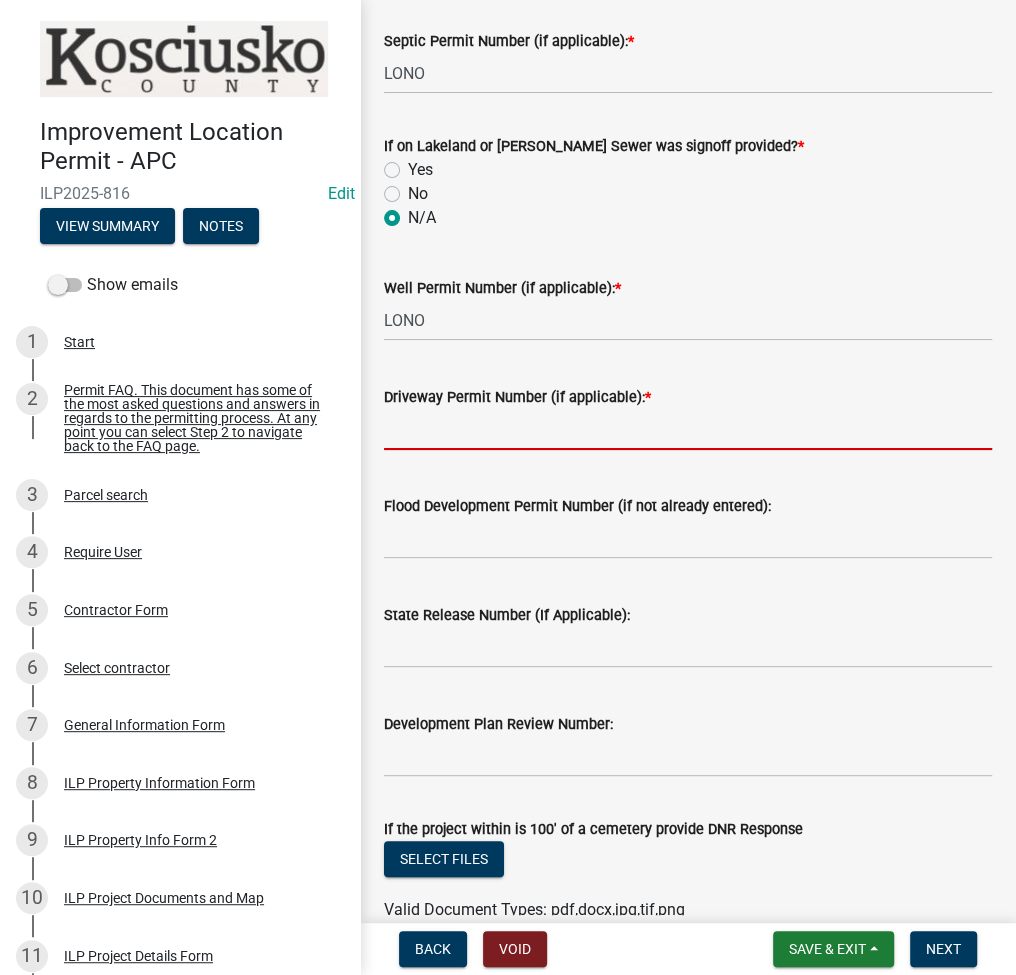 click on "Driveway Permit Number (if applicable):  *" at bounding box center (688, 429) 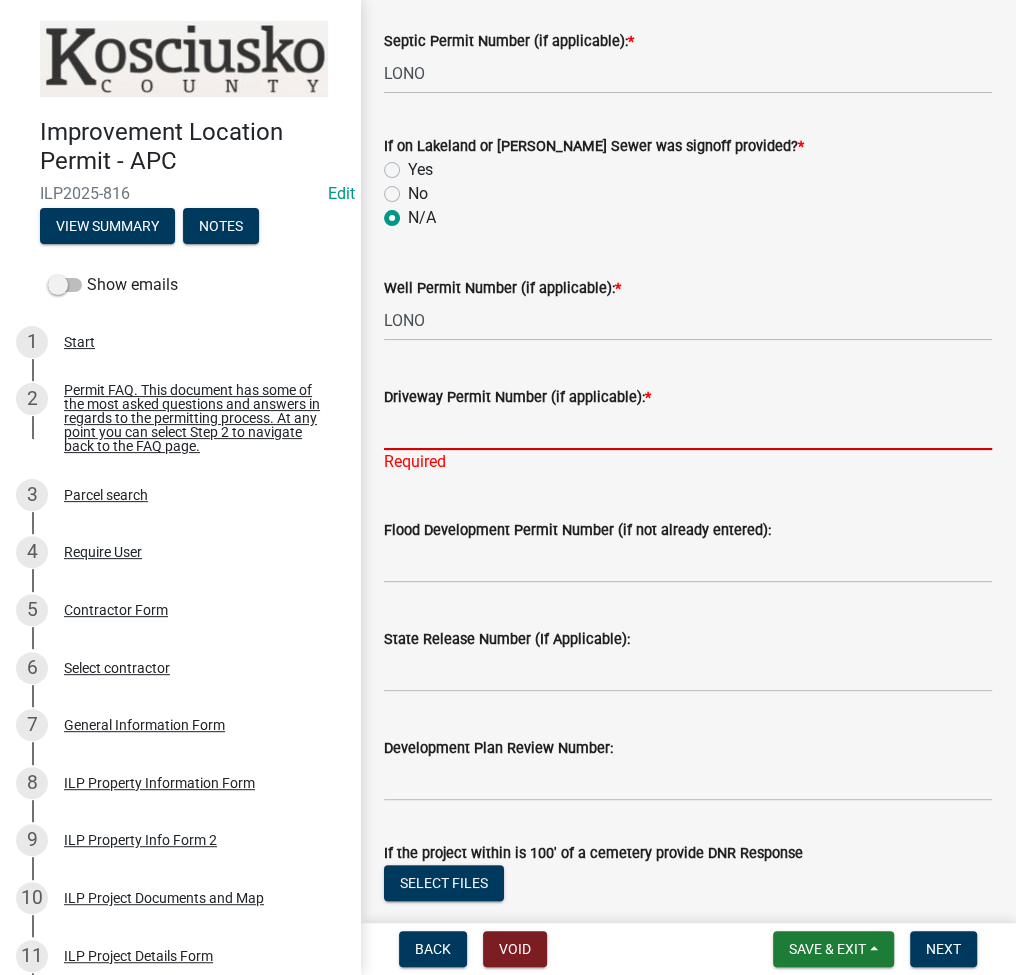 click on "Driveway Permit Number (if applicable):  *" at bounding box center [688, 429] 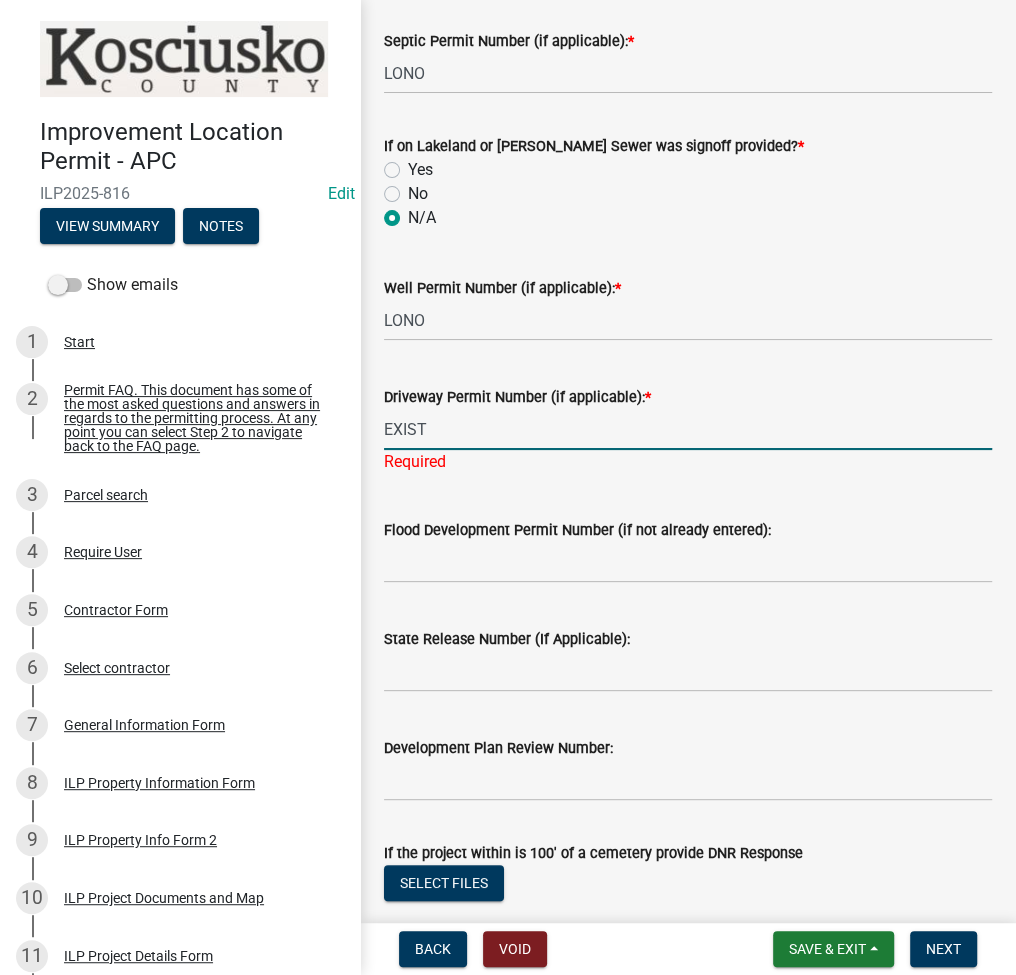 type on "EXIST" 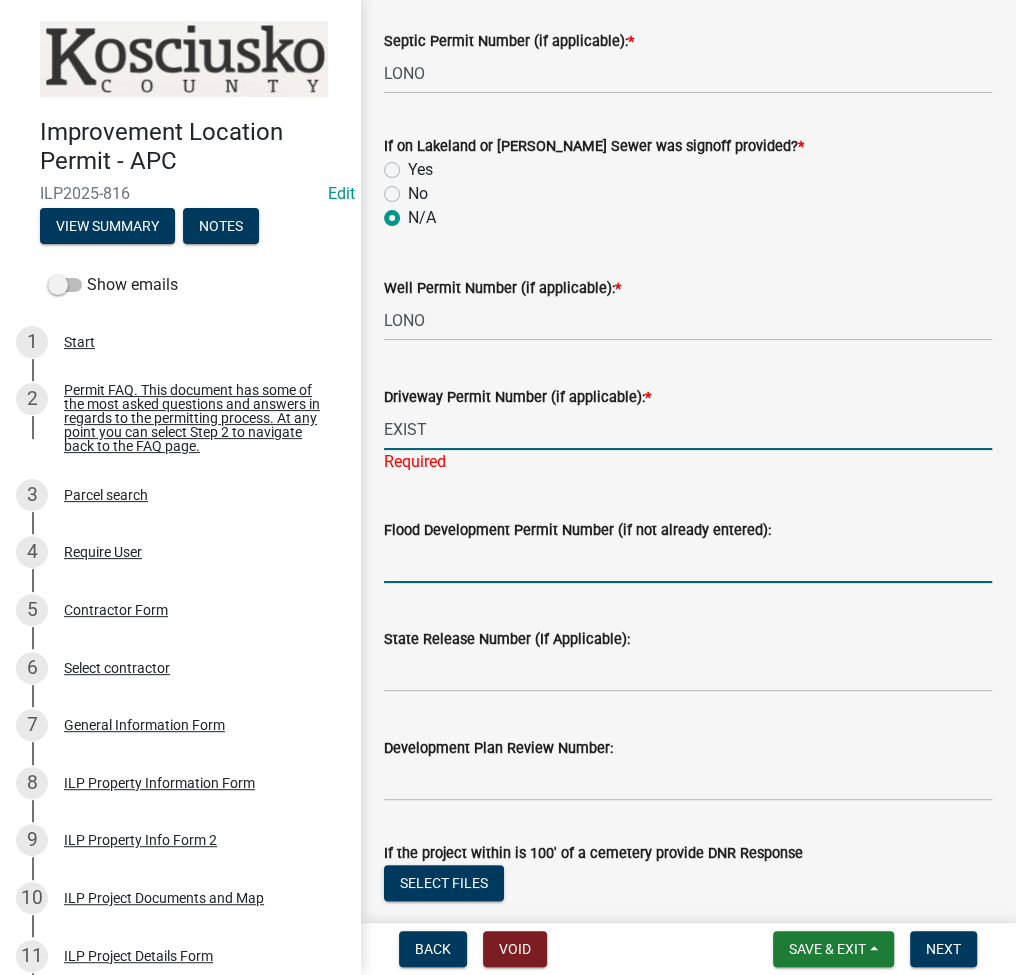 click on "Flood Development Permit Number (if not already entered):" at bounding box center [688, 562] 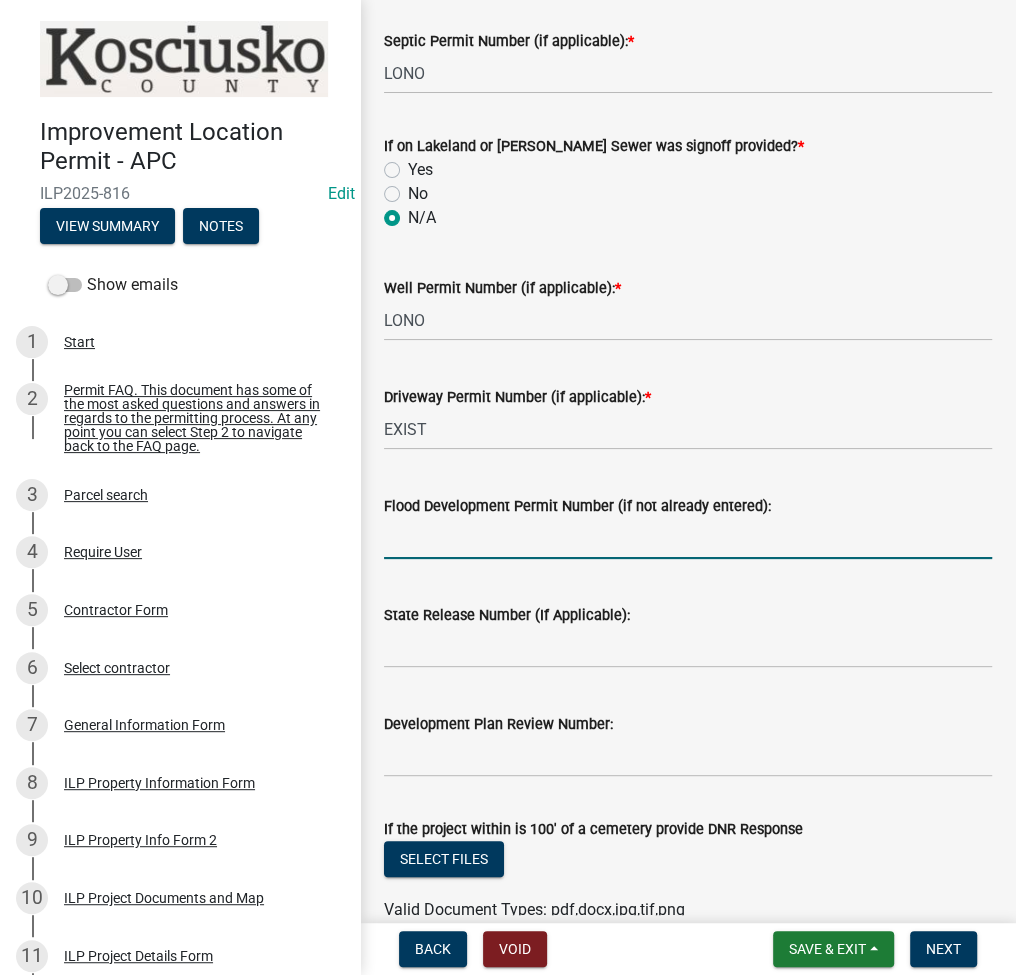click on "Flood Development Permit Number (if not already entered):" at bounding box center [688, 538] 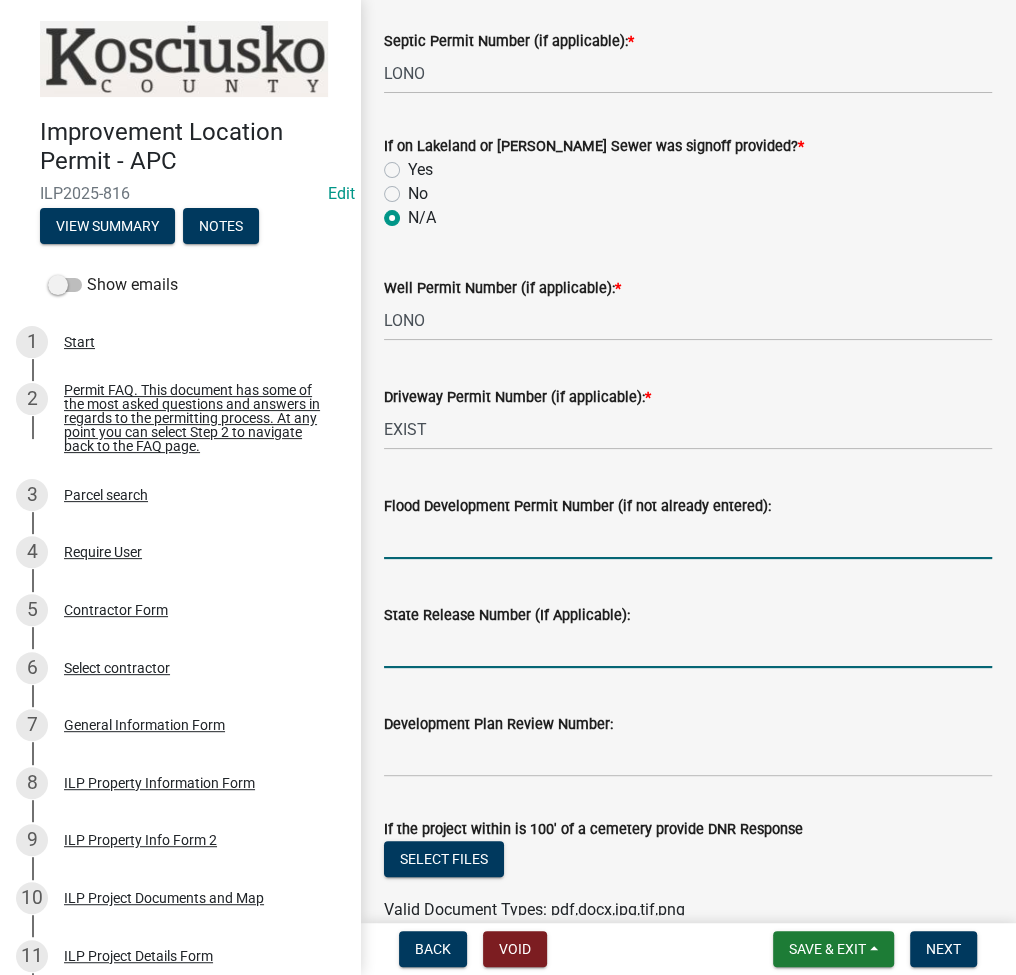 click on "State Release Number (If Applicable):" at bounding box center [688, 647] 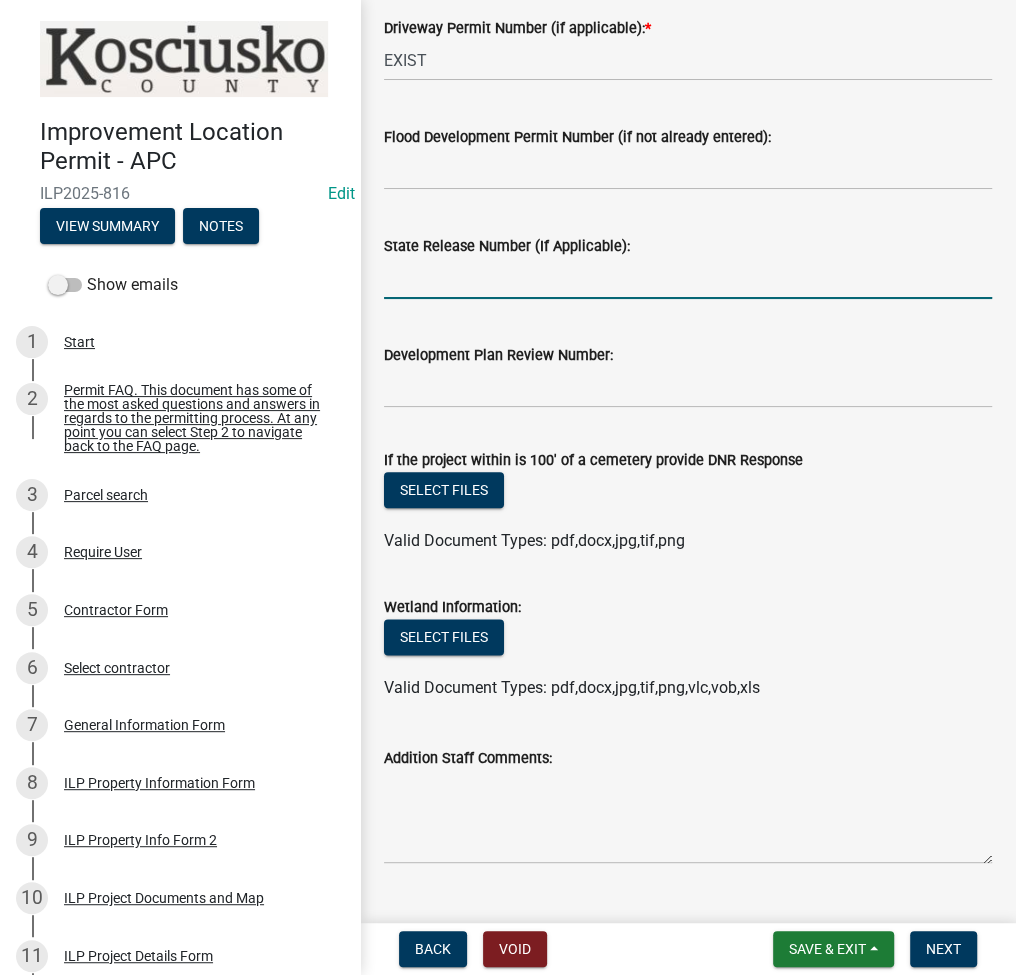 scroll, scrollTop: 942, scrollLeft: 0, axis: vertical 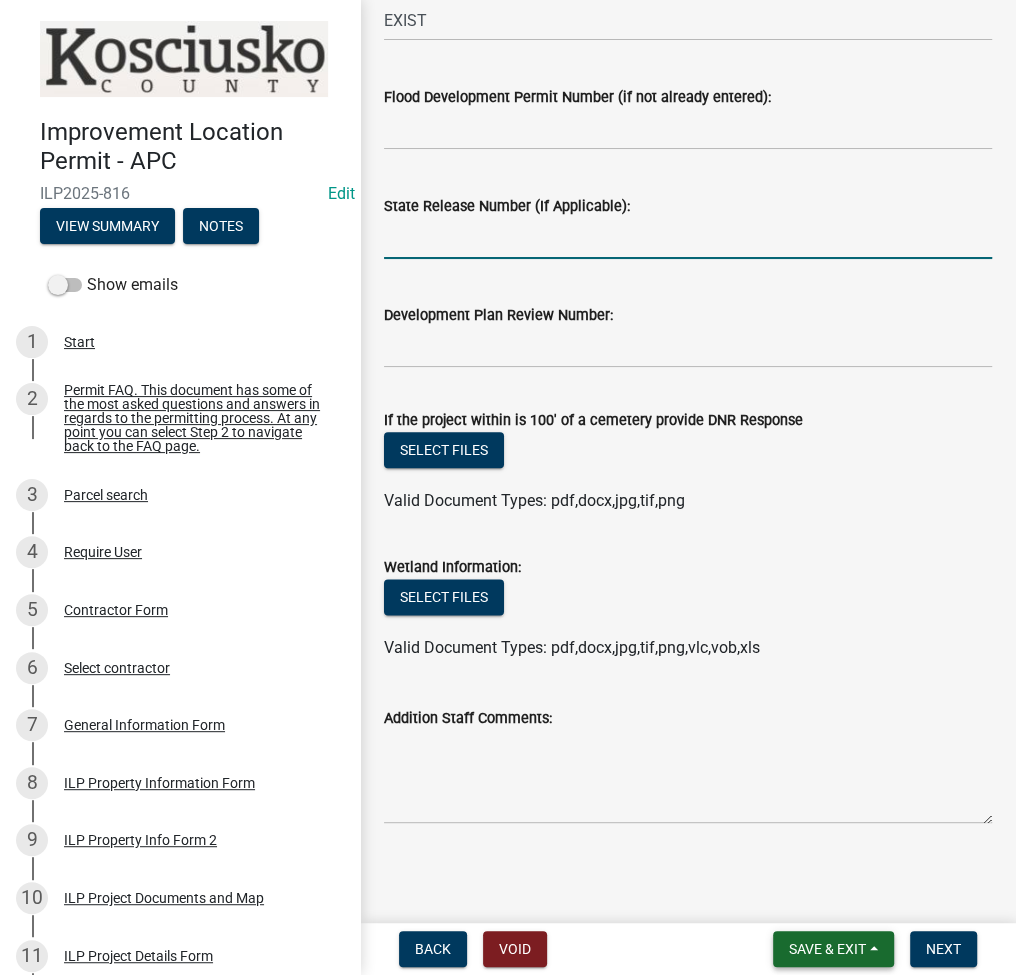 click on "Save & Exit" at bounding box center [833, 949] 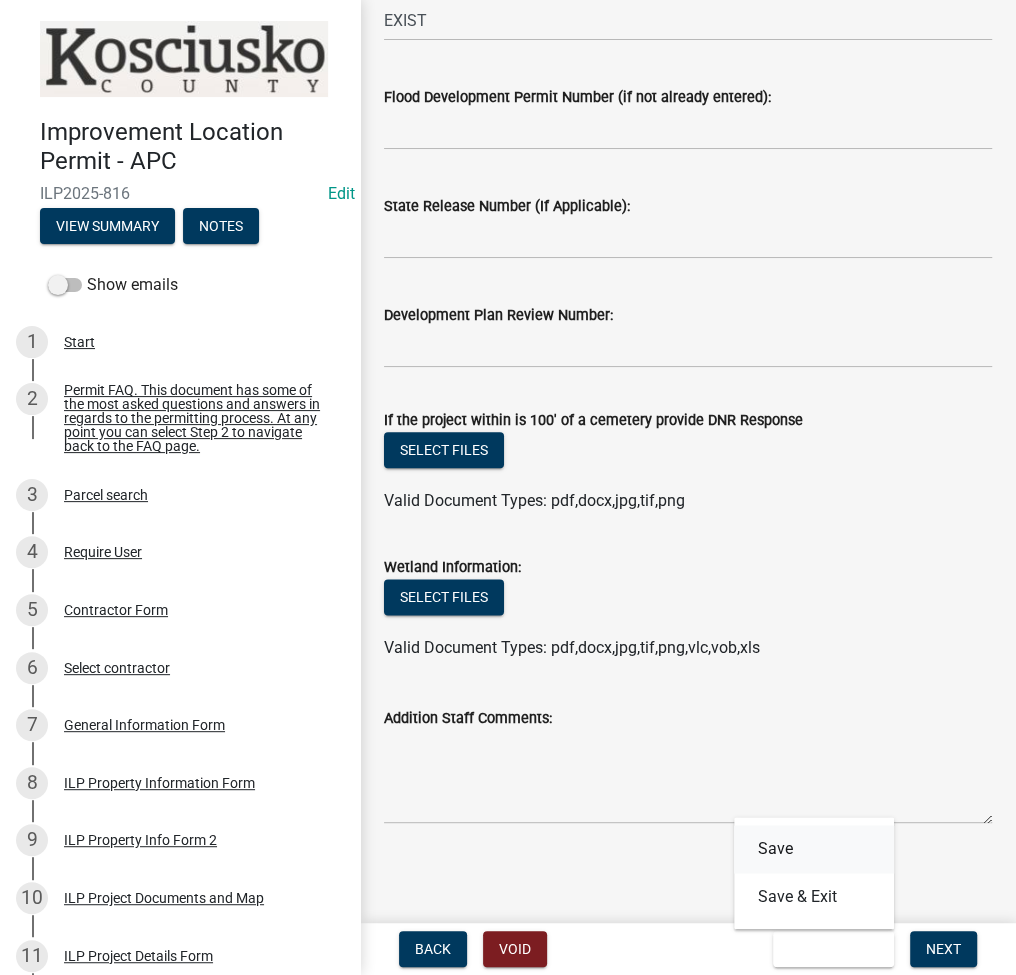 click on "Save" at bounding box center [814, 849] 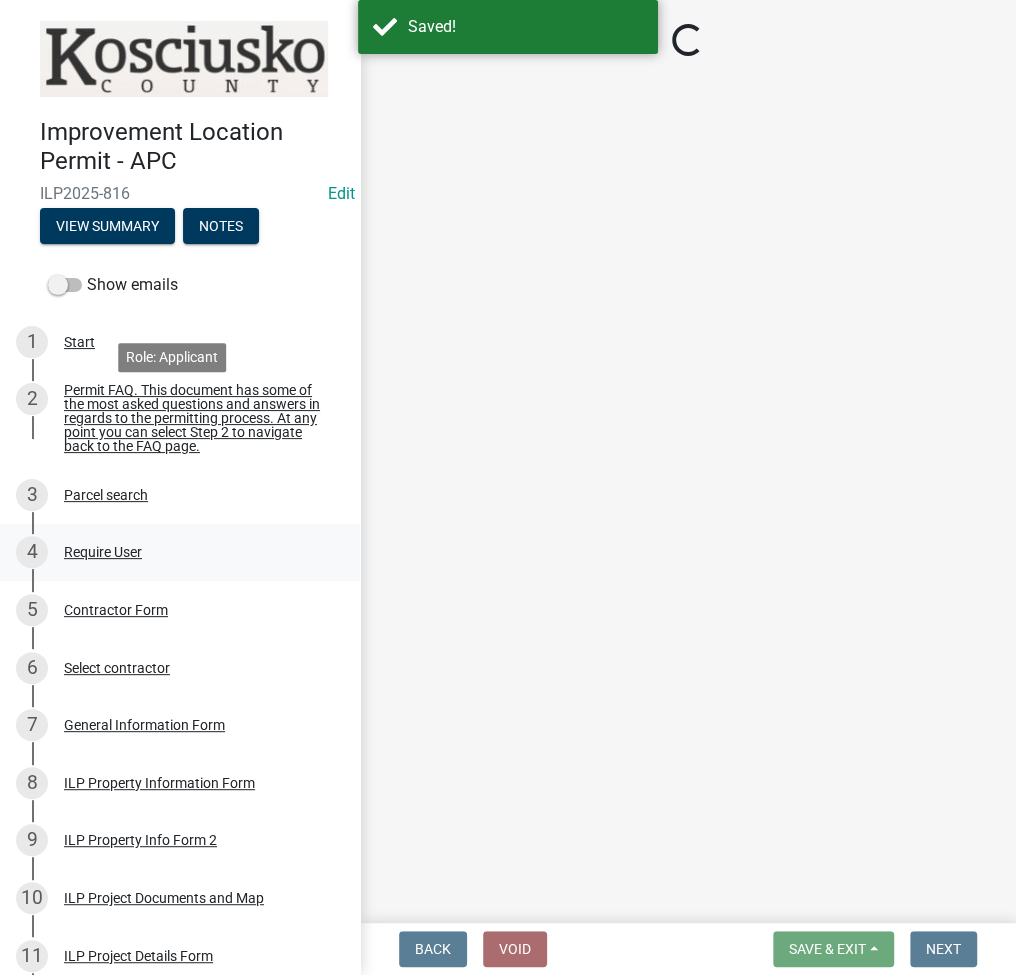 scroll, scrollTop: 533, scrollLeft: 0, axis: vertical 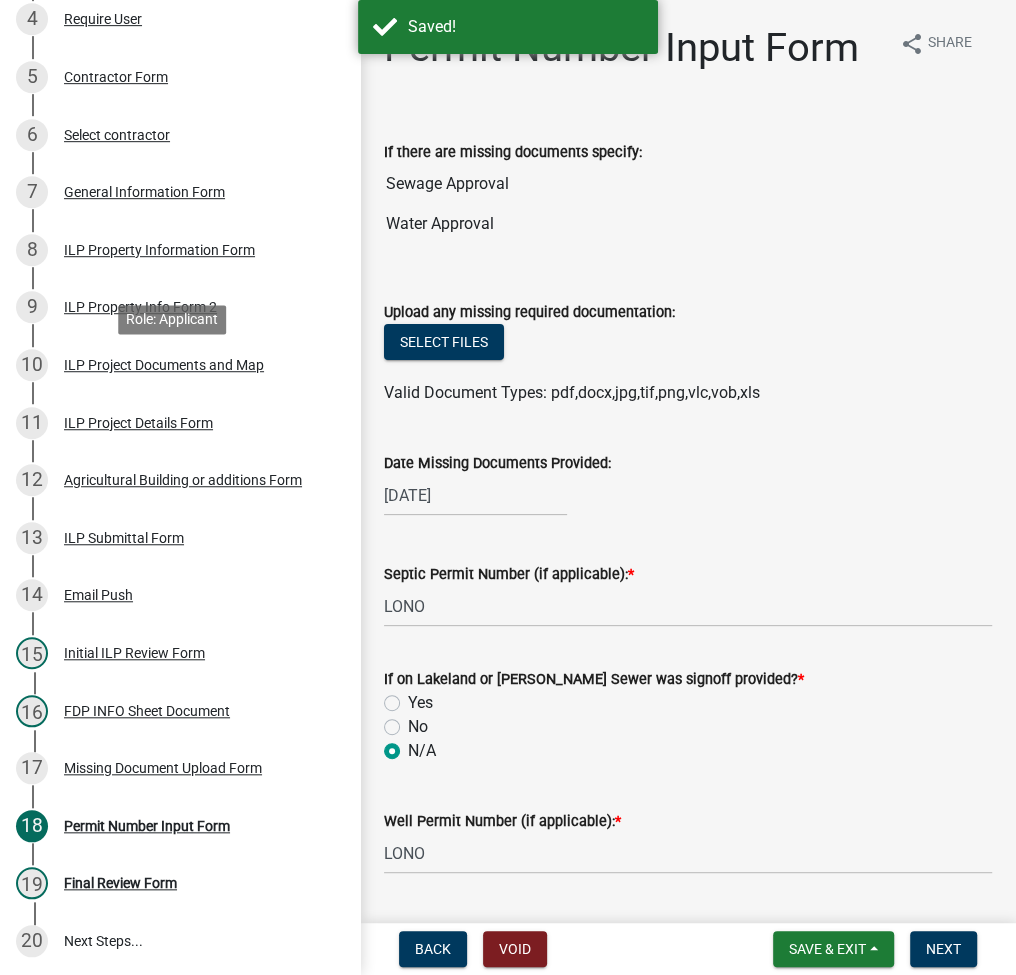 click on "ILP Project Documents and Map" at bounding box center (164, 365) 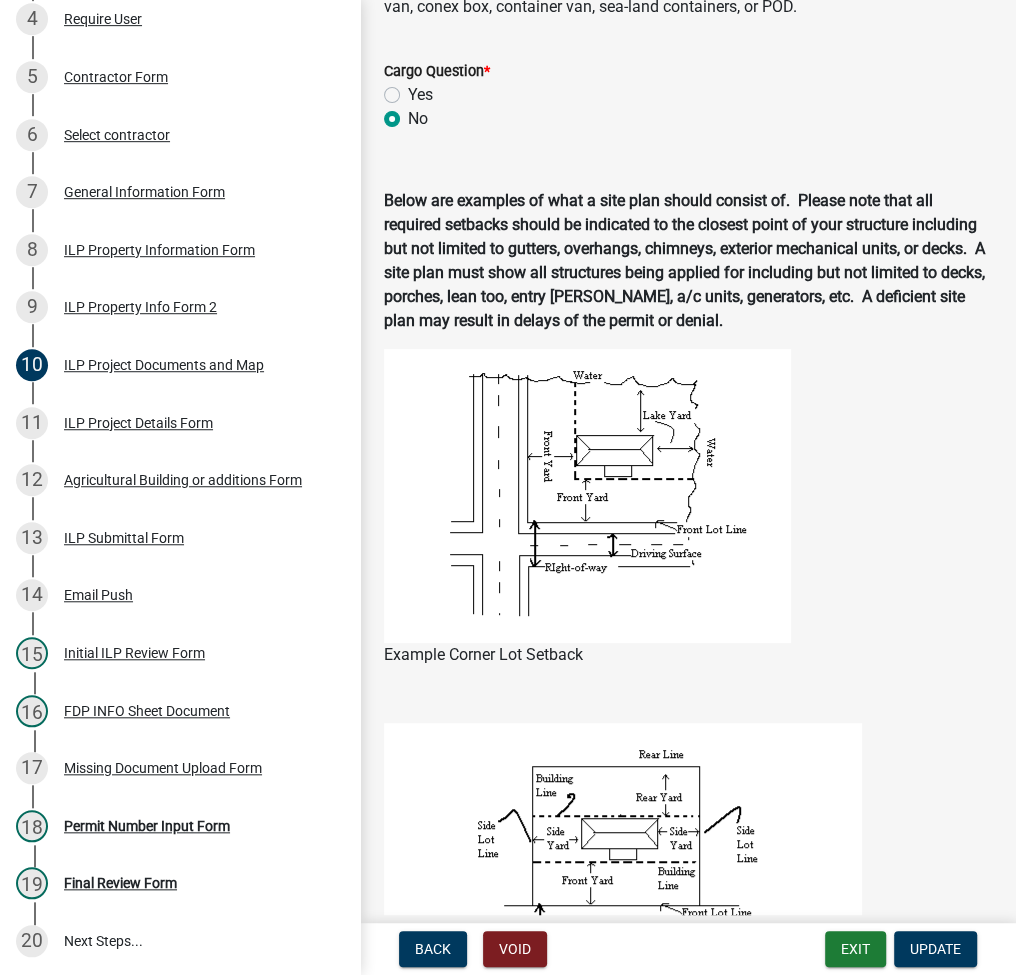 scroll, scrollTop: 1866, scrollLeft: 0, axis: vertical 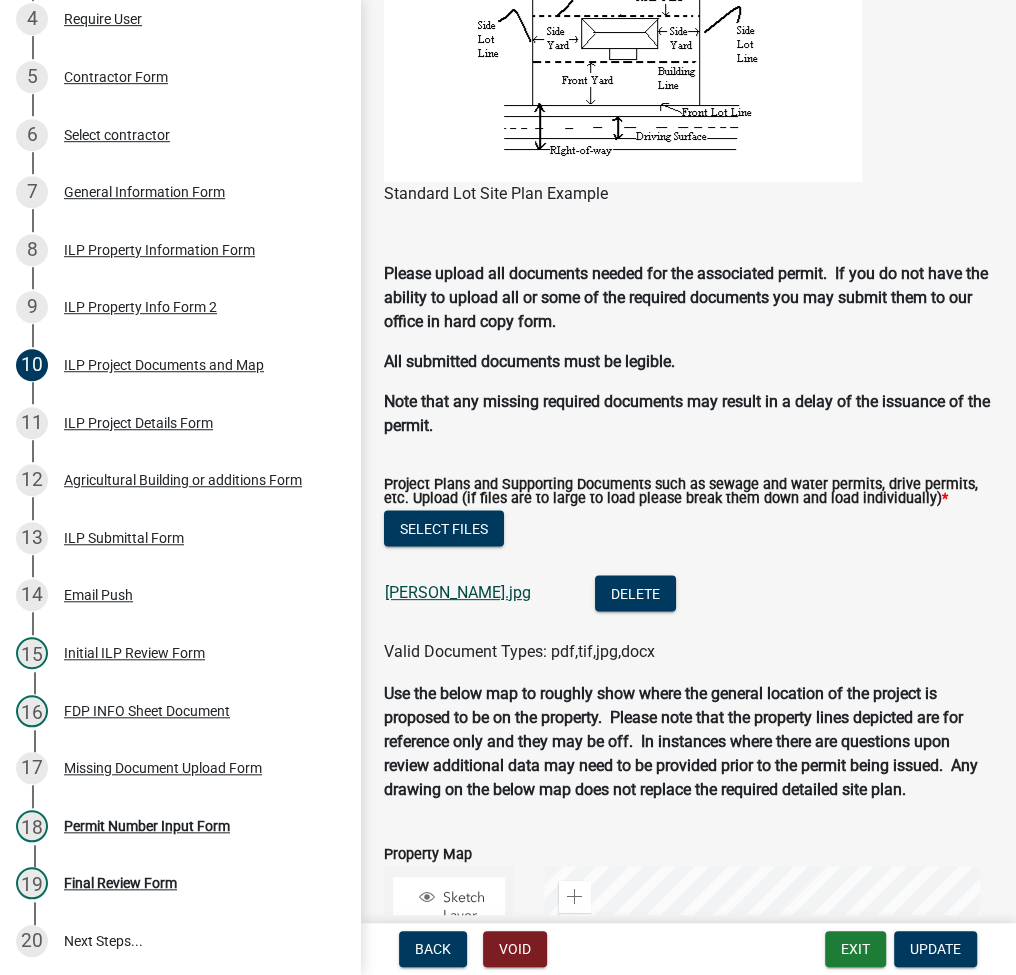 click on "[PERSON_NAME].jpg" 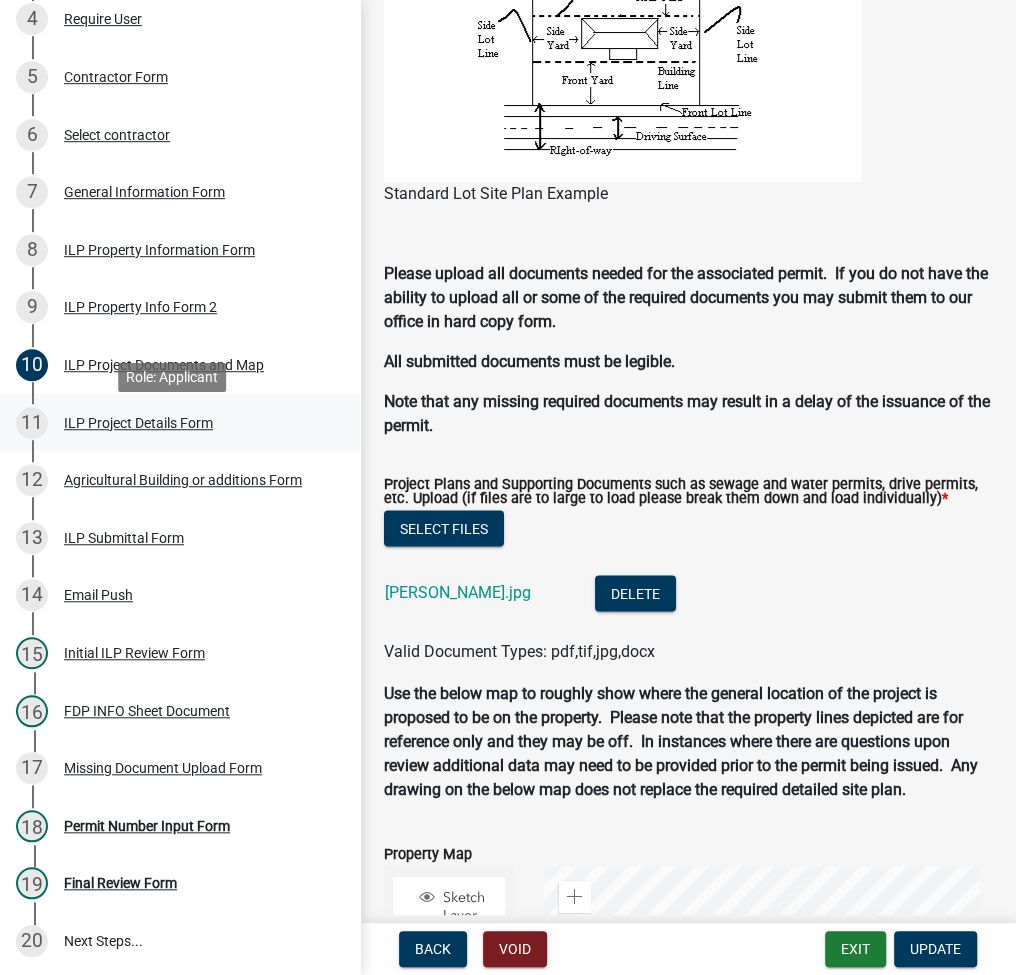 click on "11     ILP Project Details Form" at bounding box center [172, 423] 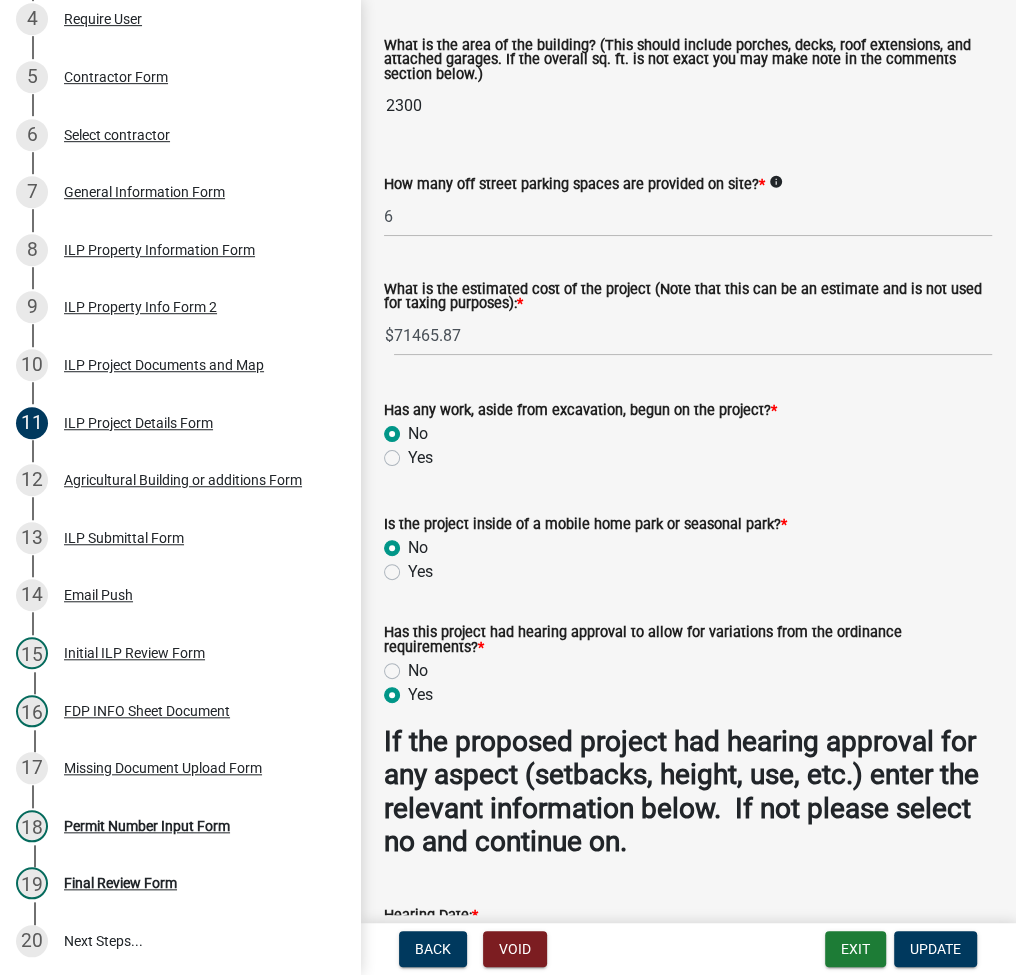 scroll, scrollTop: 1937, scrollLeft: 0, axis: vertical 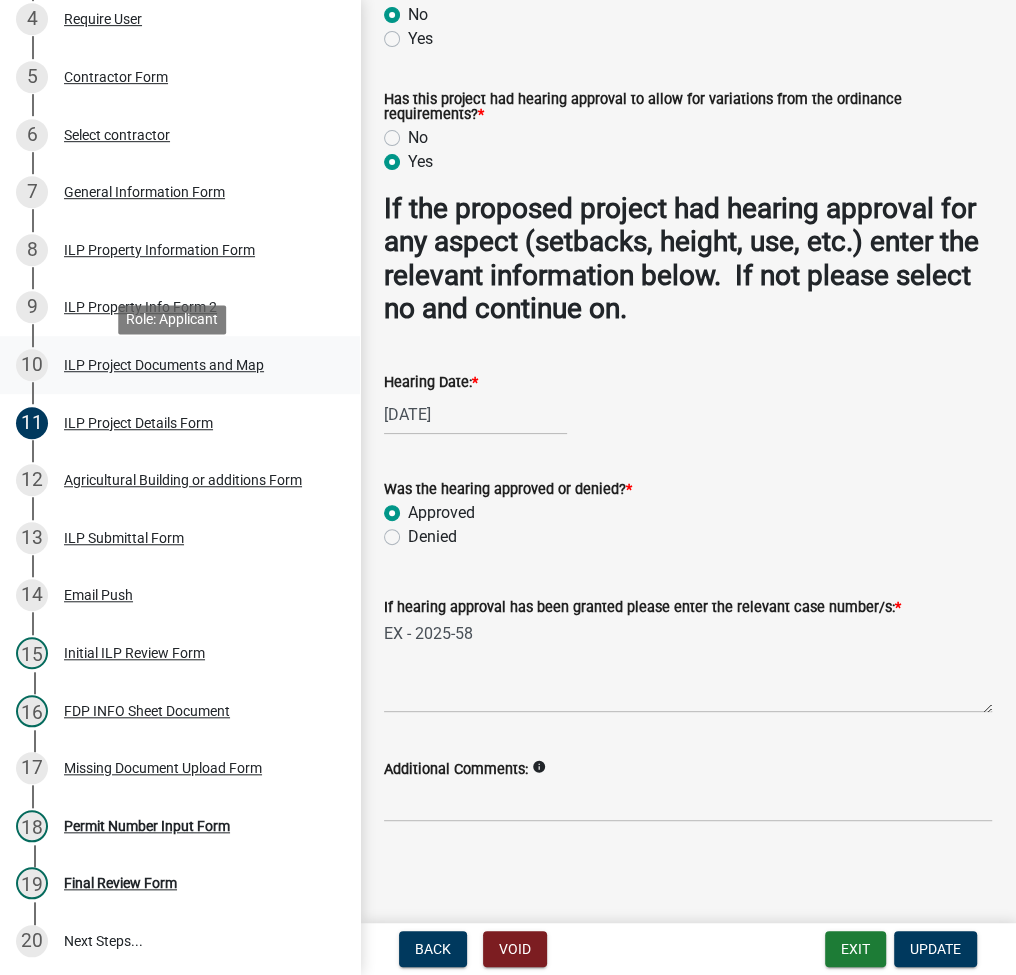 click on "ILP Project Documents and Map" at bounding box center (164, 365) 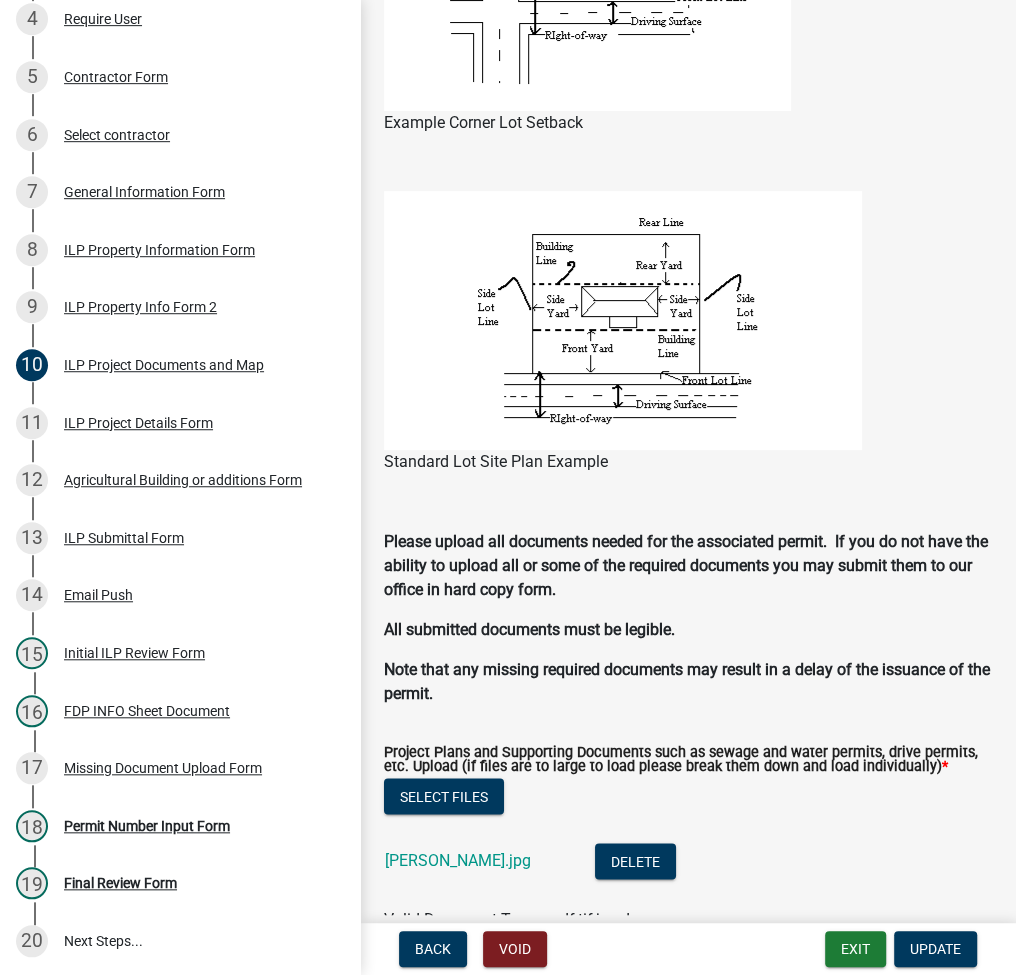 scroll, scrollTop: 1600, scrollLeft: 0, axis: vertical 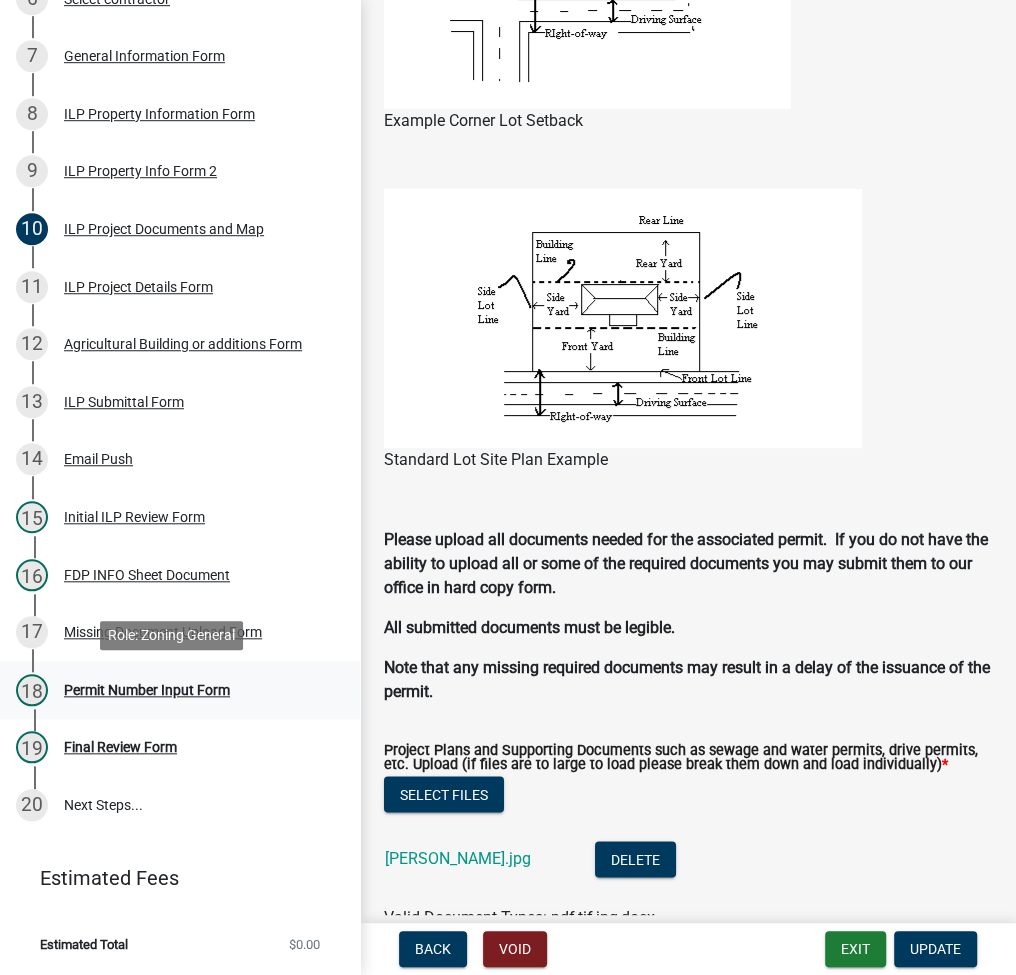 click on "Permit Number Input Form" at bounding box center [147, 690] 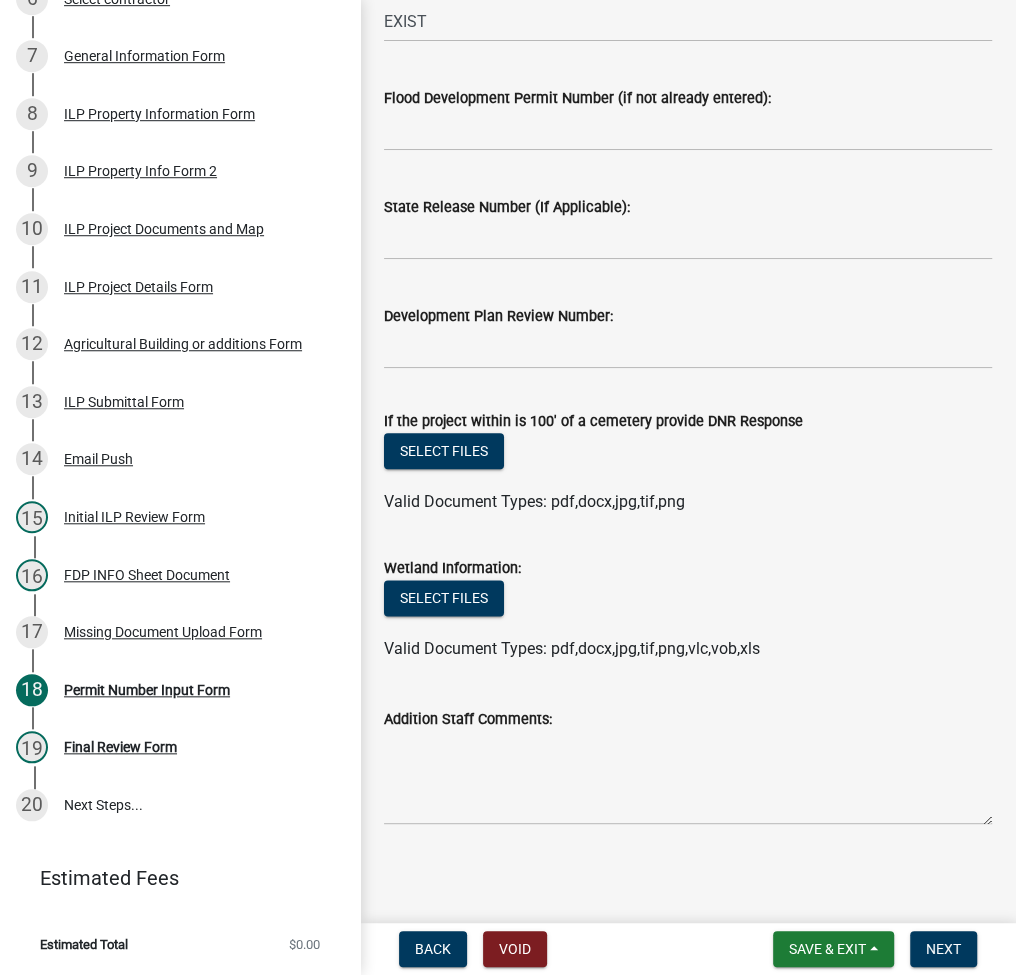 scroll, scrollTop: 942, scrollLeft: 0, axis: vertical 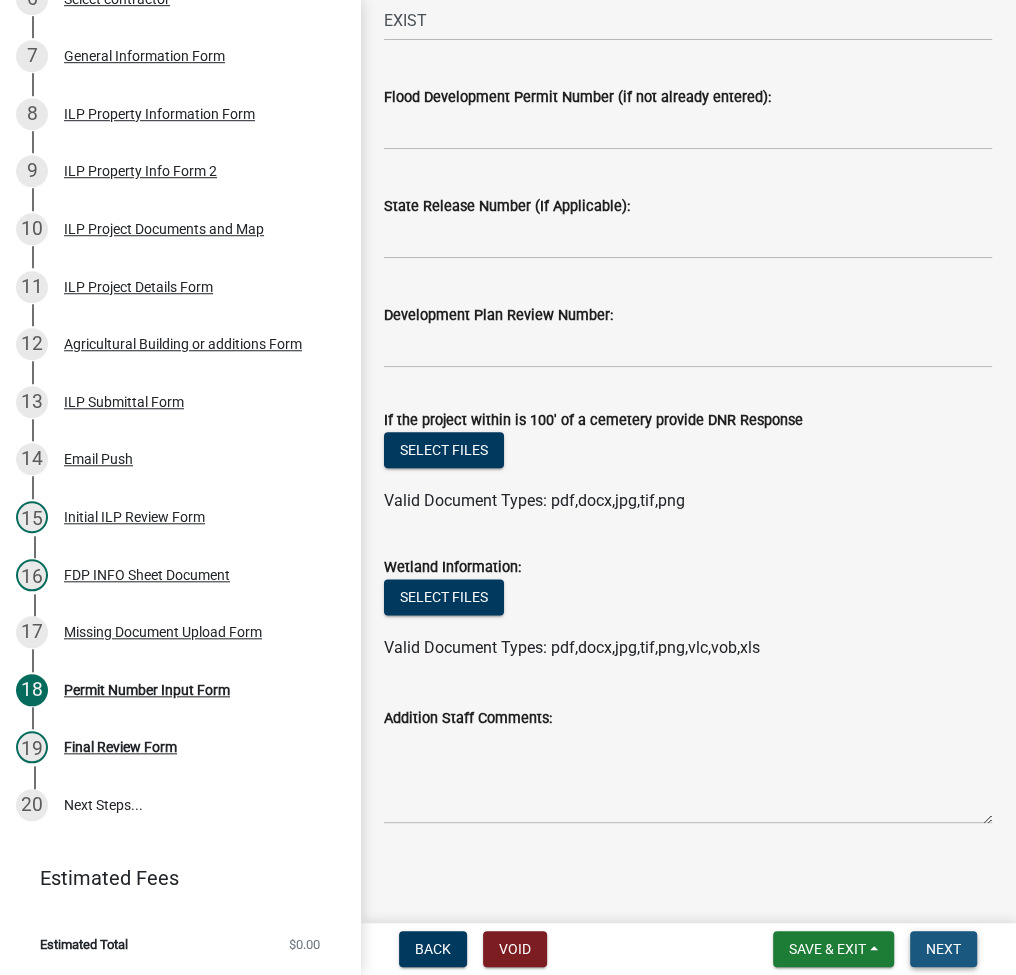 click on "Next" at bounding box center (943, 949) 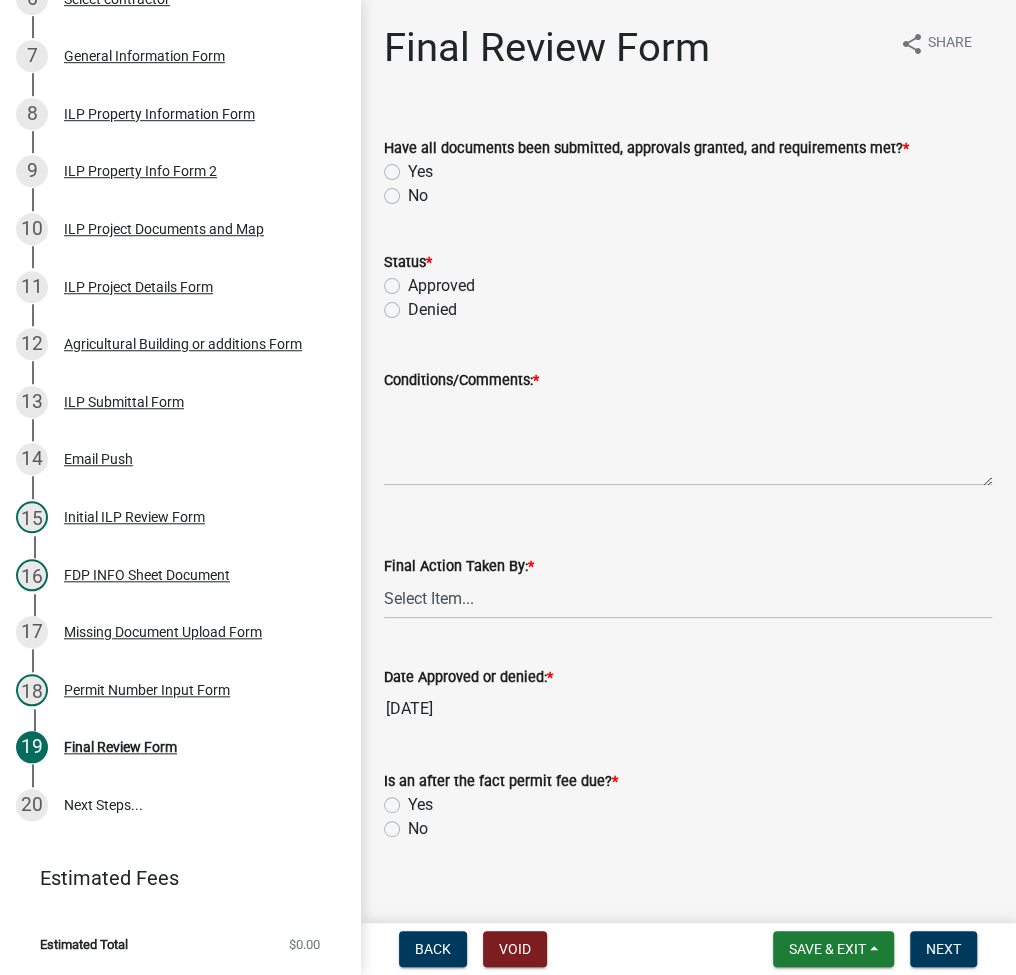 click on "Yes" 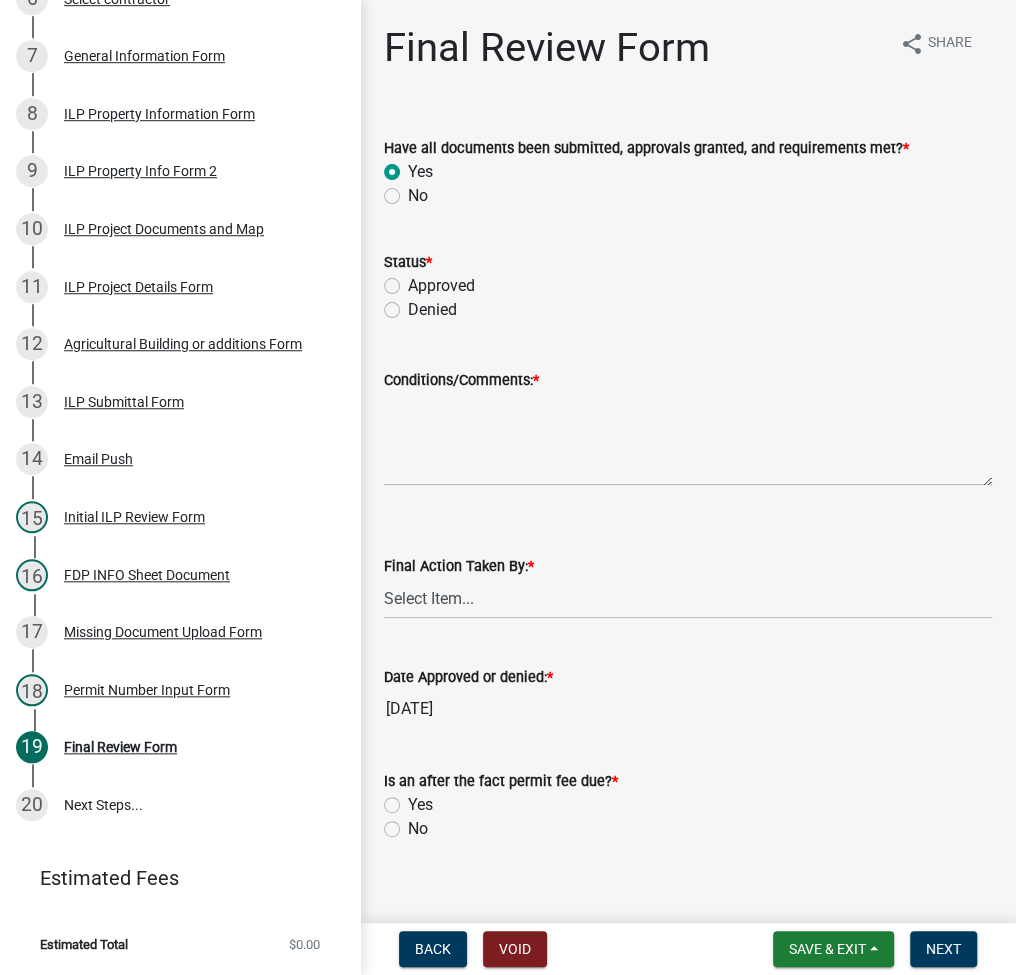 radio on "true" 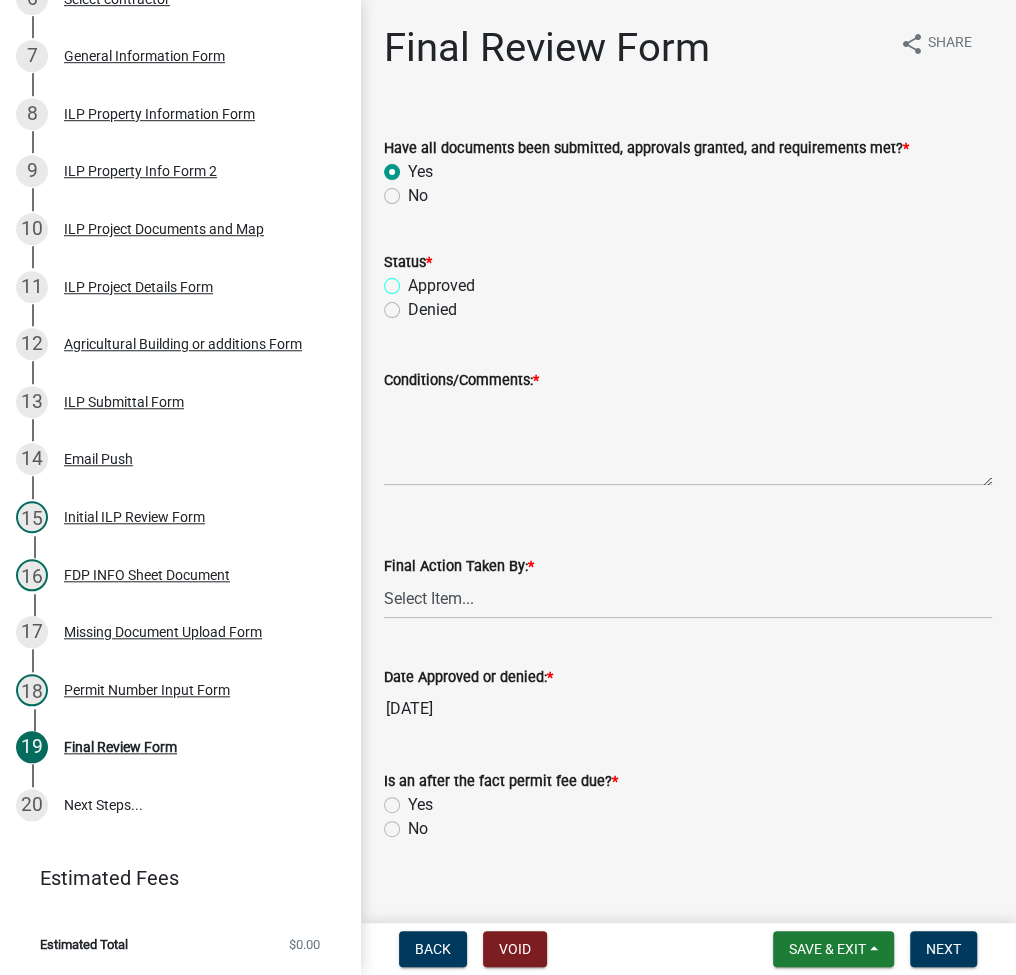 click on "Approved" at bounding box center (414, 280) 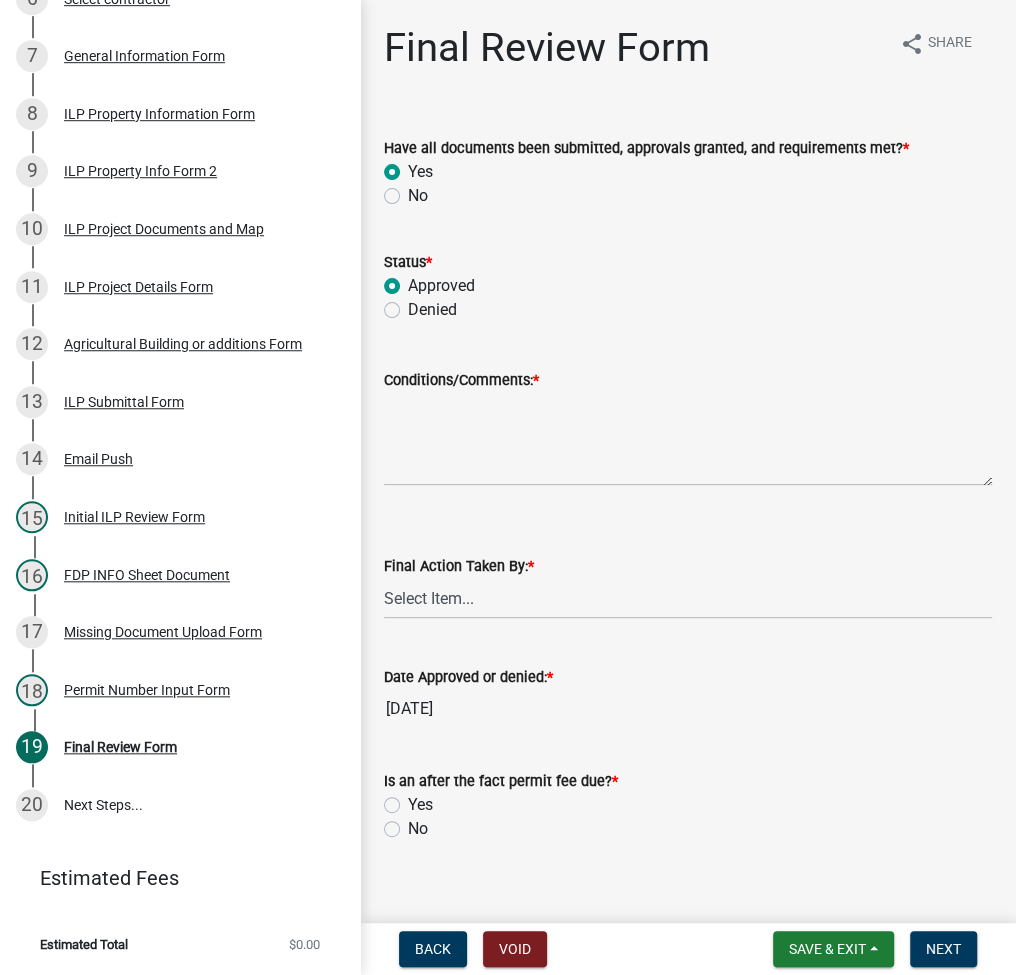 radio on "true" 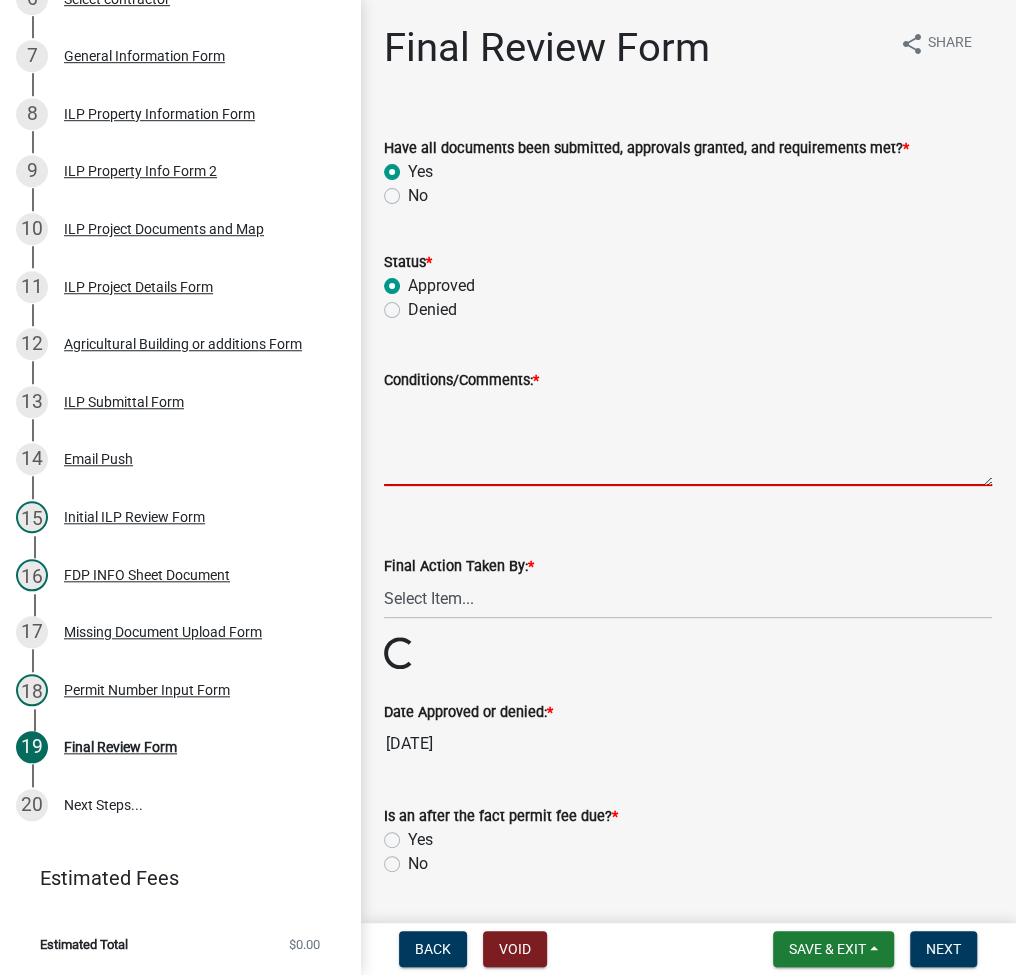 click on "Conditions/Comments:  *" at bounding box center [688, 439] 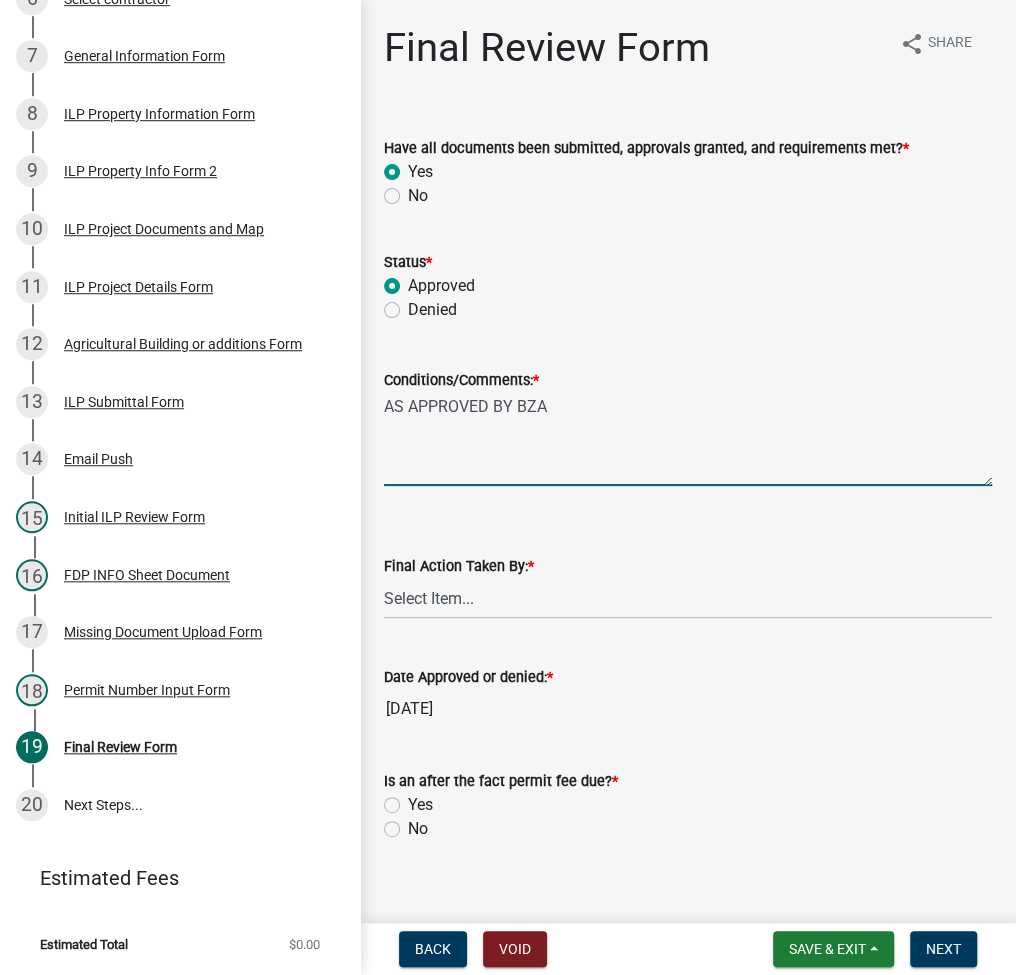 type on "AS APPROVED BY BZA" 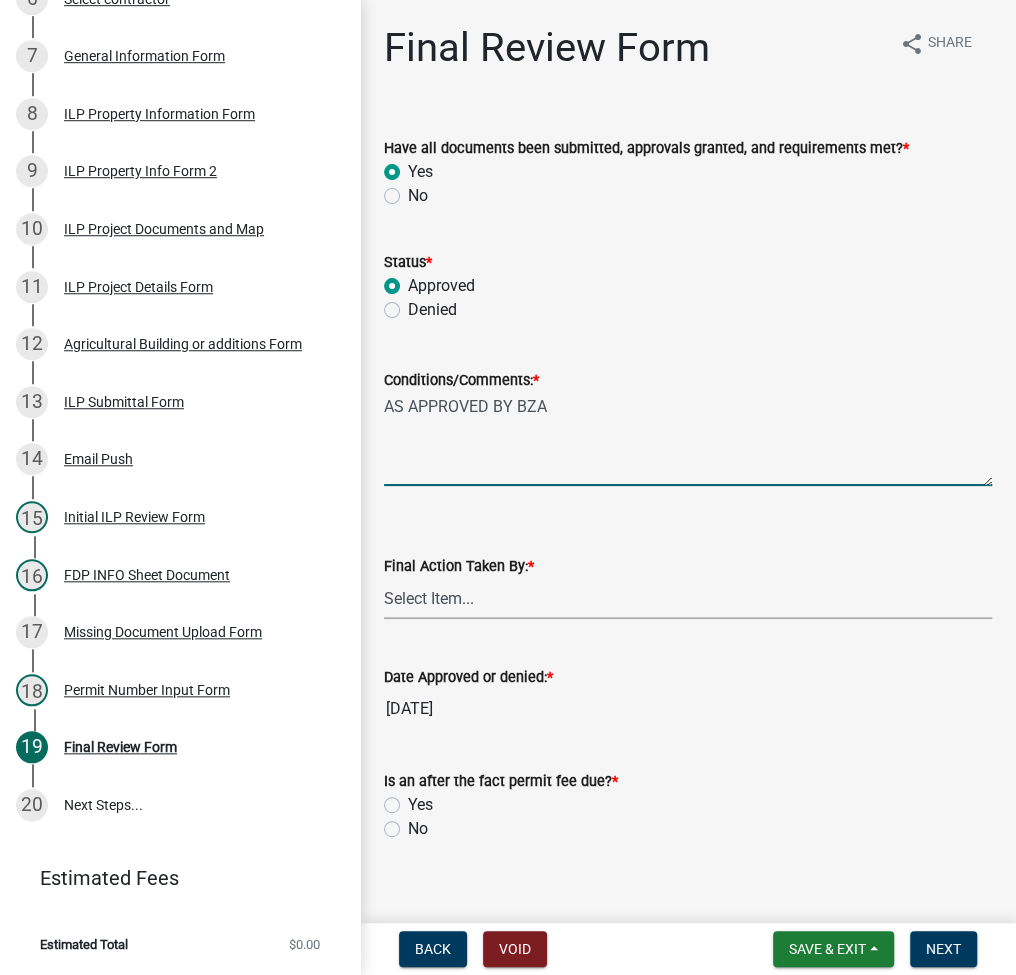 click on "Select Item...   MMS   LT   AT   CS   AH   Vacant" at bounding box center (688, 598) 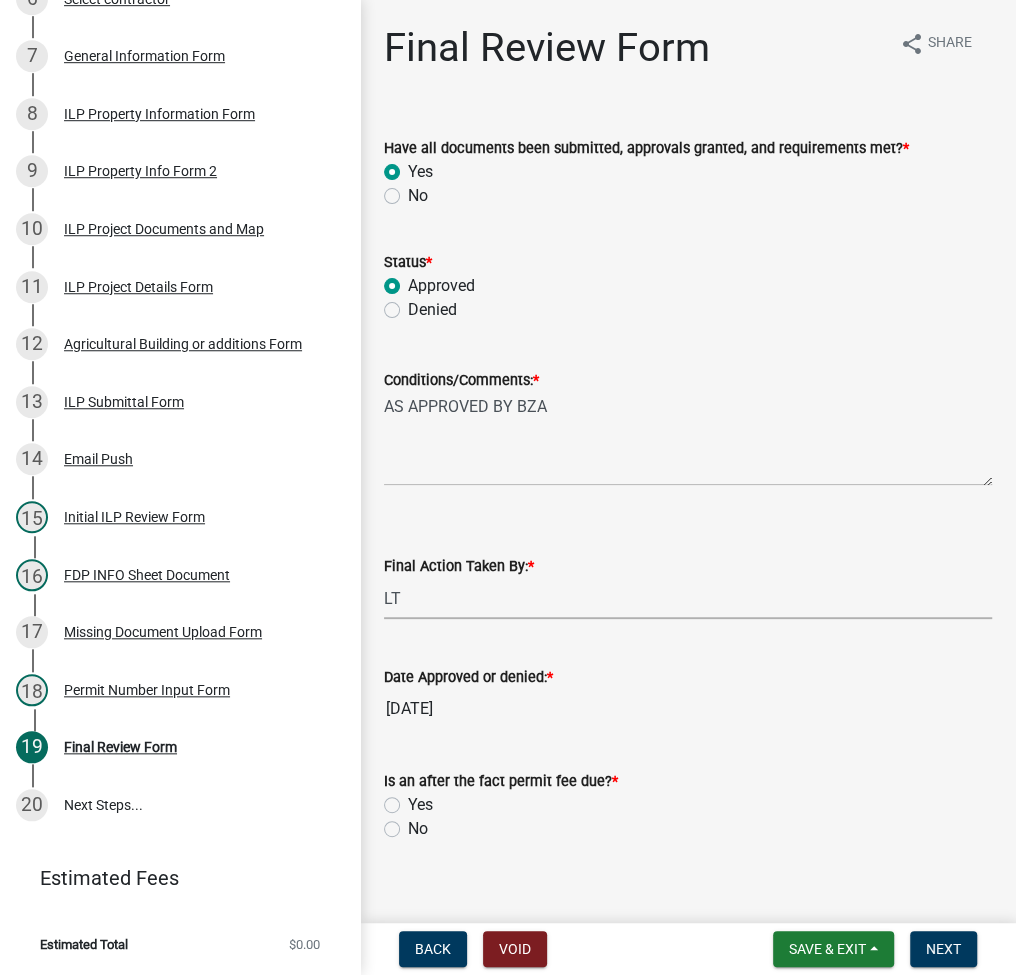click on "Select Item...   MMS   LT   AT   CS   AH   Vacant" at bounding box center [688, 598] 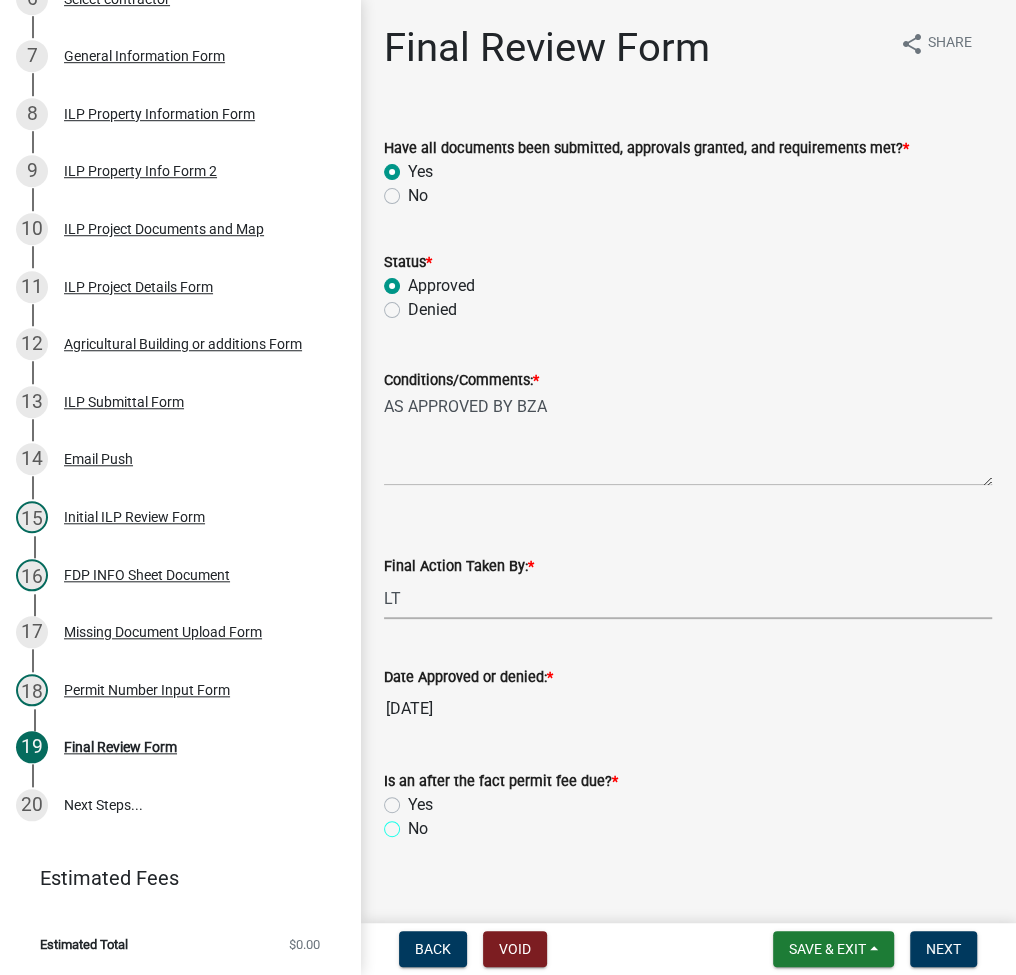 click on "No" at bounding box center [414, 823] 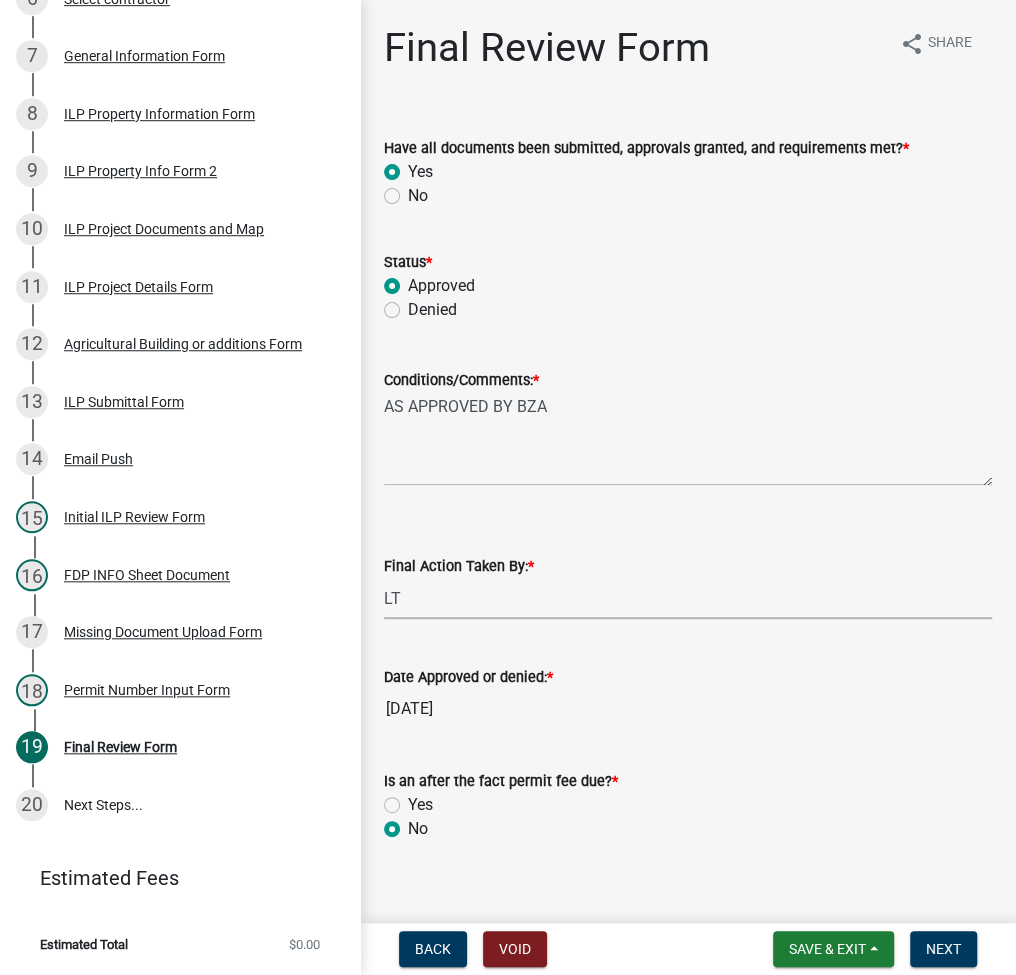 radio on "true" 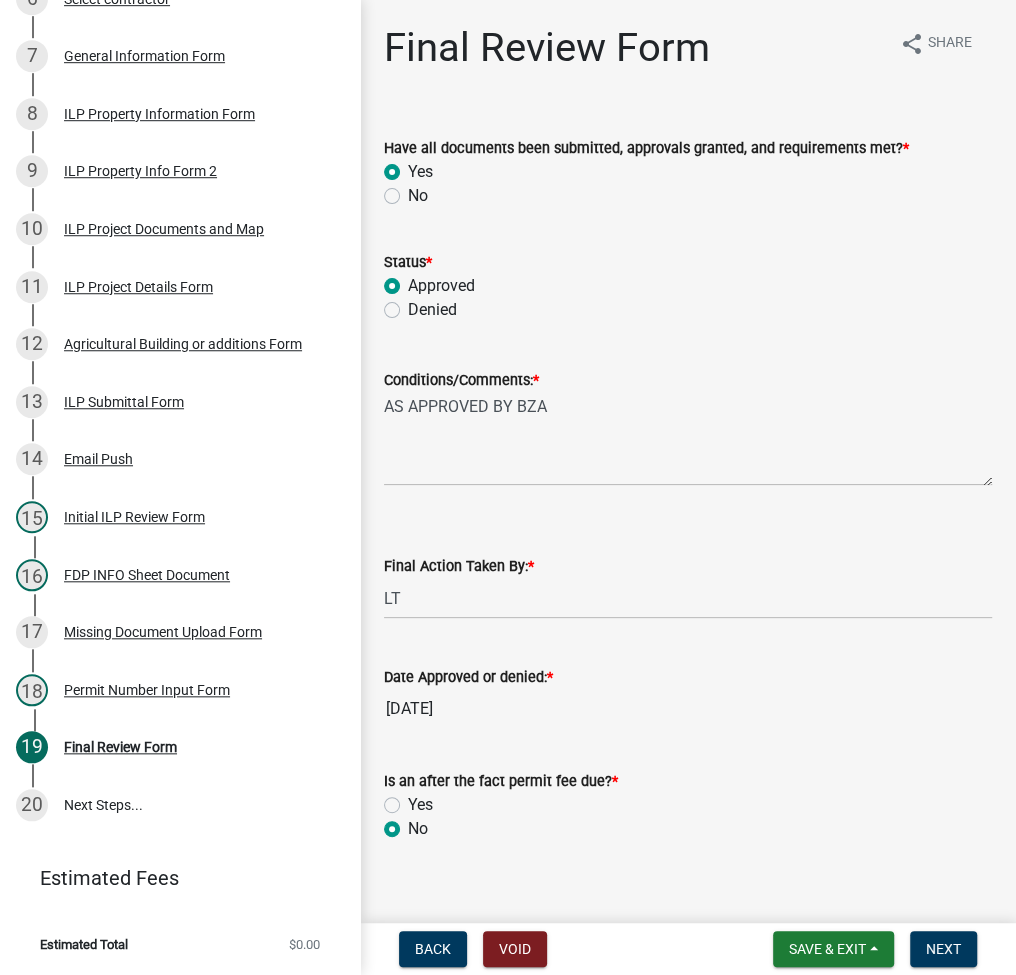scroll, scrollTop: 266, scrollLeft: 0, axis: vertical 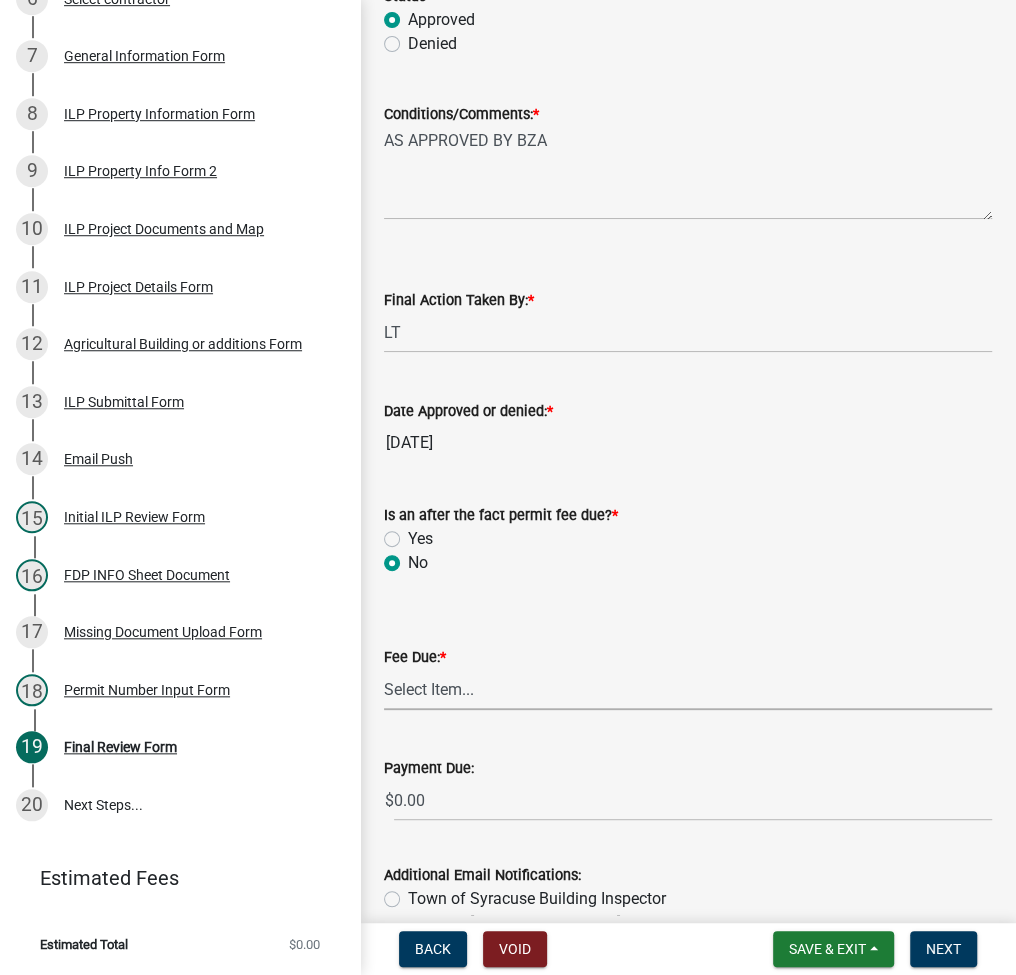 click on "Select Item...   N/A   $10.00   $25.00   $125.00   $250   $500   $500 + $10.00 for every 10 sq. ft. over 5000   $1000" at bounding box center [688, 689] 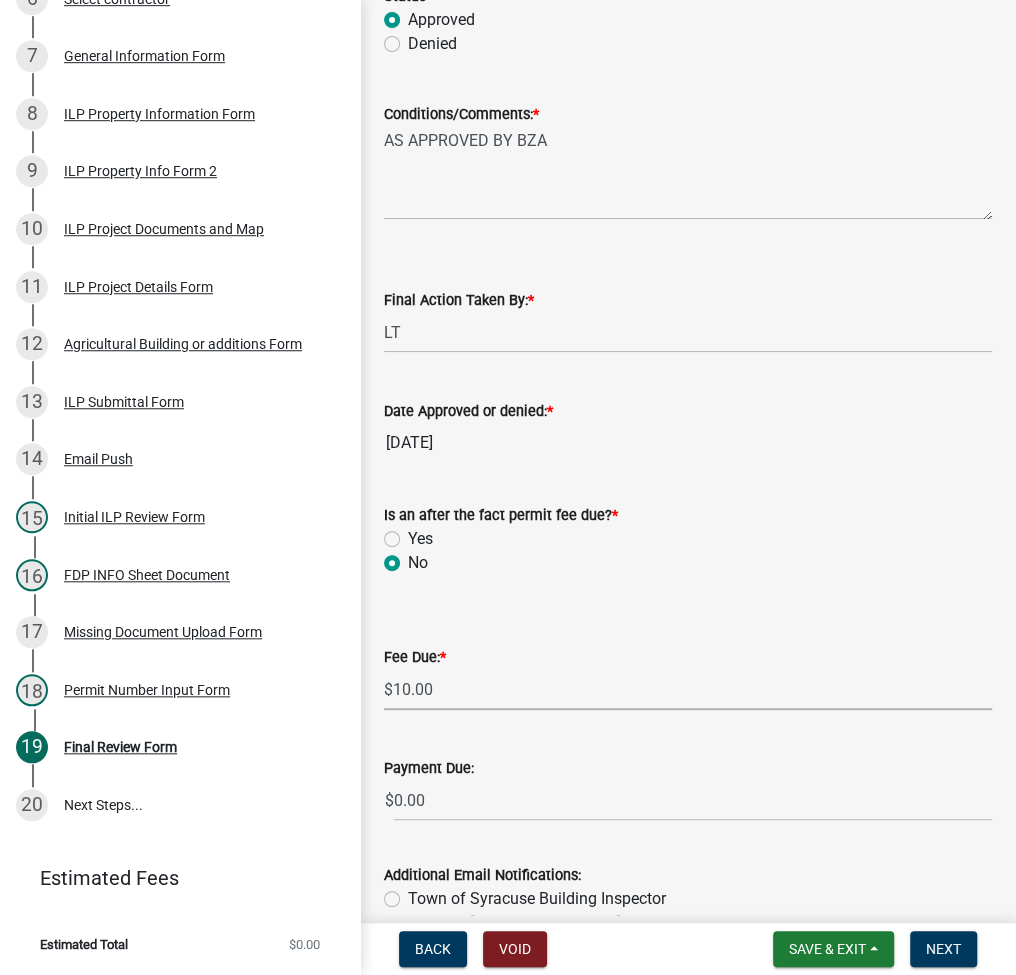 click on "Select Item...   N/A   $10.00   $25.00   $125.00   $250   $500   $500 + $10.00 for every 10 sq. ft. over 5000   $1000" at bounding box center (688, 689) 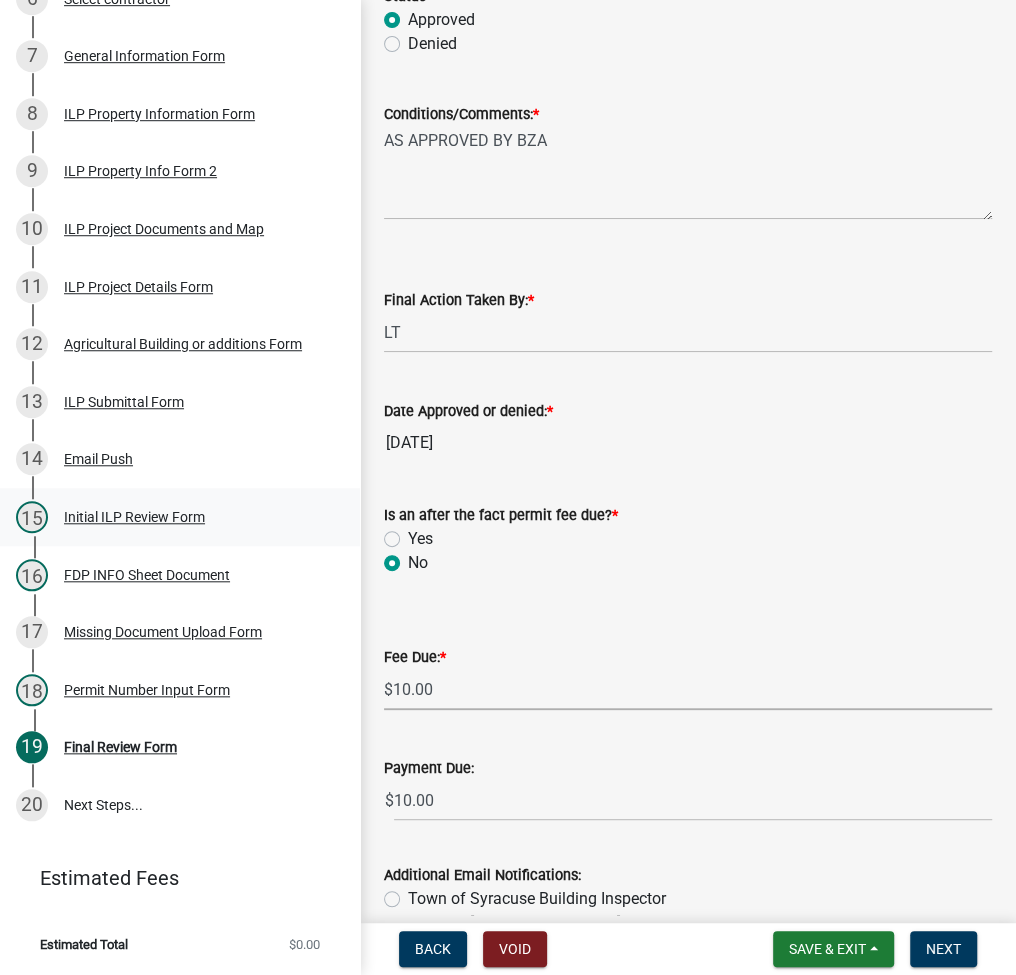 scroll, scrollTop: 0, scrollLeft: 0, axis: both 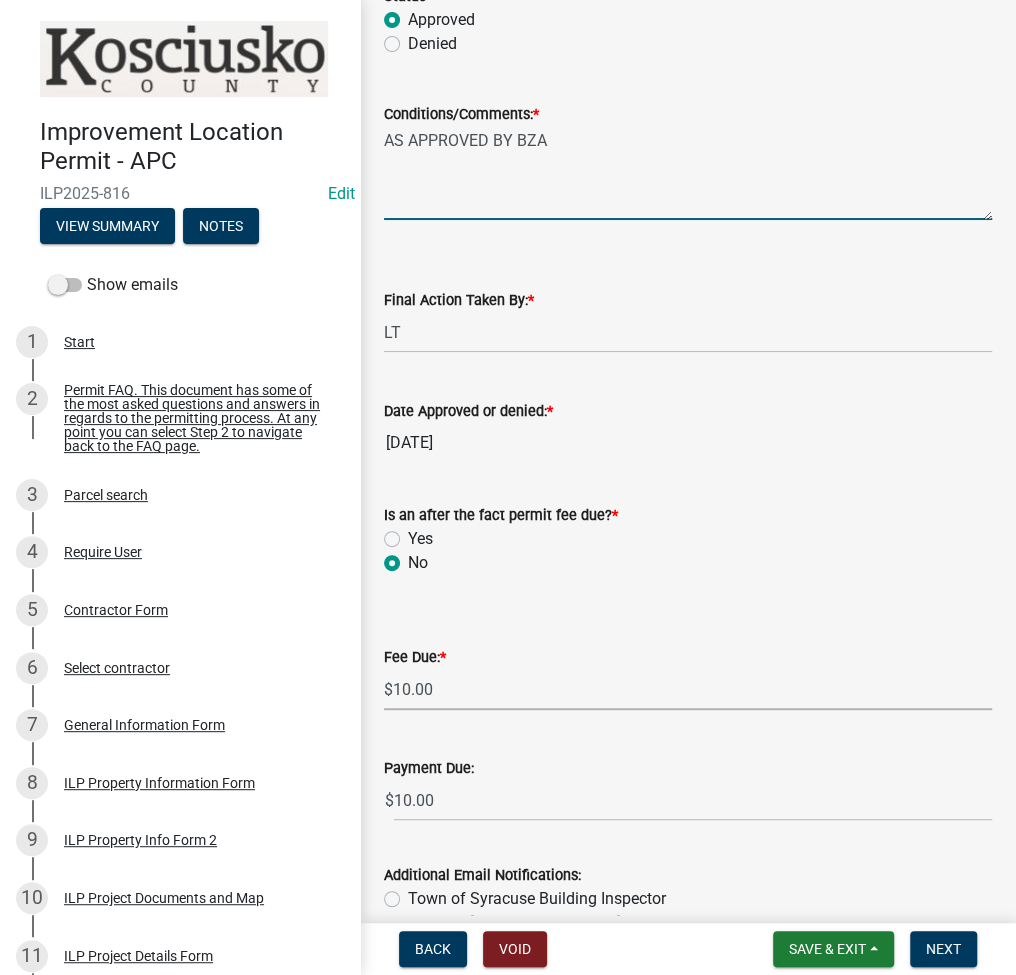 click on "AS APPROVED BY BZA" at bounding box center (688, 173) 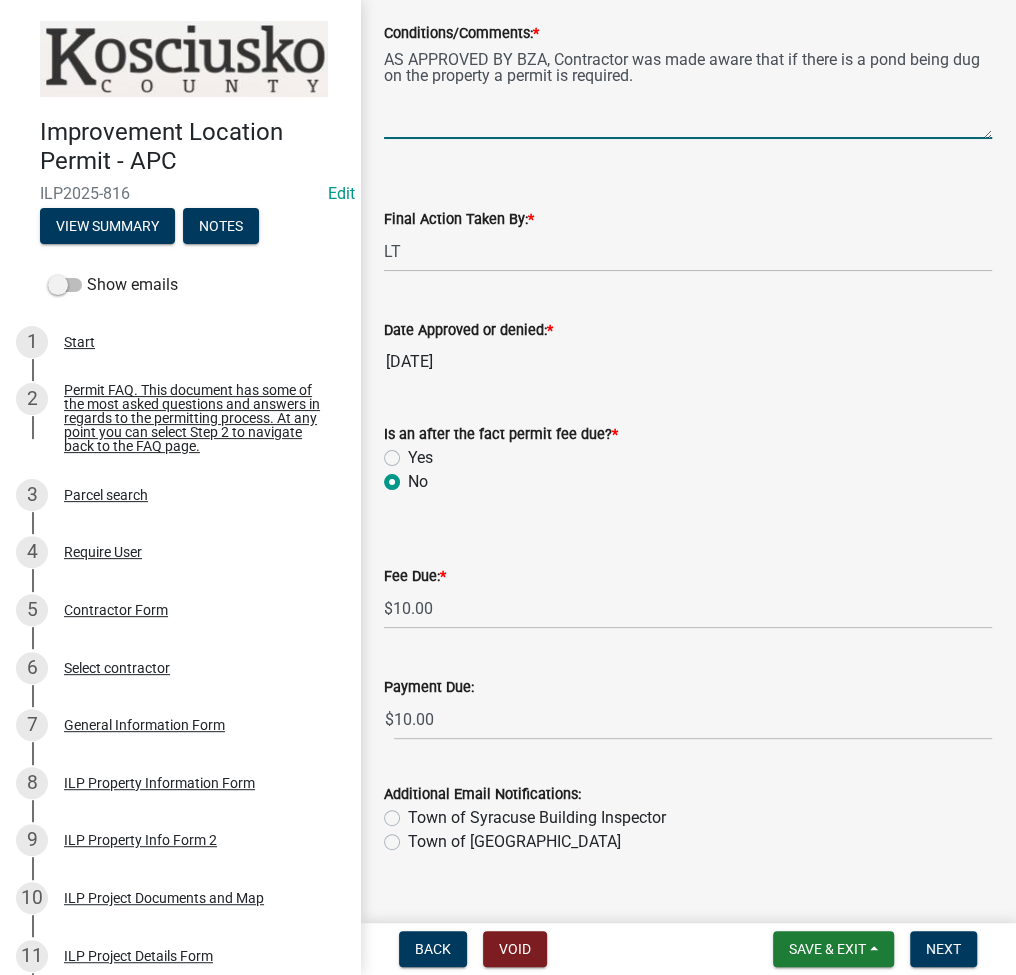 scroll, scrollTop: 380, scrollLeft: 0, axis: vertical 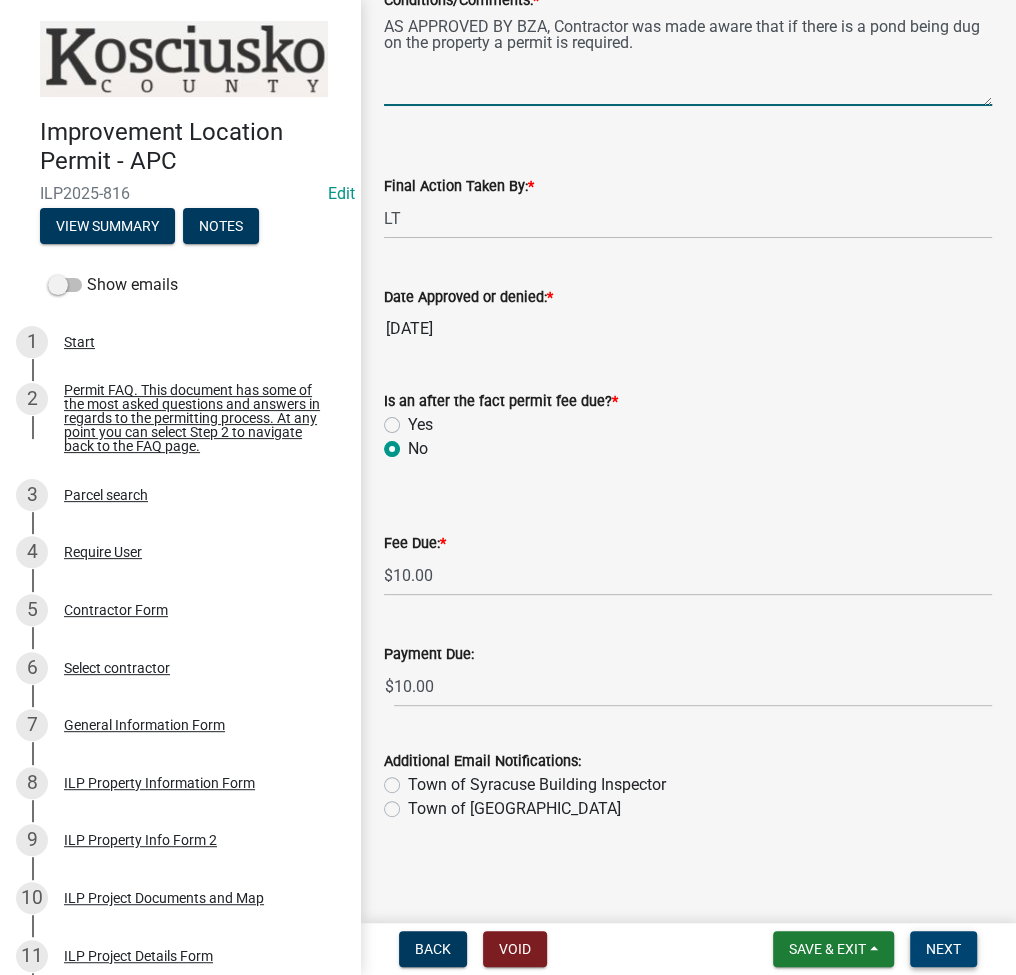 type on "AS APPROVED BY BZA, Contractor was made aware that if there is a pond being dug on the property a permit is required." 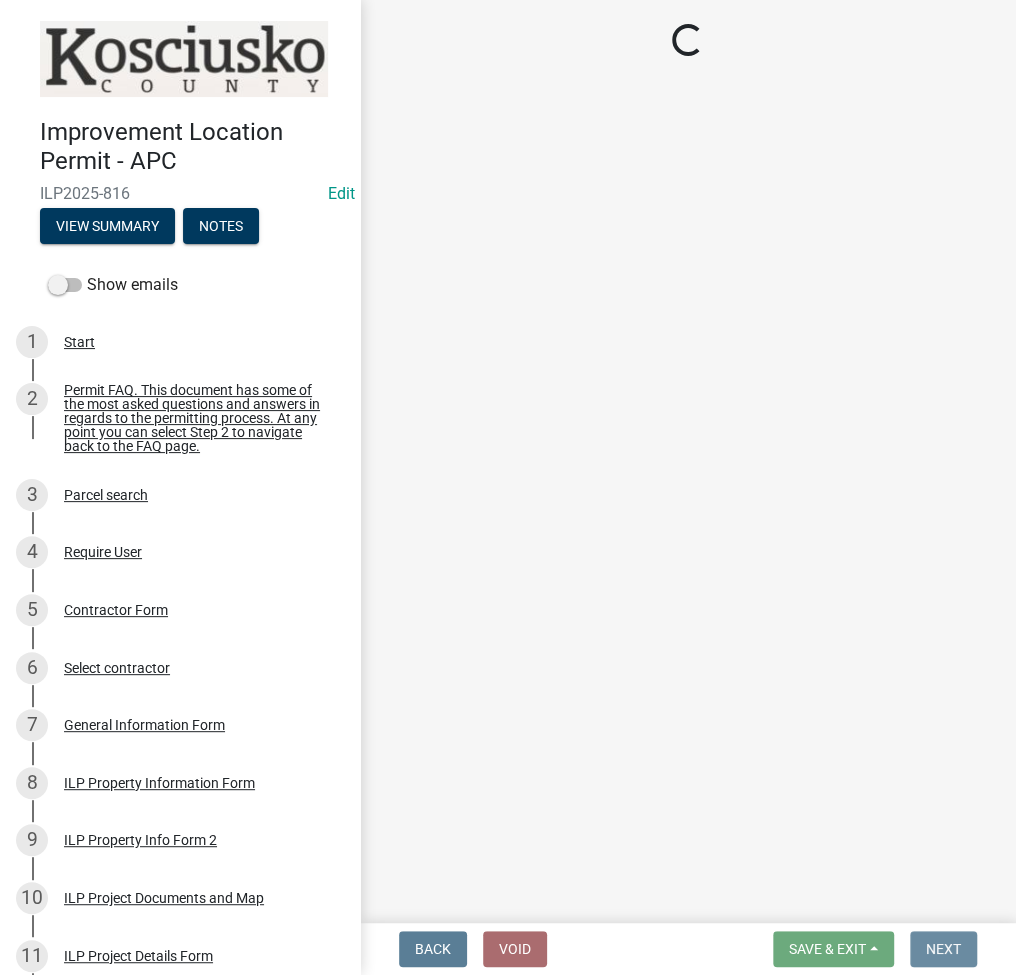 scroll, scrollTop: 0, scrollLeft: 0, axis: both 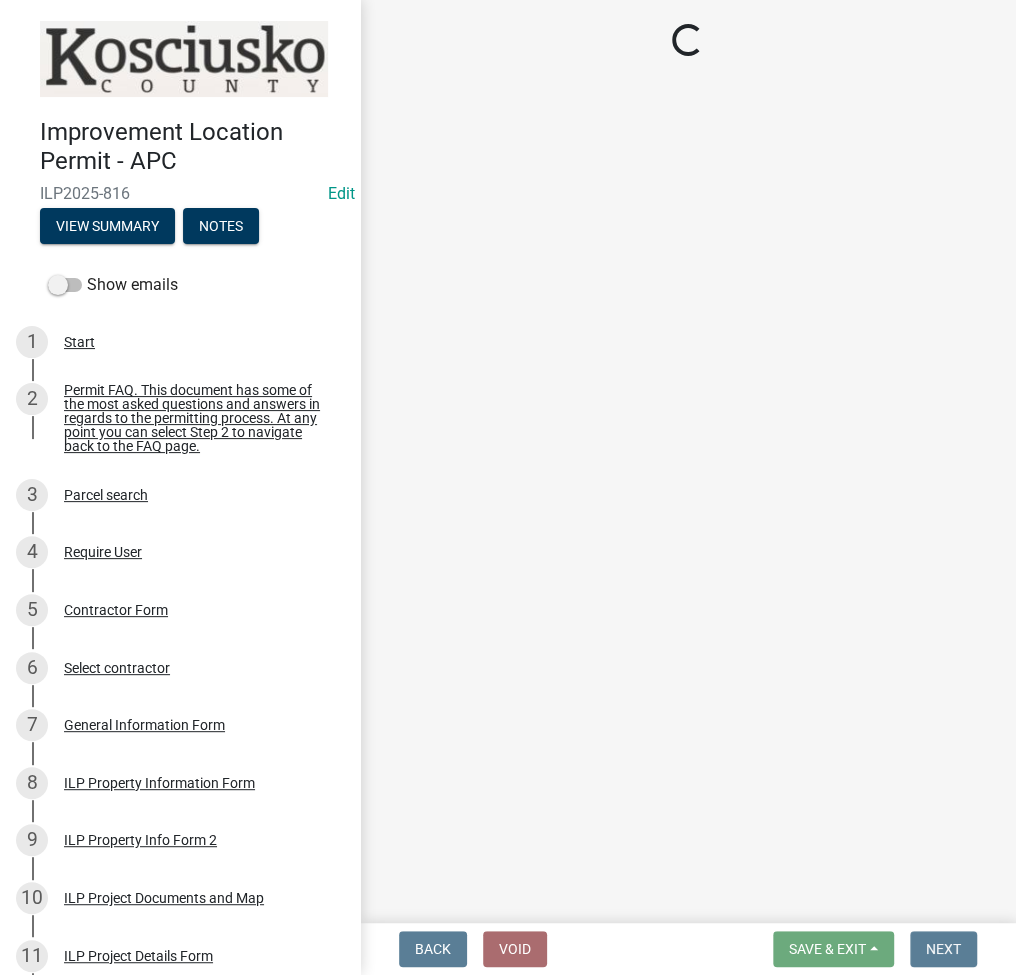 select on "3: 3" 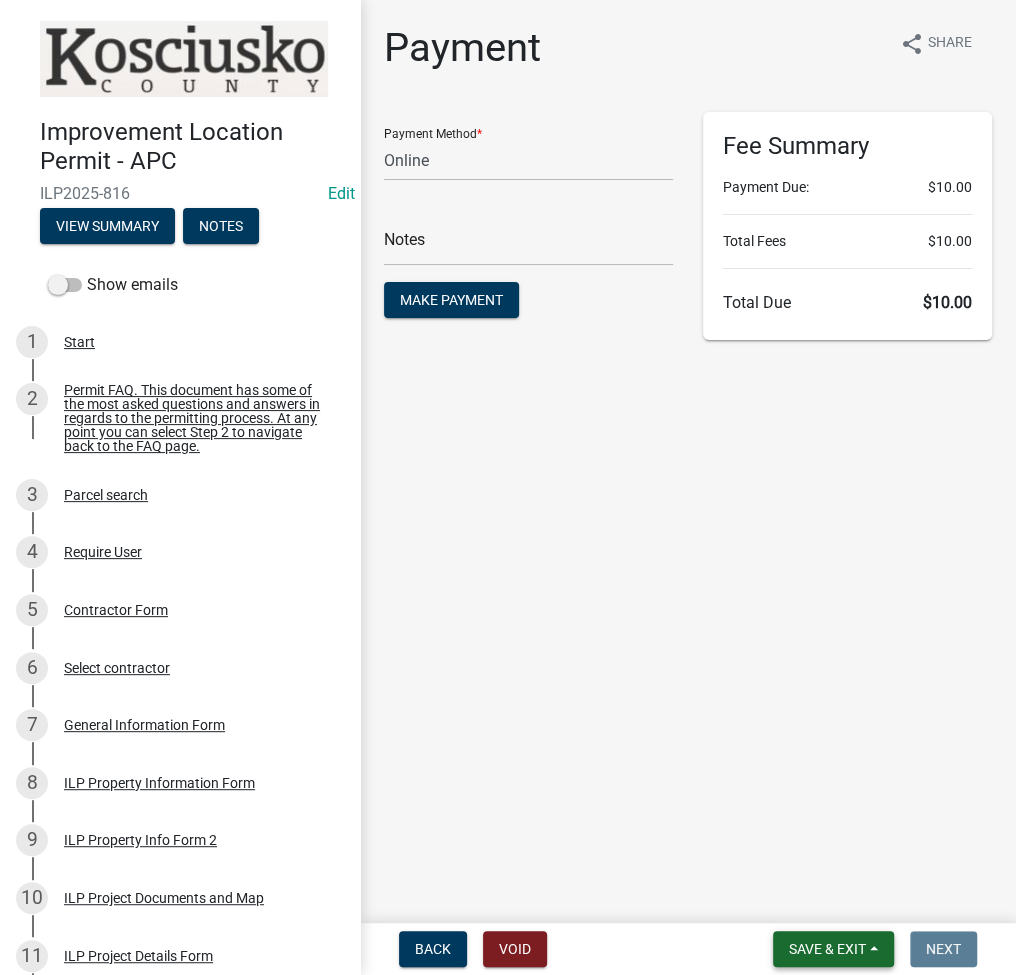 click on "Save & Exit" at bounding box center (827, 949) 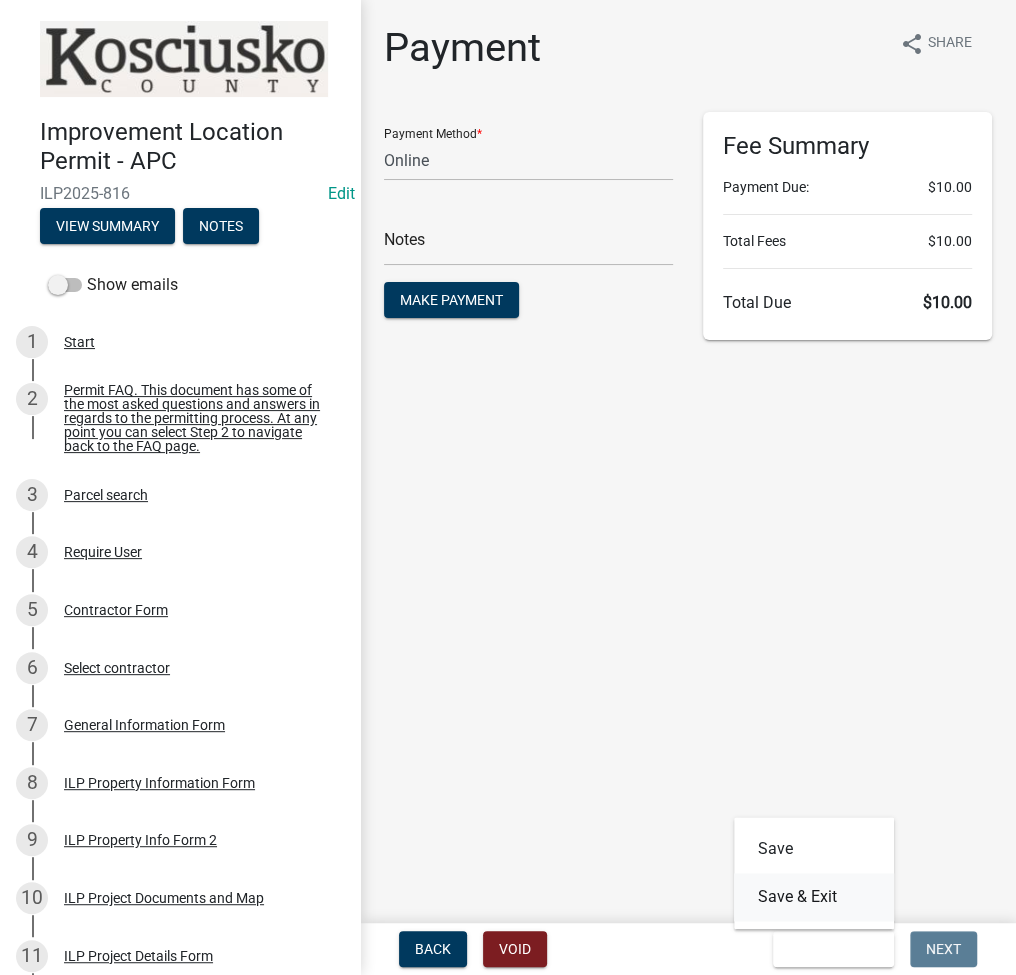 click on "Save & Exit" at bounding box center [814, 897] 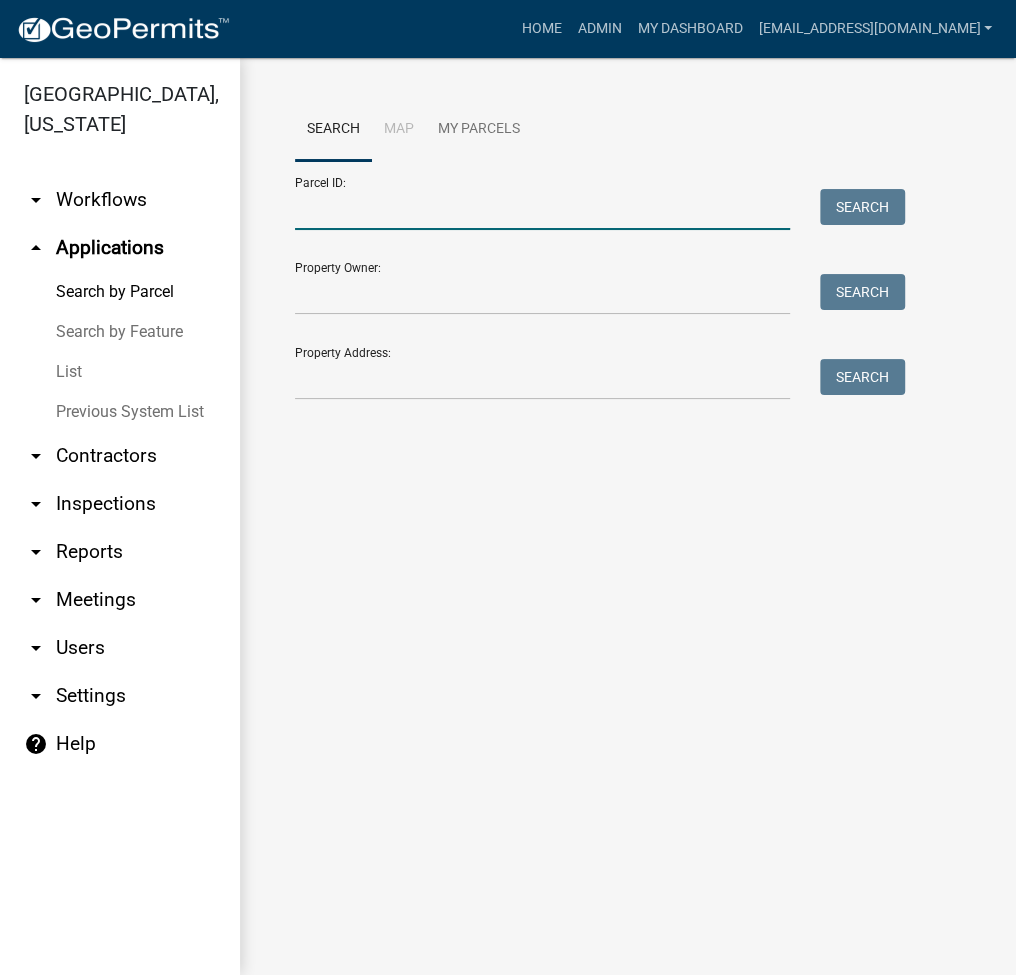 click on "Parcel ID:" at bounding box center [542, 209] 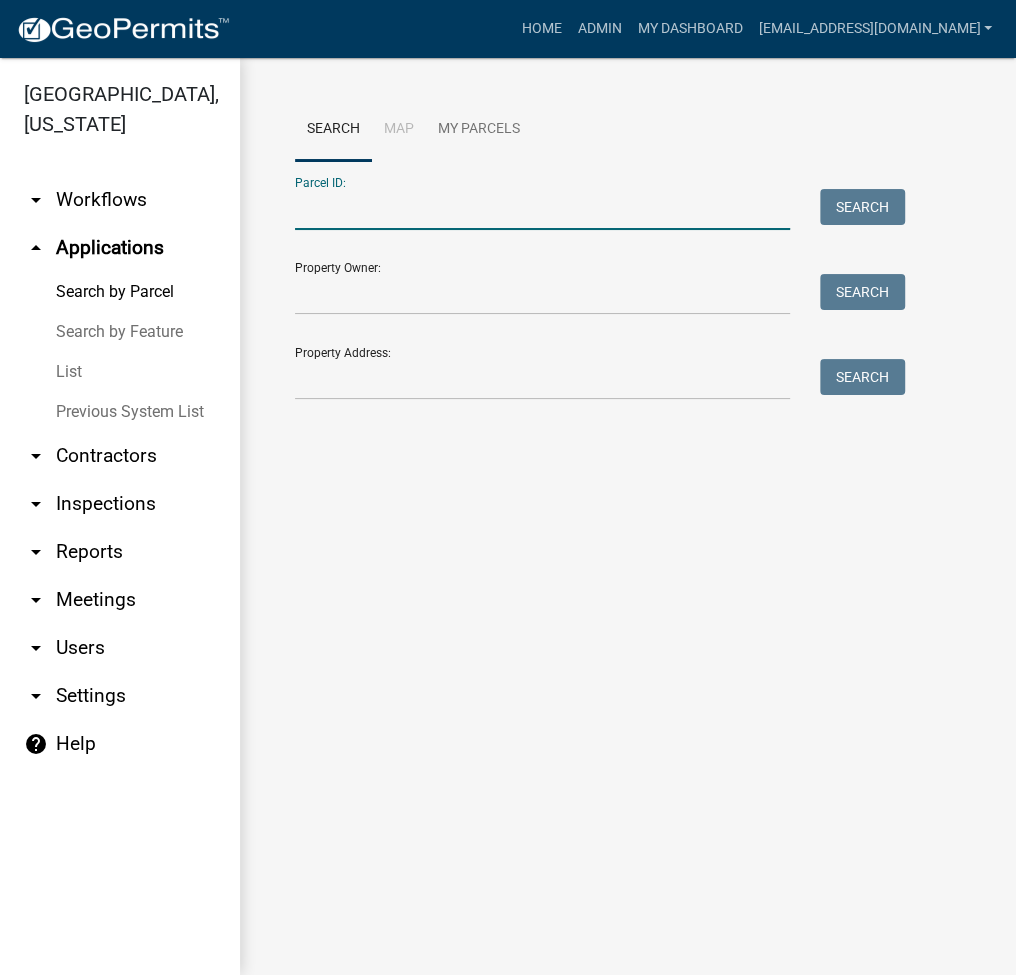 paste on "[PHONE_NUMBER]" 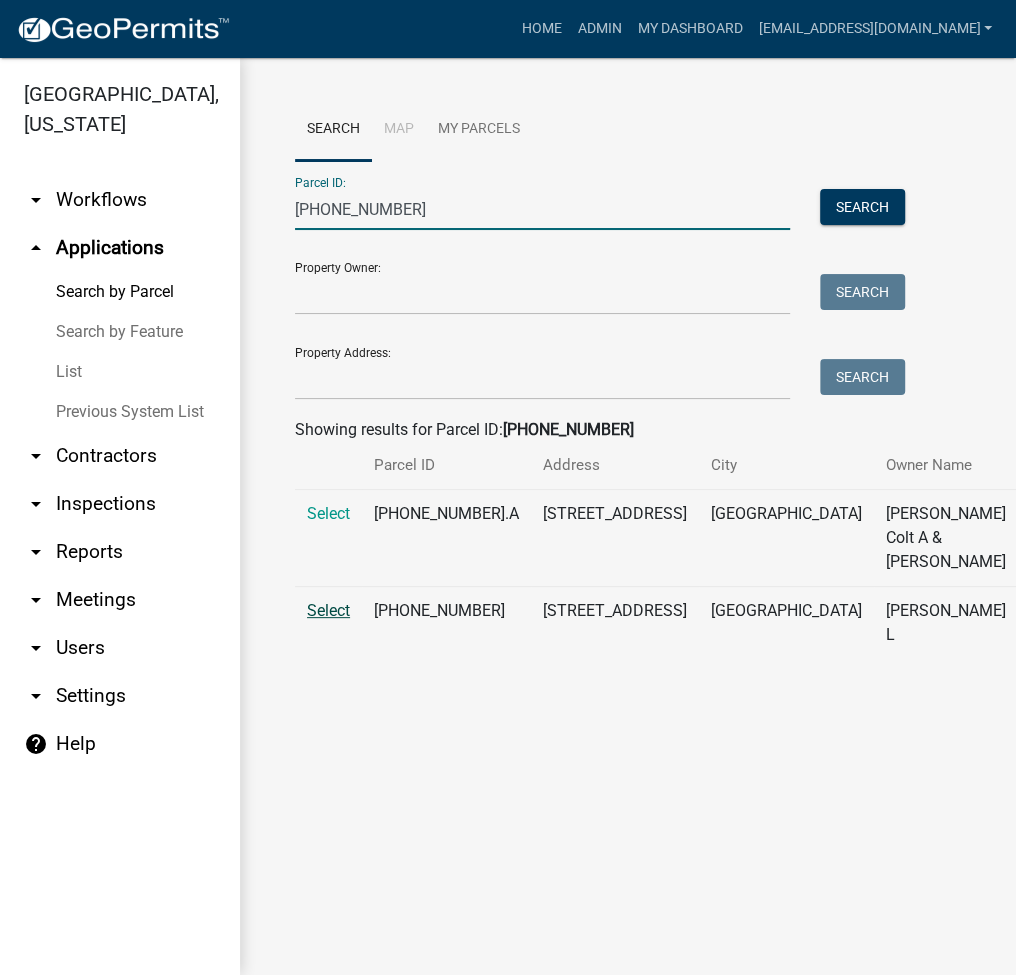 type on "[PHONE_NUMBER]" 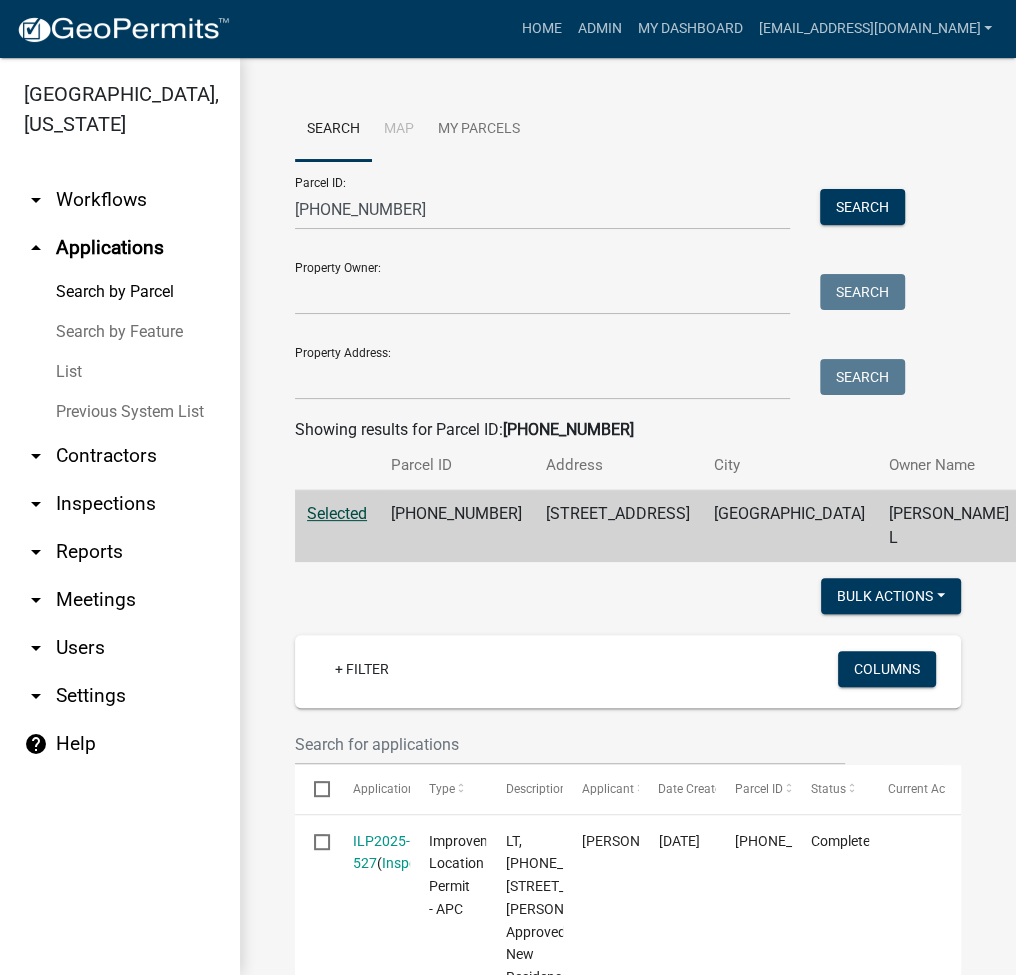 scroll, scrollTop: 533, scrollLeft: 0, axis: vertical 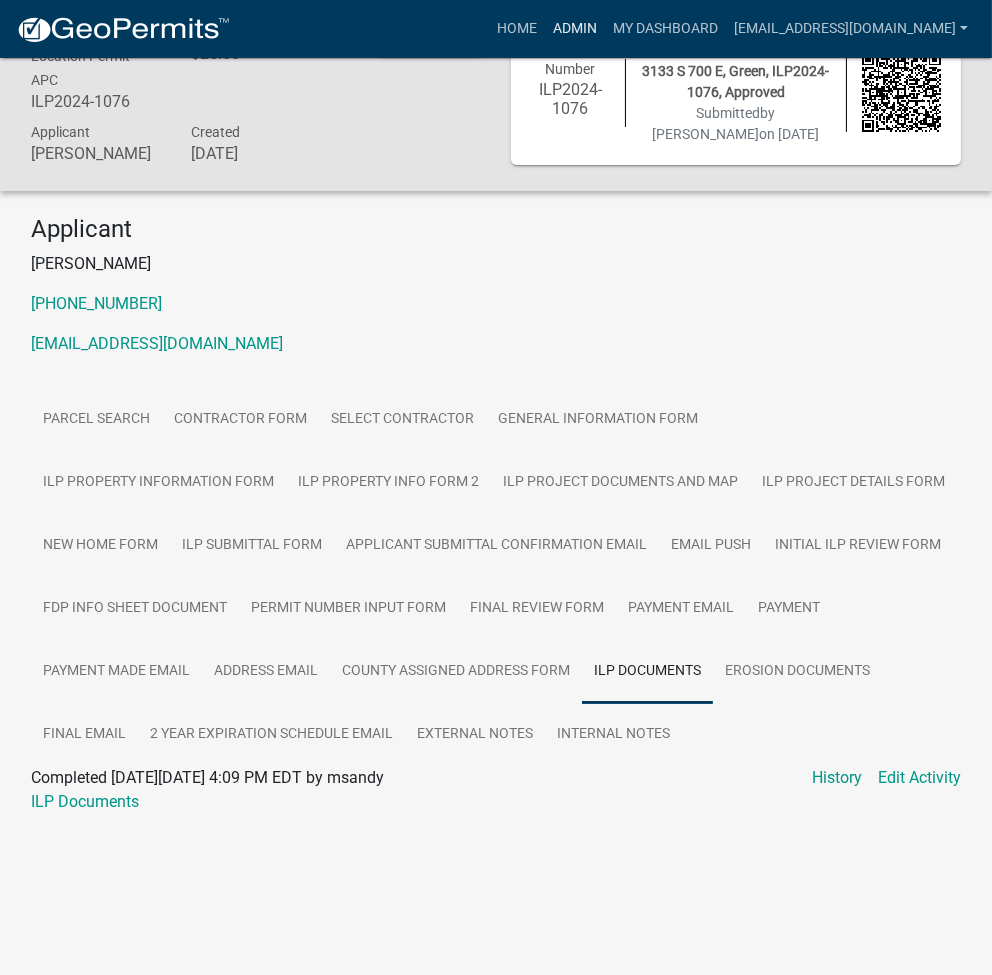 click on "Admin" at bounding box center [575, 29] 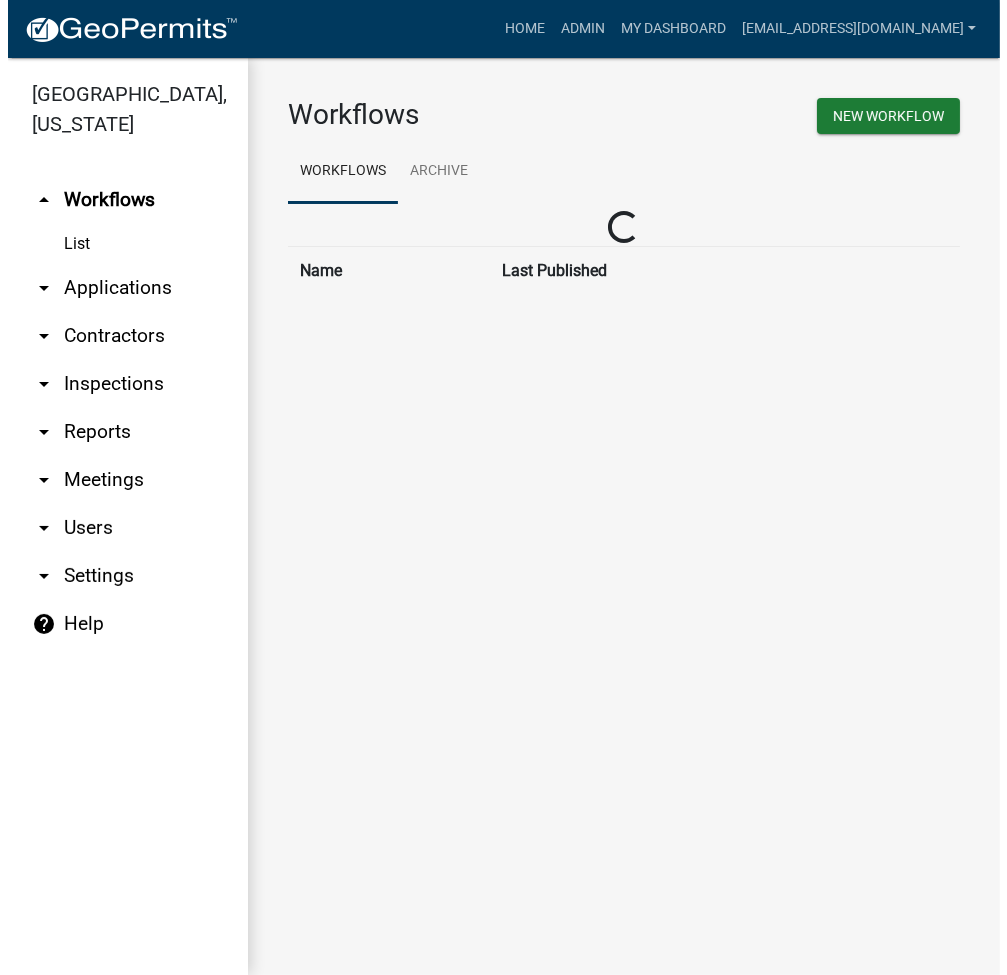 scroll, scrollTop: 0, scrollLeft: 0, axis: both 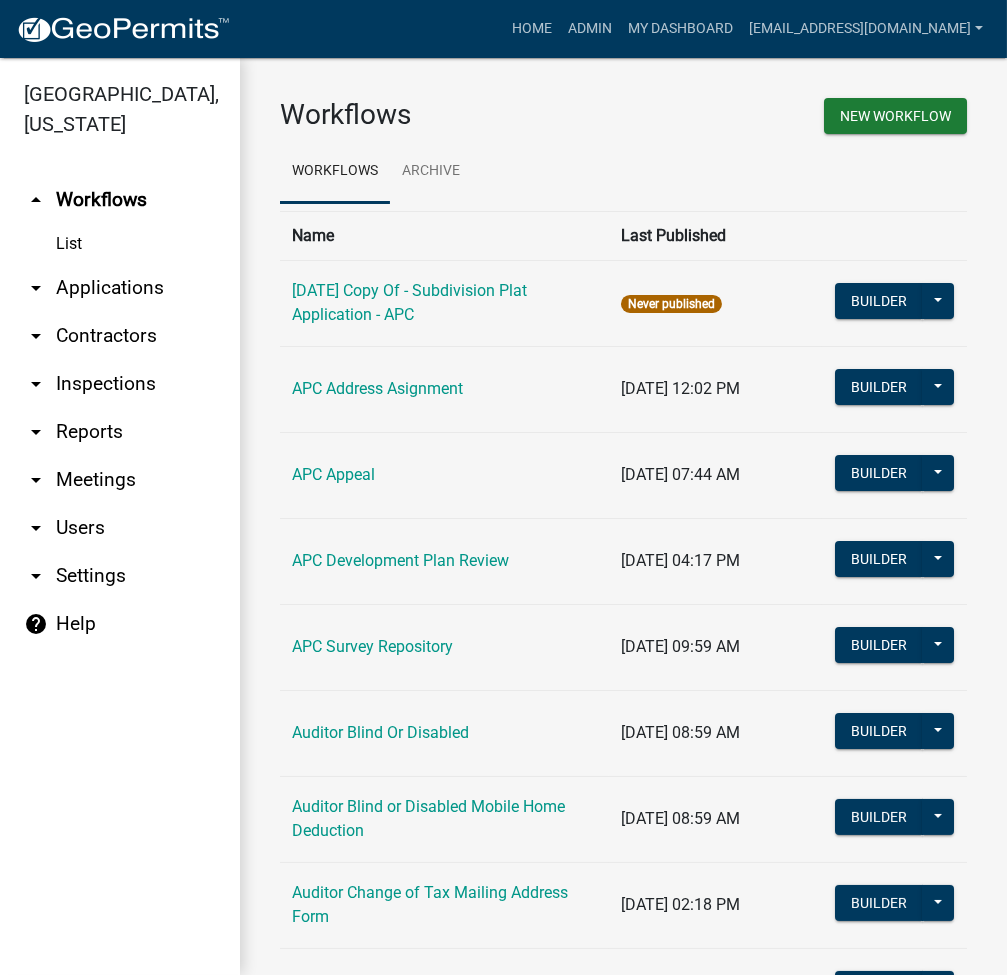 click on "arrow_drop_down   Applications" at bounding box center [120, 288] 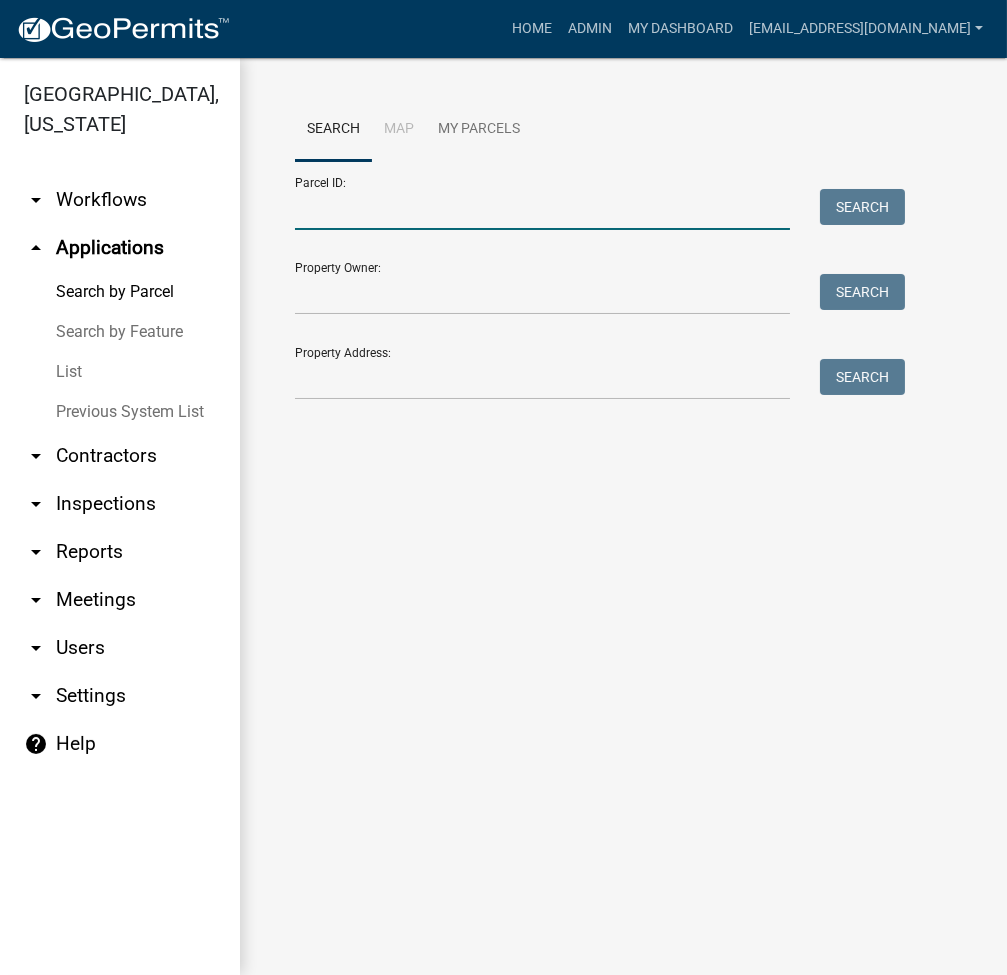 click on "Parcel ID:" at bounding box center [542, 209] 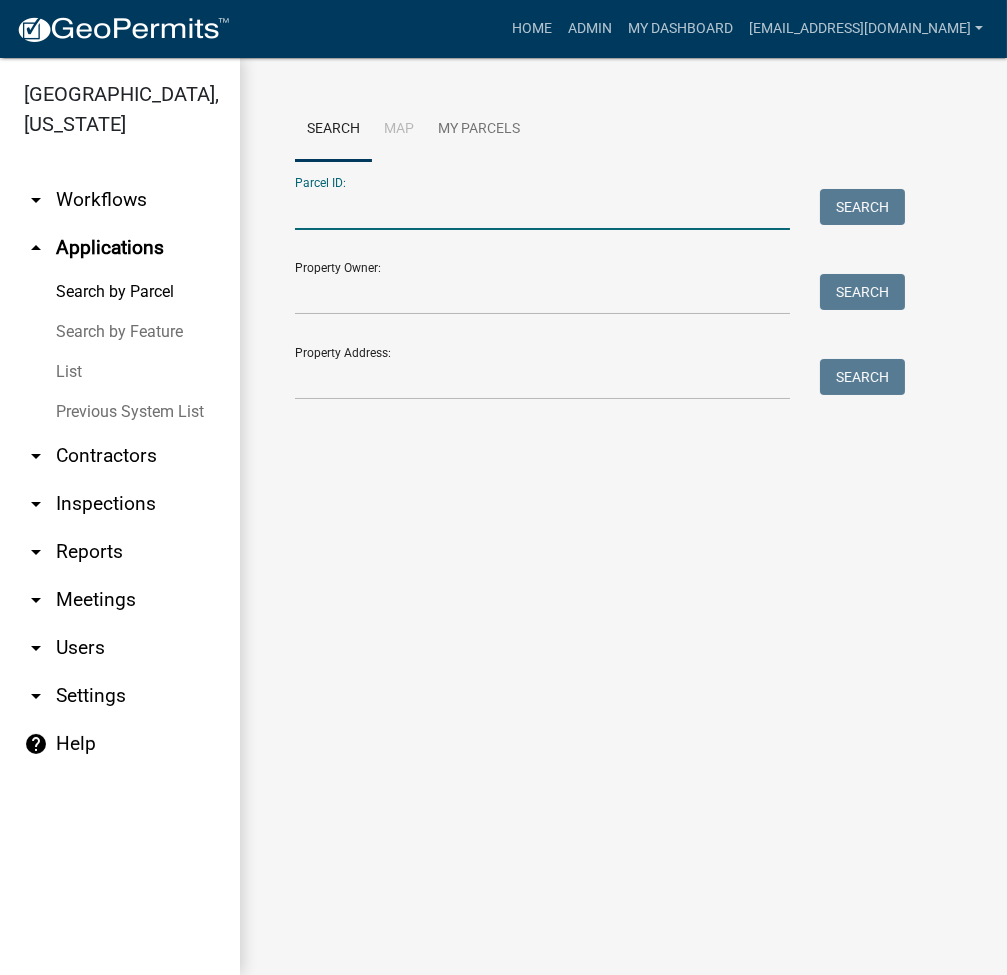 paste on "021-083-003.C" 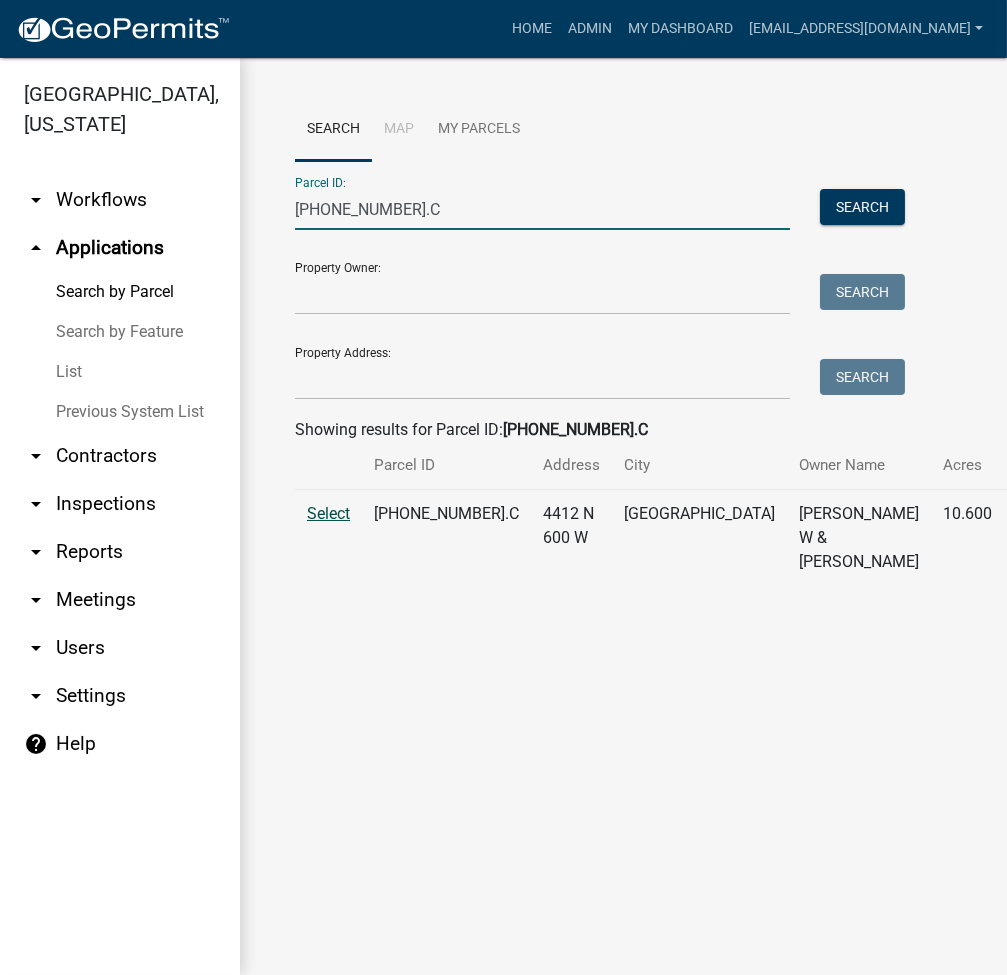 type on "021-083-003.C" 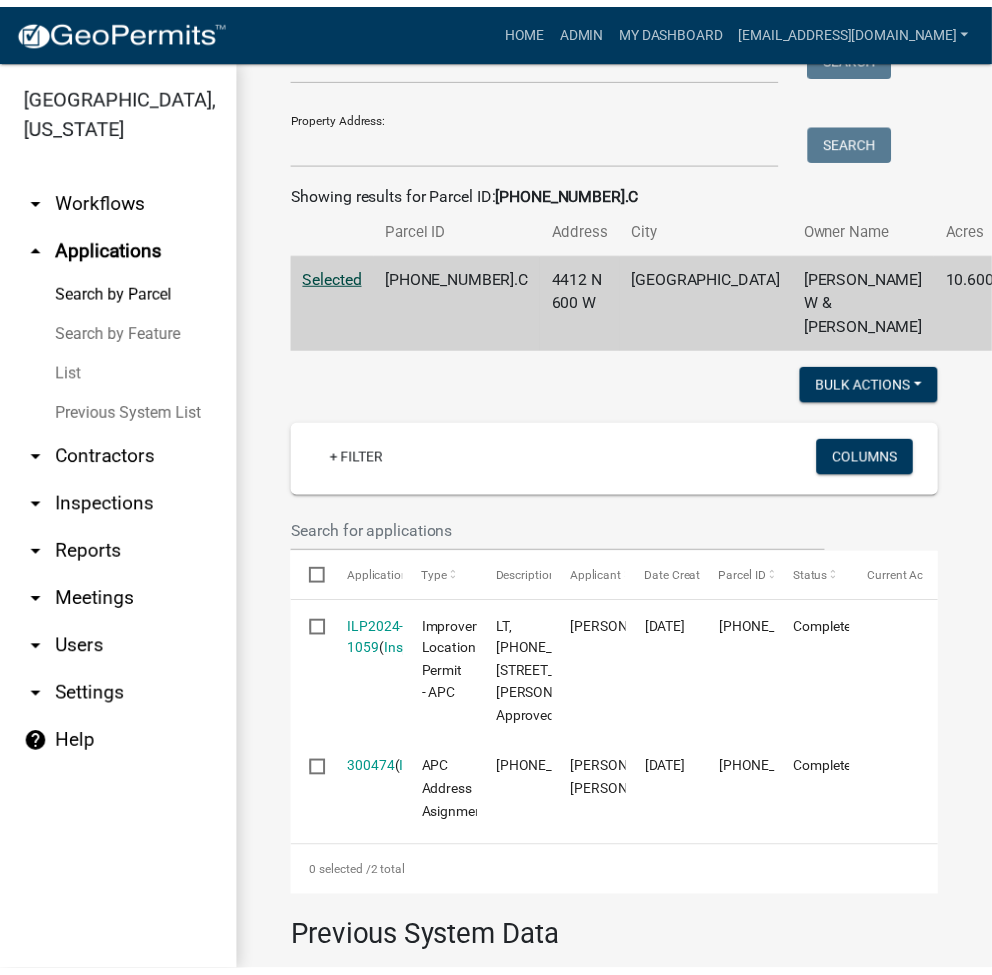 scroll, scrollTop: 216, scrollLeft: 0, axis: vertical 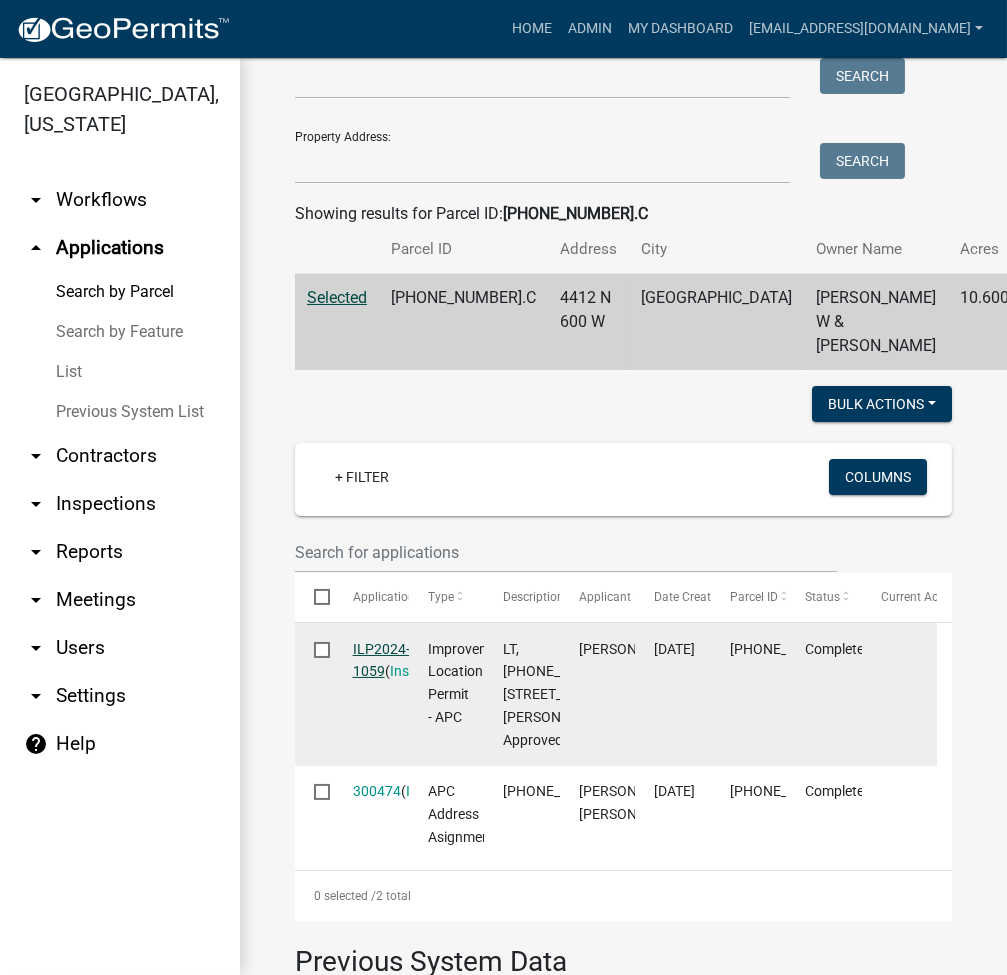 click on "ILP2024-1059" 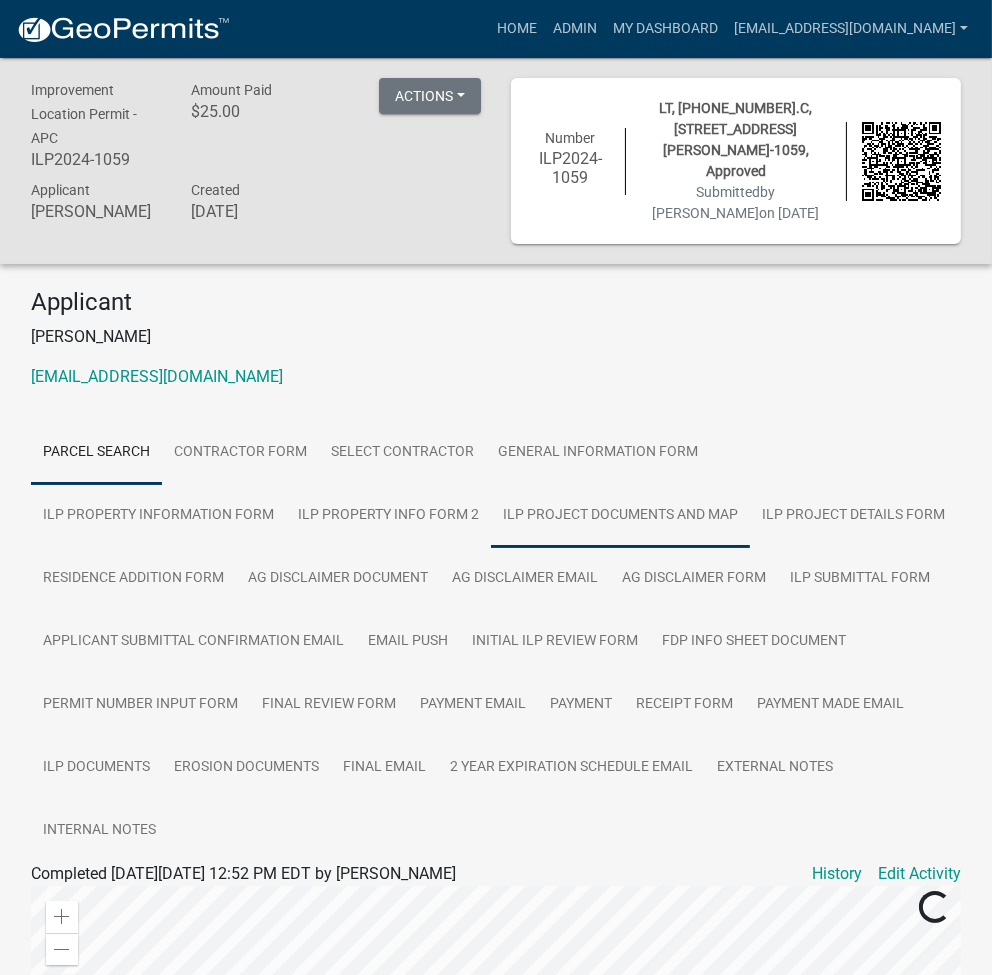 click on "ILP Project Documents and Map" at bounding box center (620, 516) 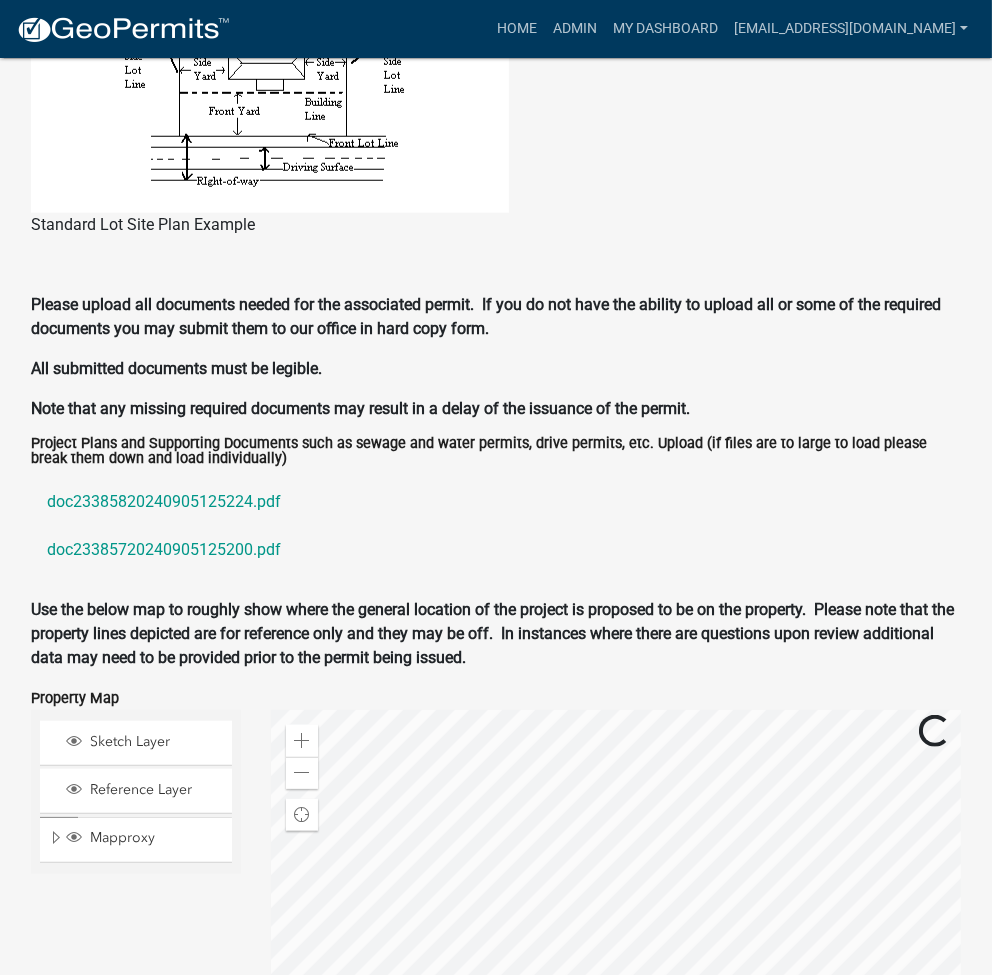 scroll, scrollTop: 1866, scrollLeft: 0, axis: vertical 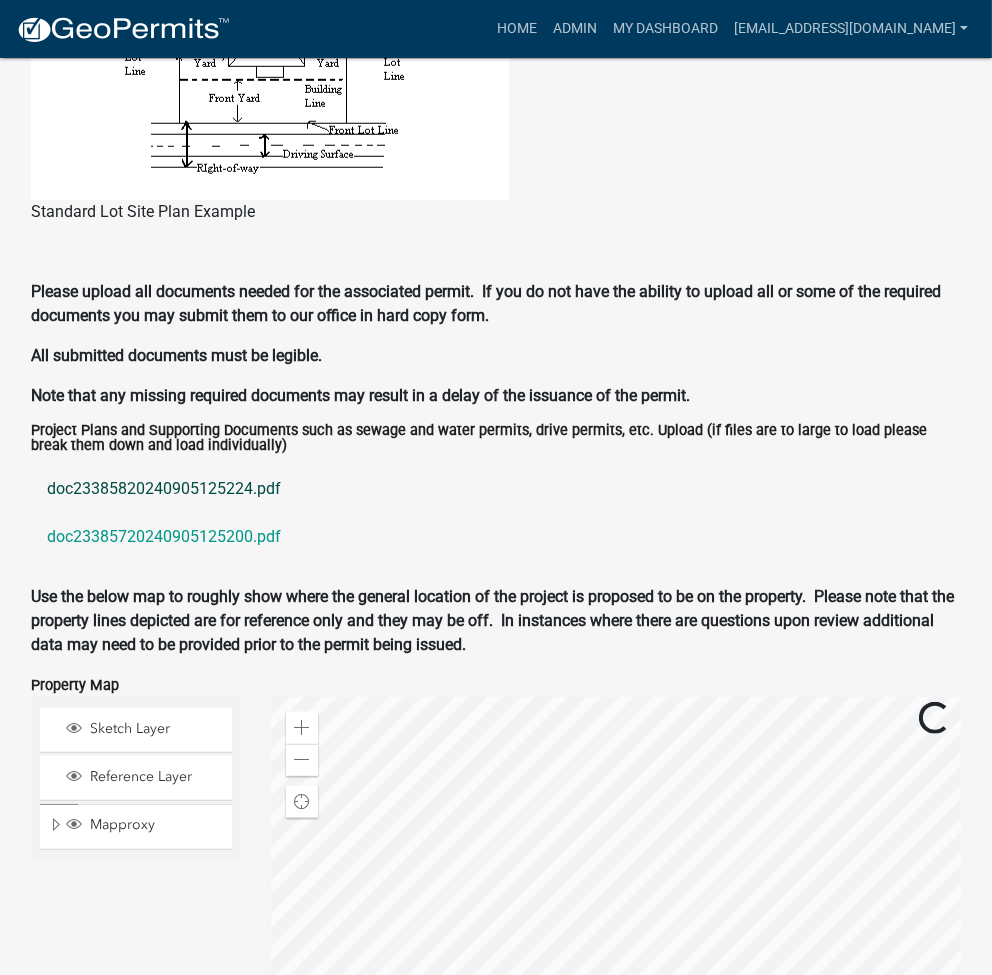 click on "doc23385820240905125224.pdf" 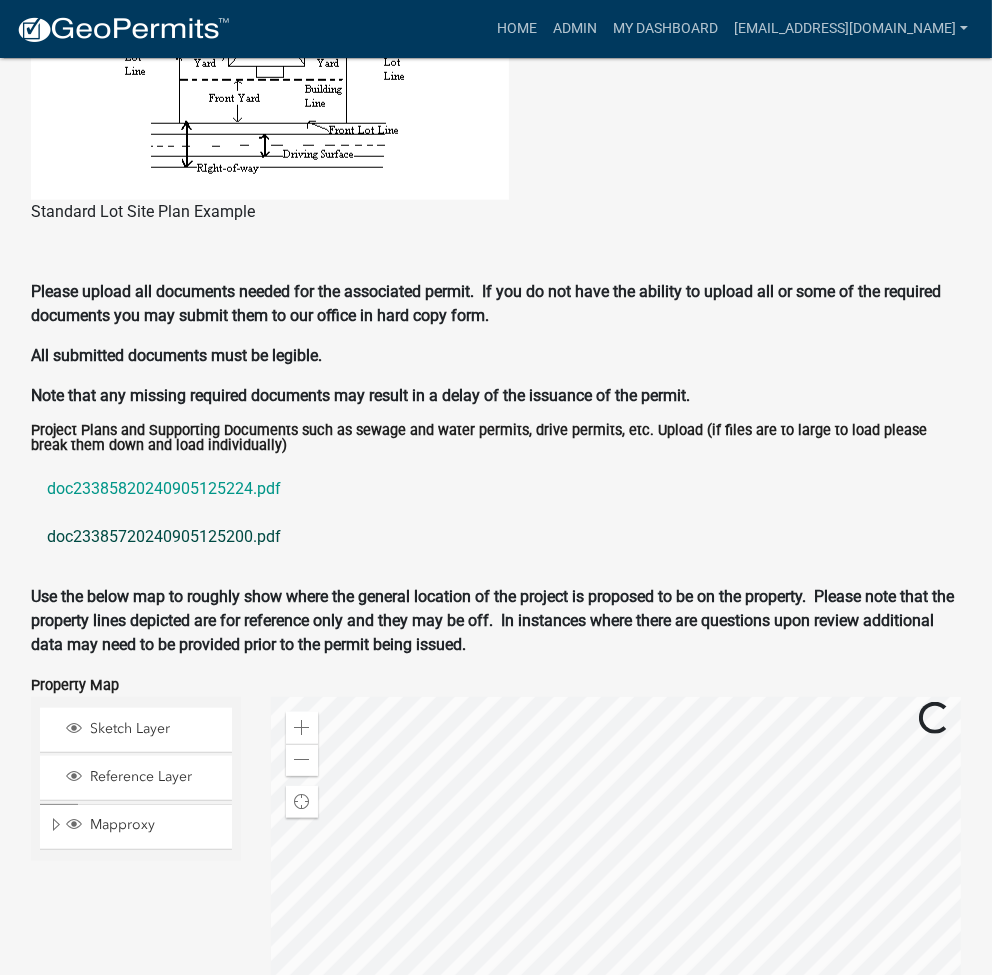 click on "doc23385720240905125200.pdf" 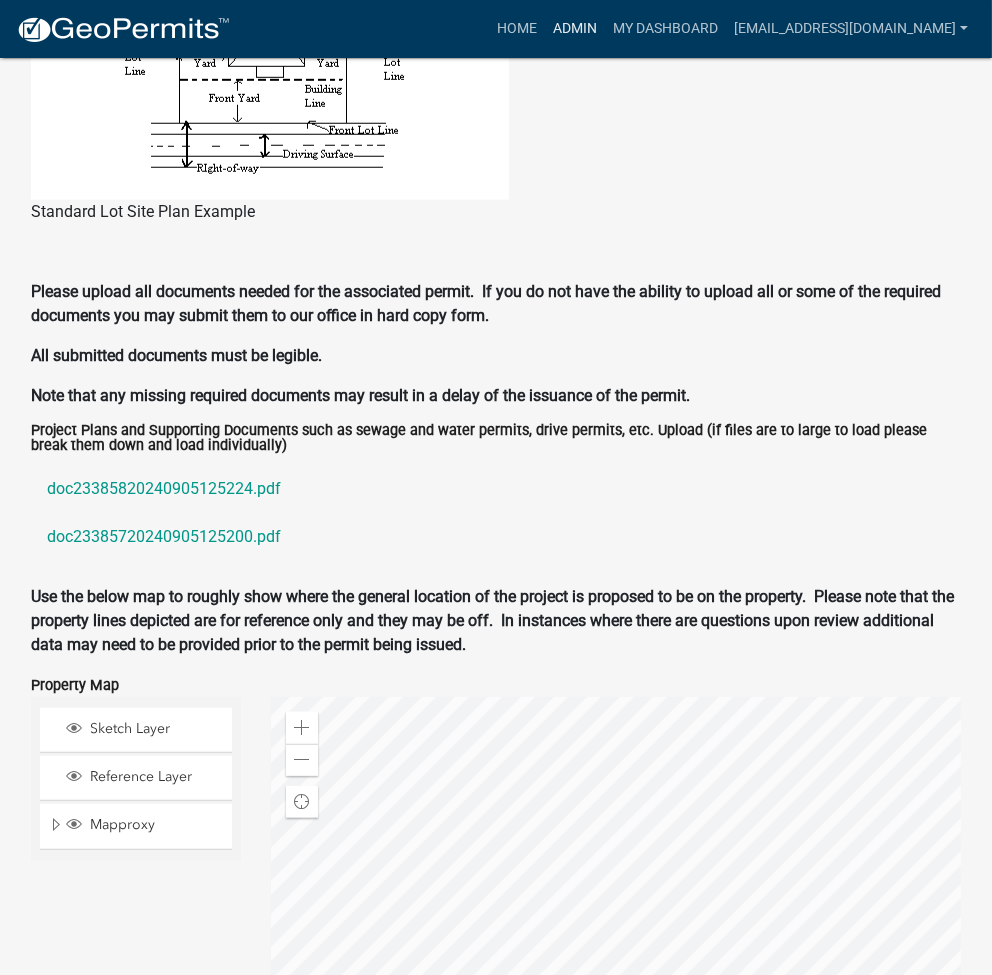 click on "Admin" at bounding box center [575, 29] 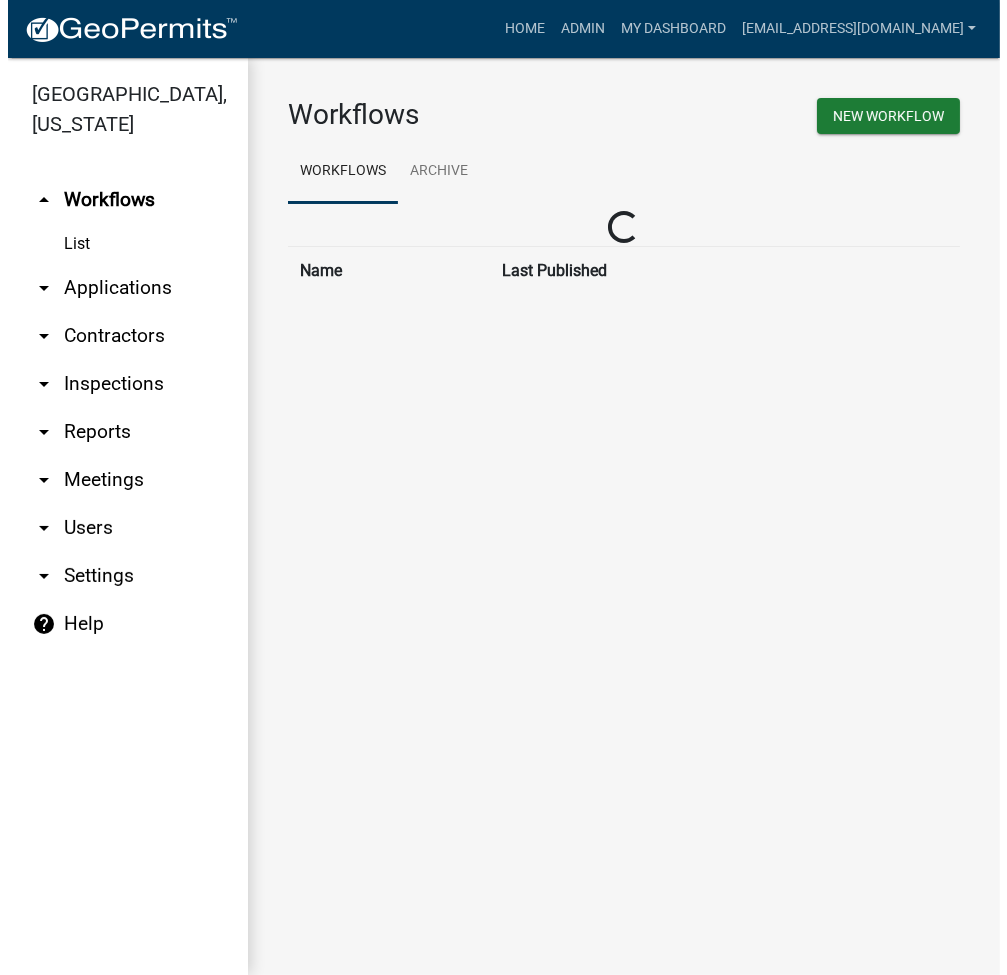 scroll, scrollTop: 0, scrollLeft: 0, axis: both 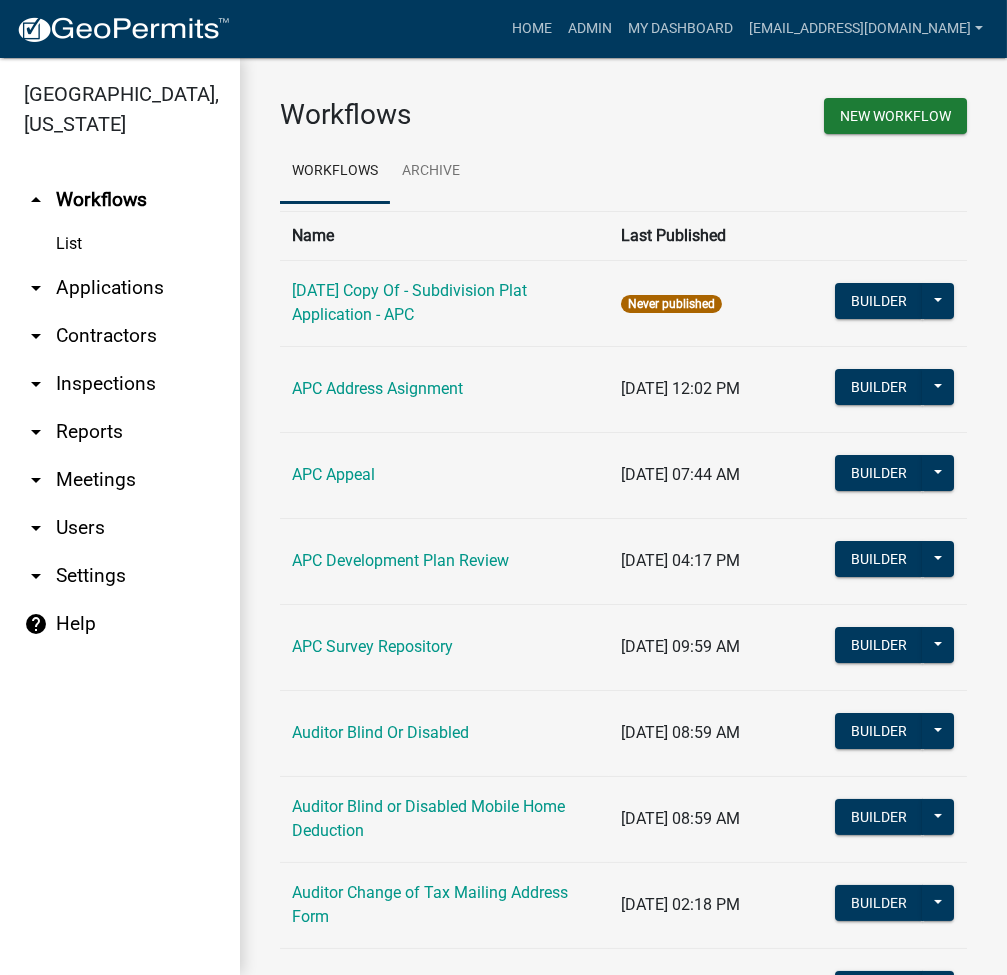 click on "Home  Admin  My Dashboard   ltaylor@kcgov.com  Admin Account Contractor Profile Logout" at bounding box center (618, 29) 